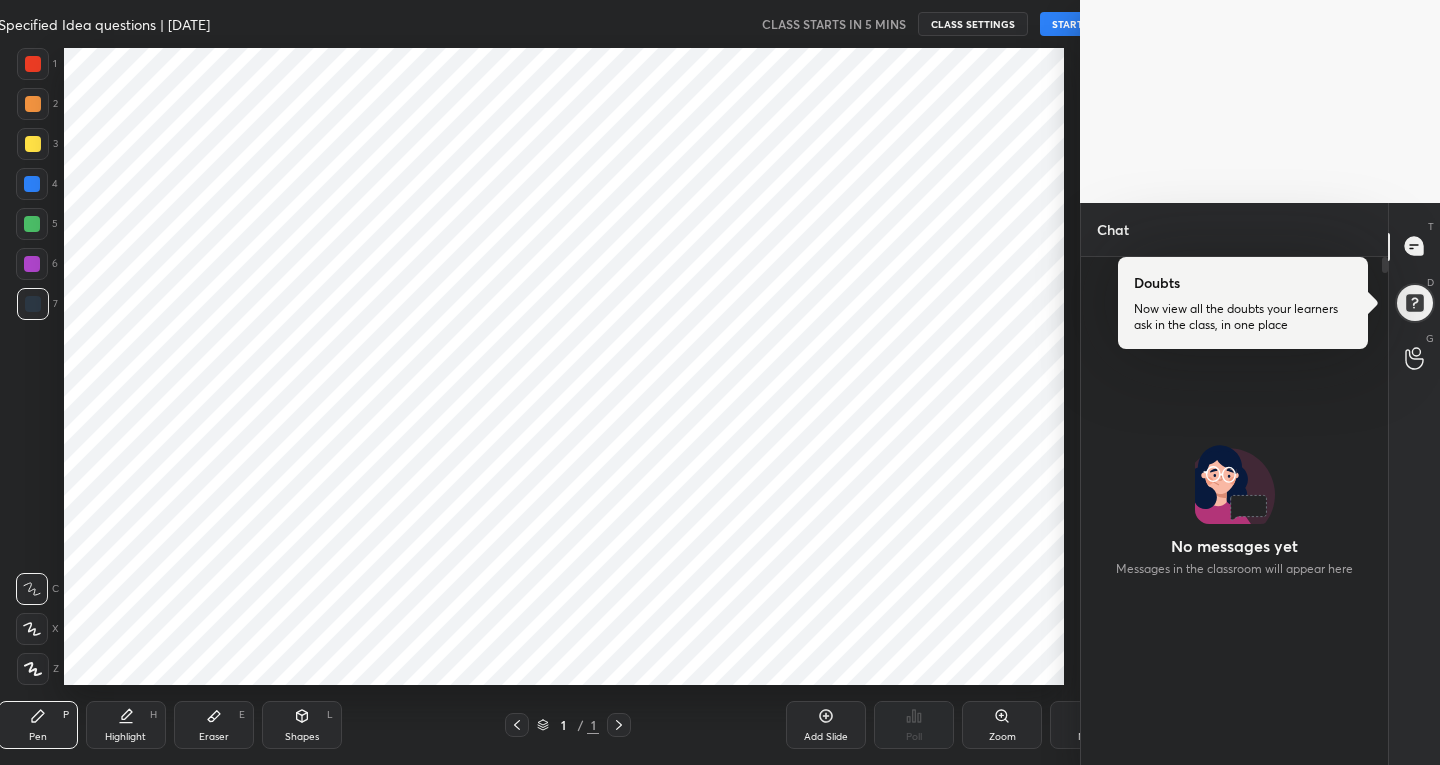 scroll, scrollTop: 0, scrollLeft: 0, axis: both 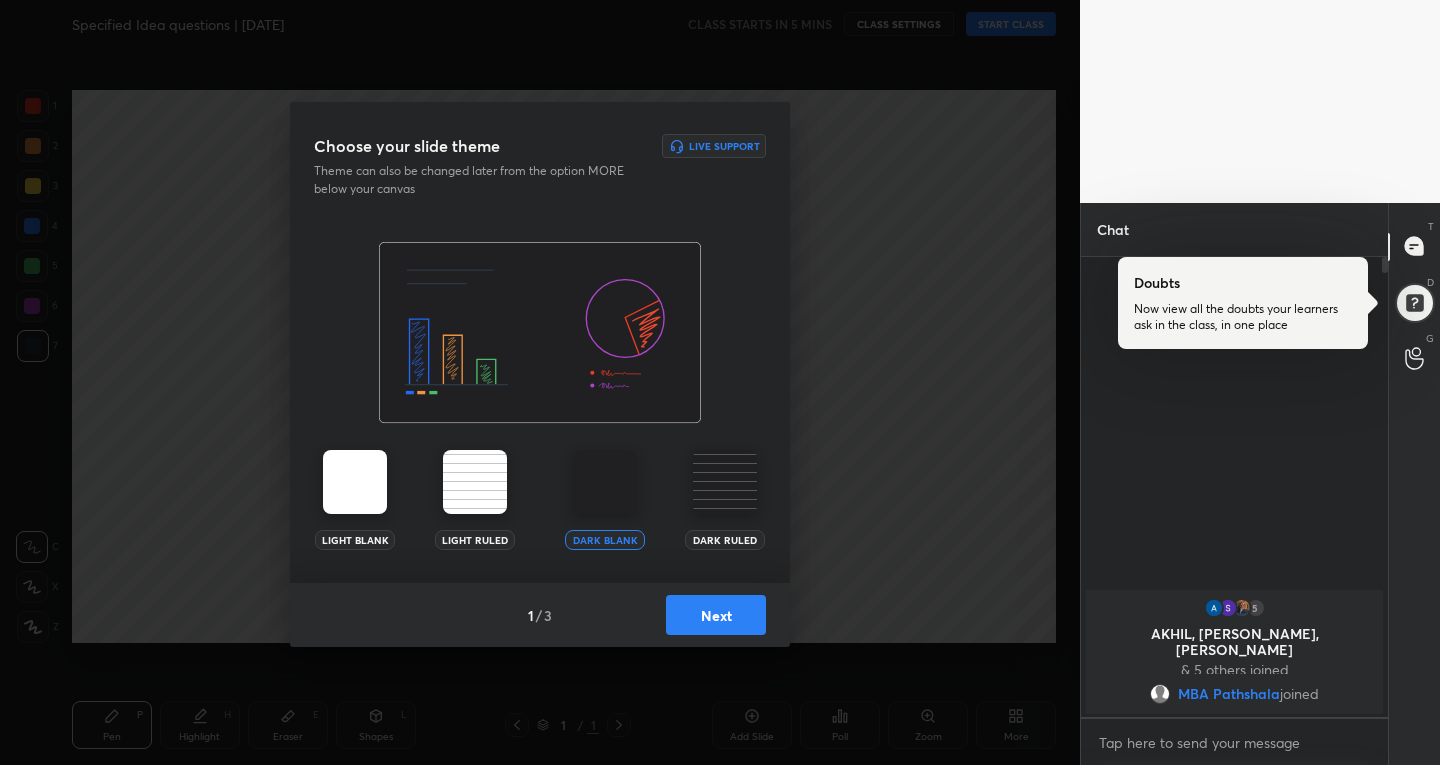 click on "Next" at bounding box center (716, 615) 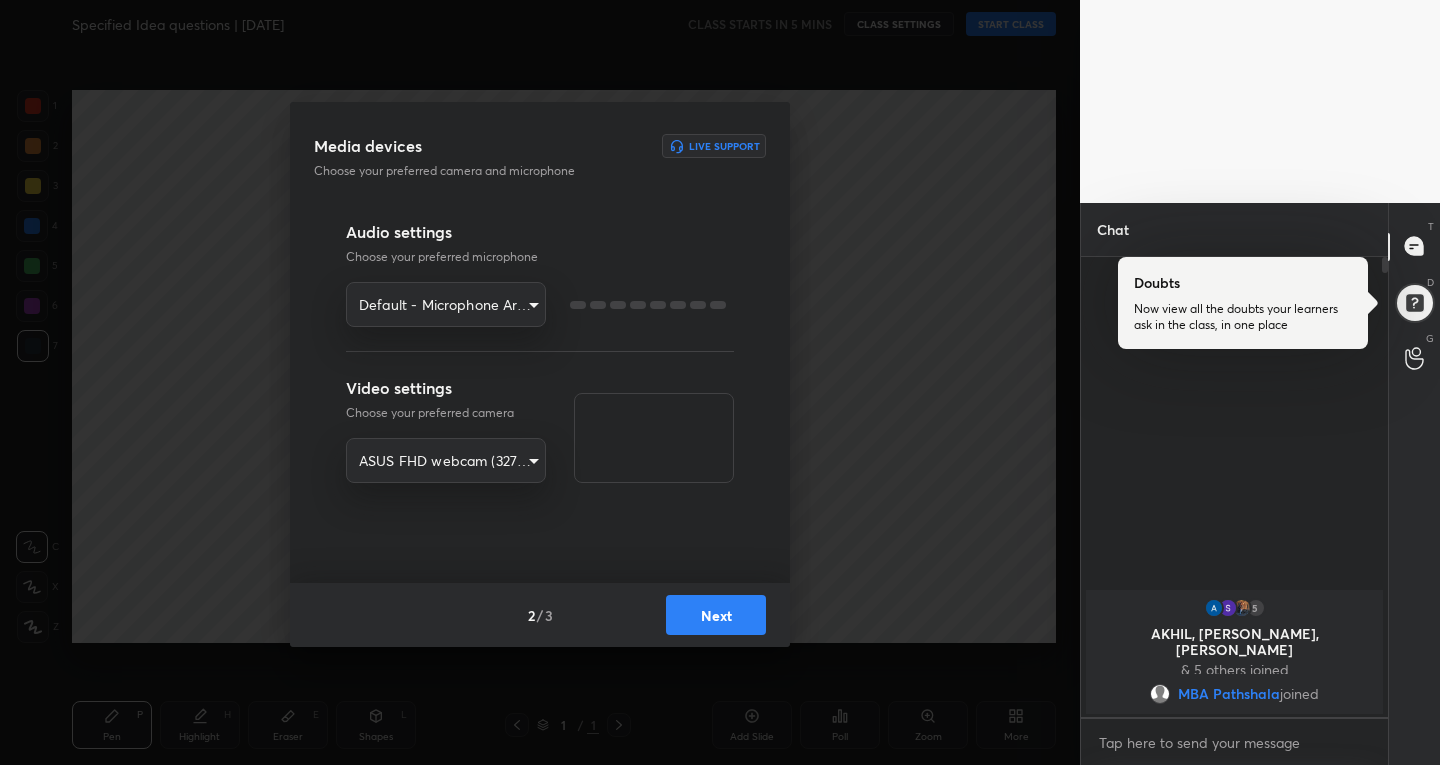 click on "Next" at bounding box center (716, 615) 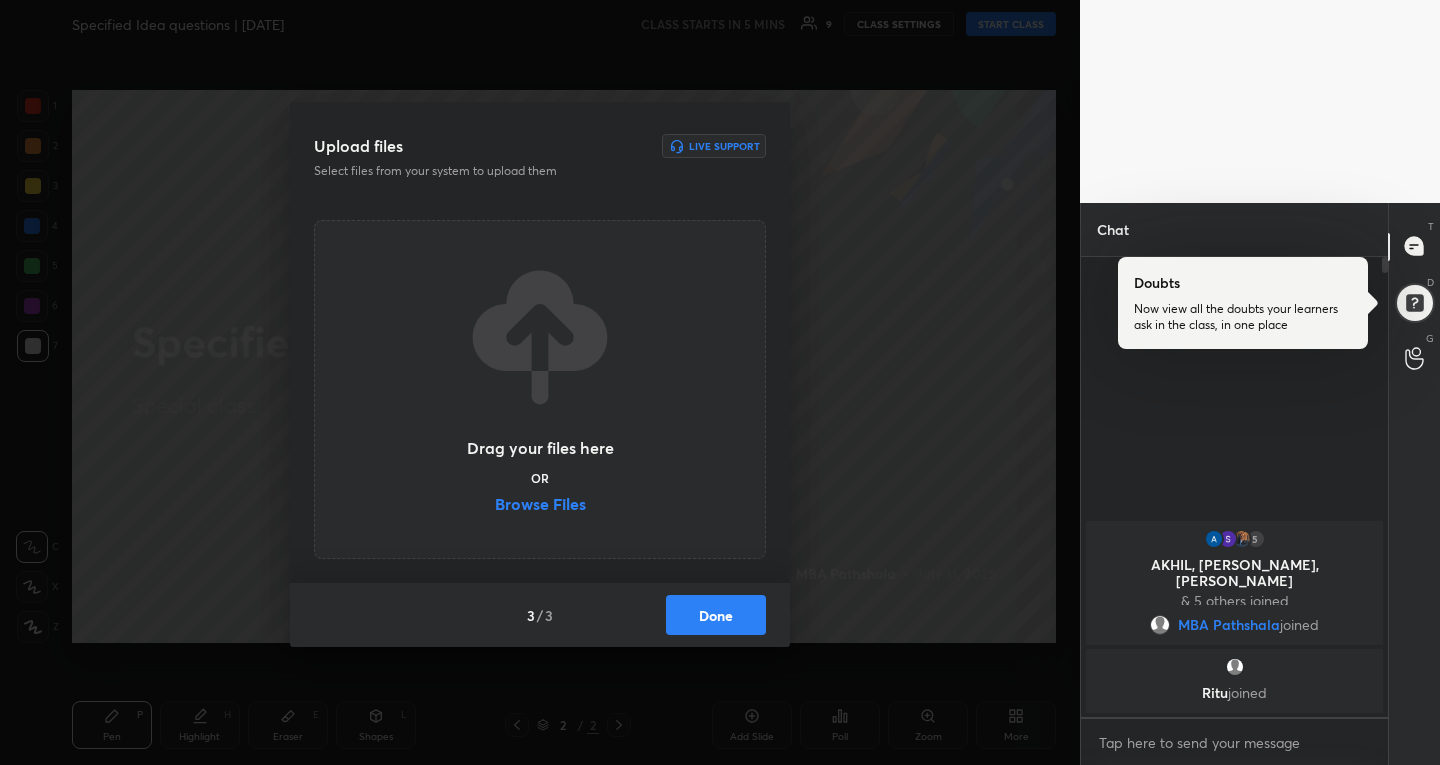 click on "Done" at bounding box center (716, 615) 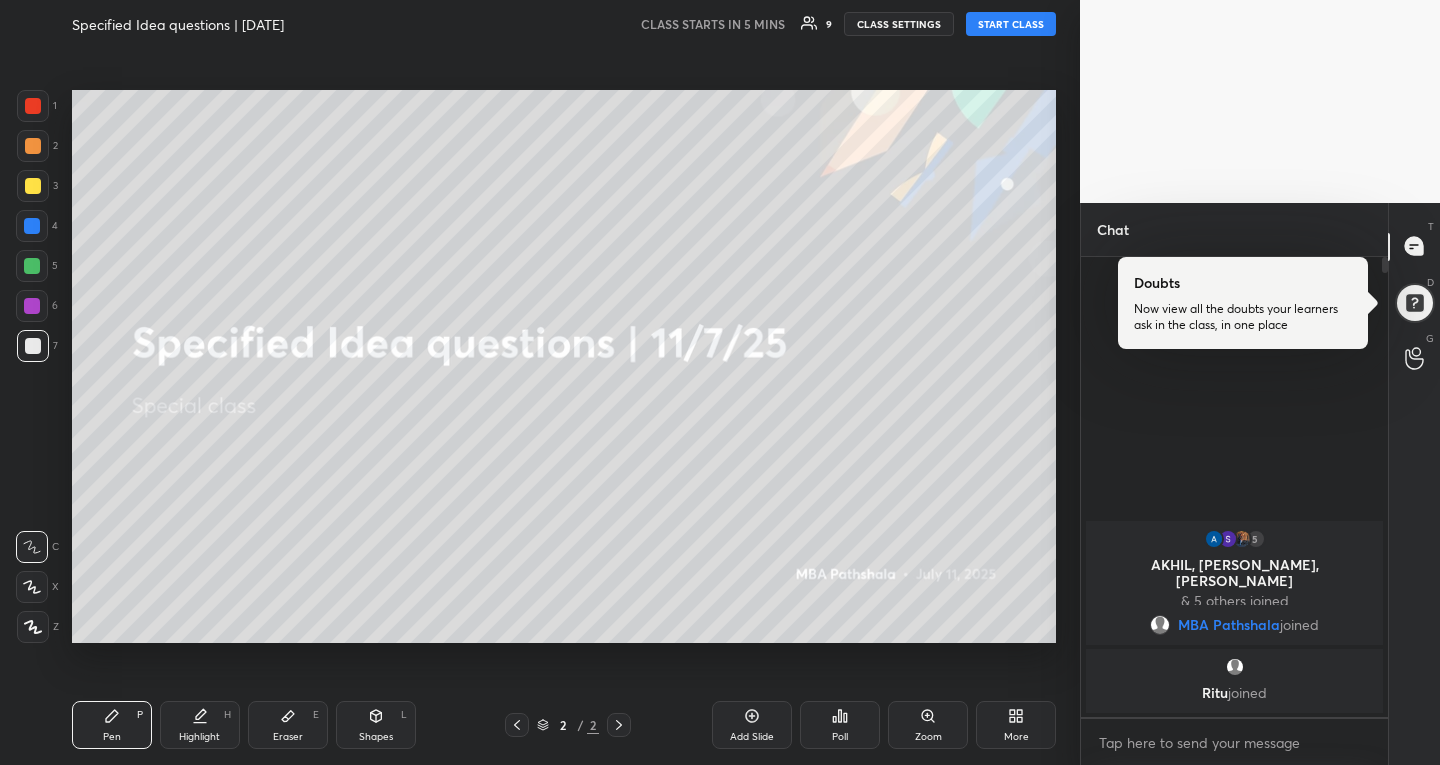 click on "More" at bounding box center (1016, 725) 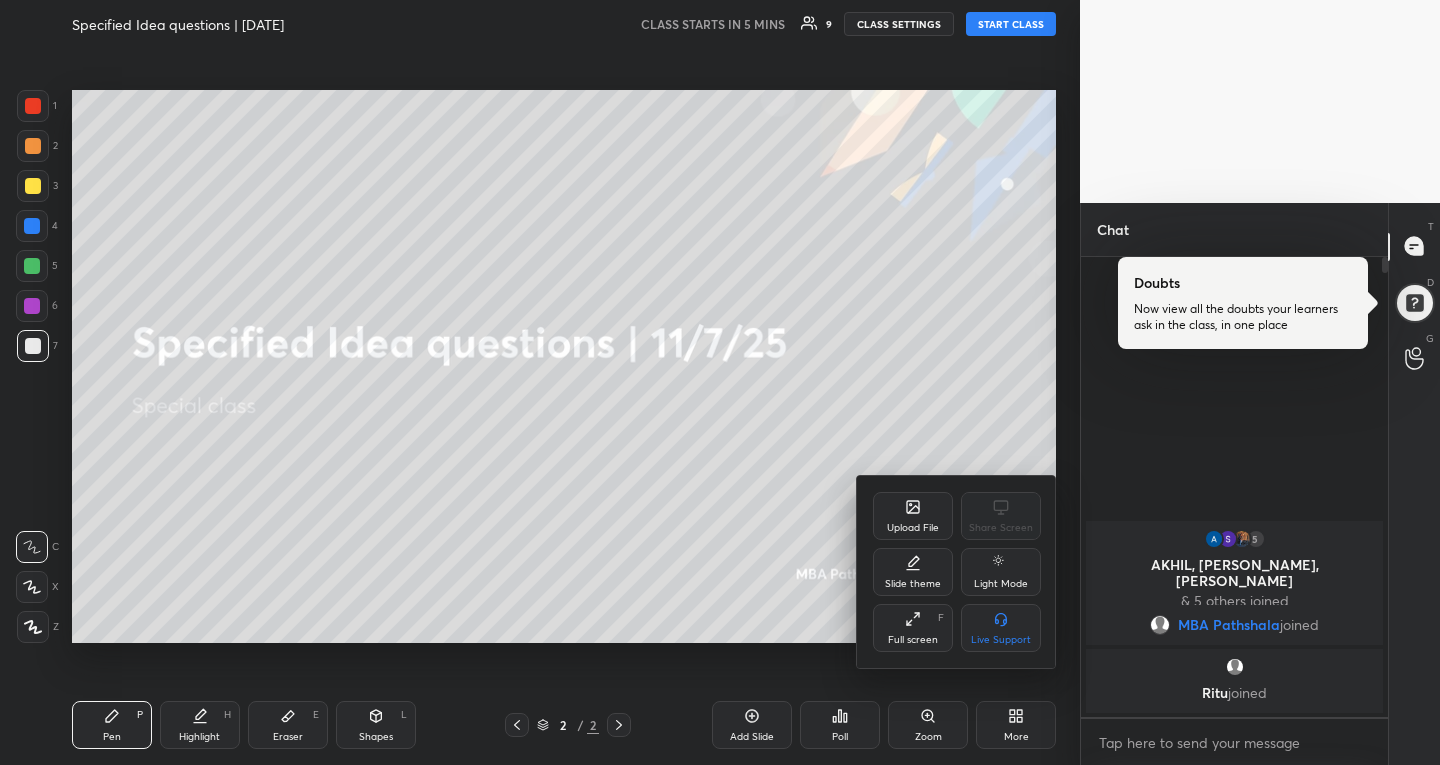 click 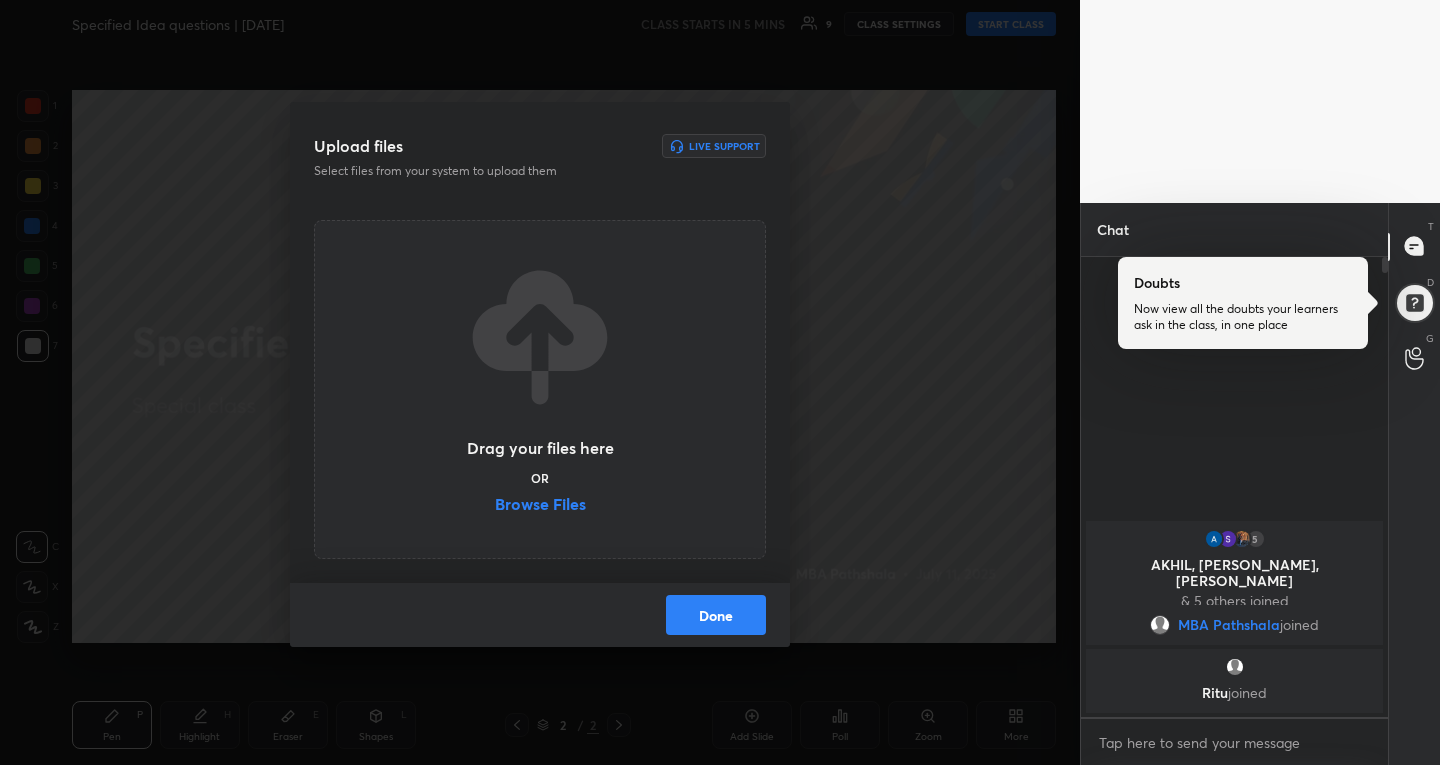 click on "Browse Files" at bounding box center (540, 506) 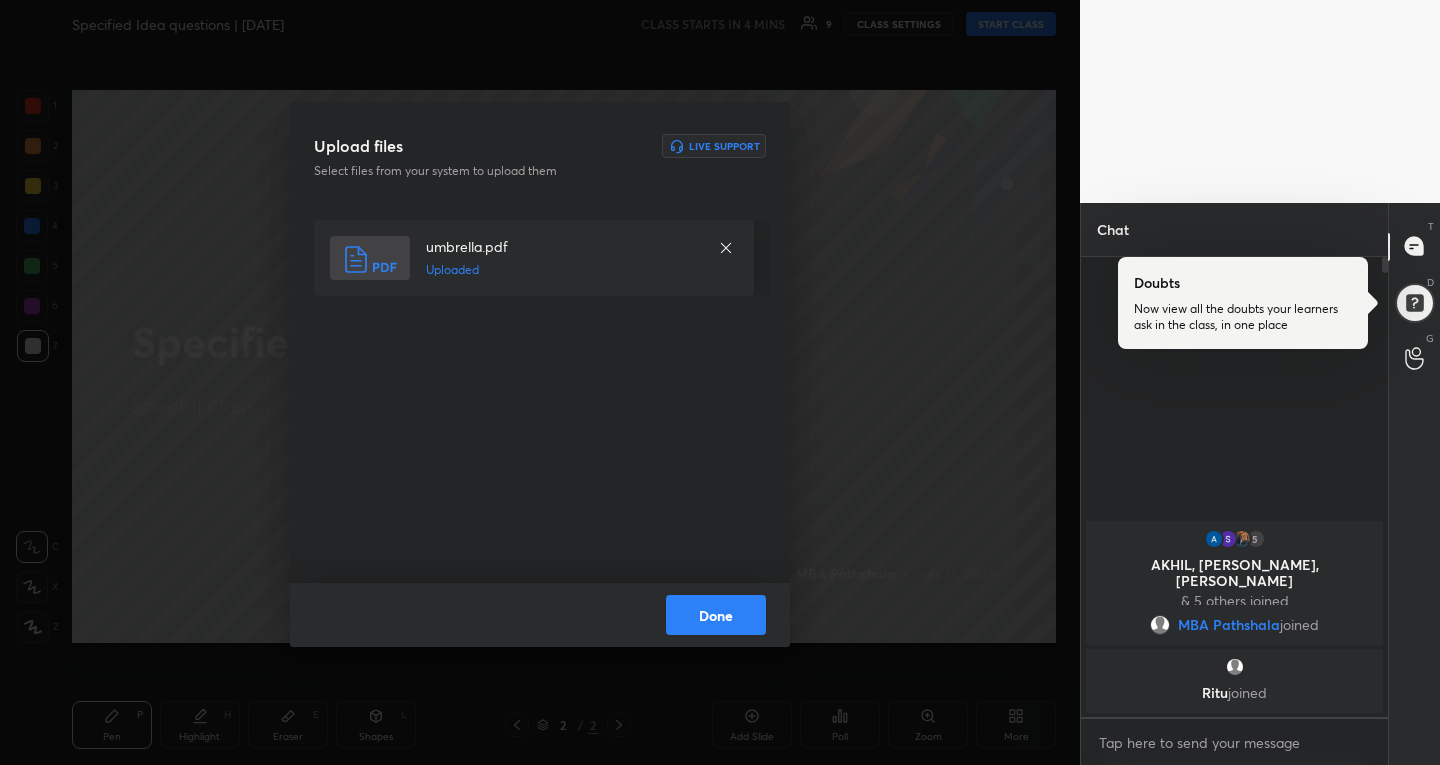 click on "Done" at bounding box center (716, 615) 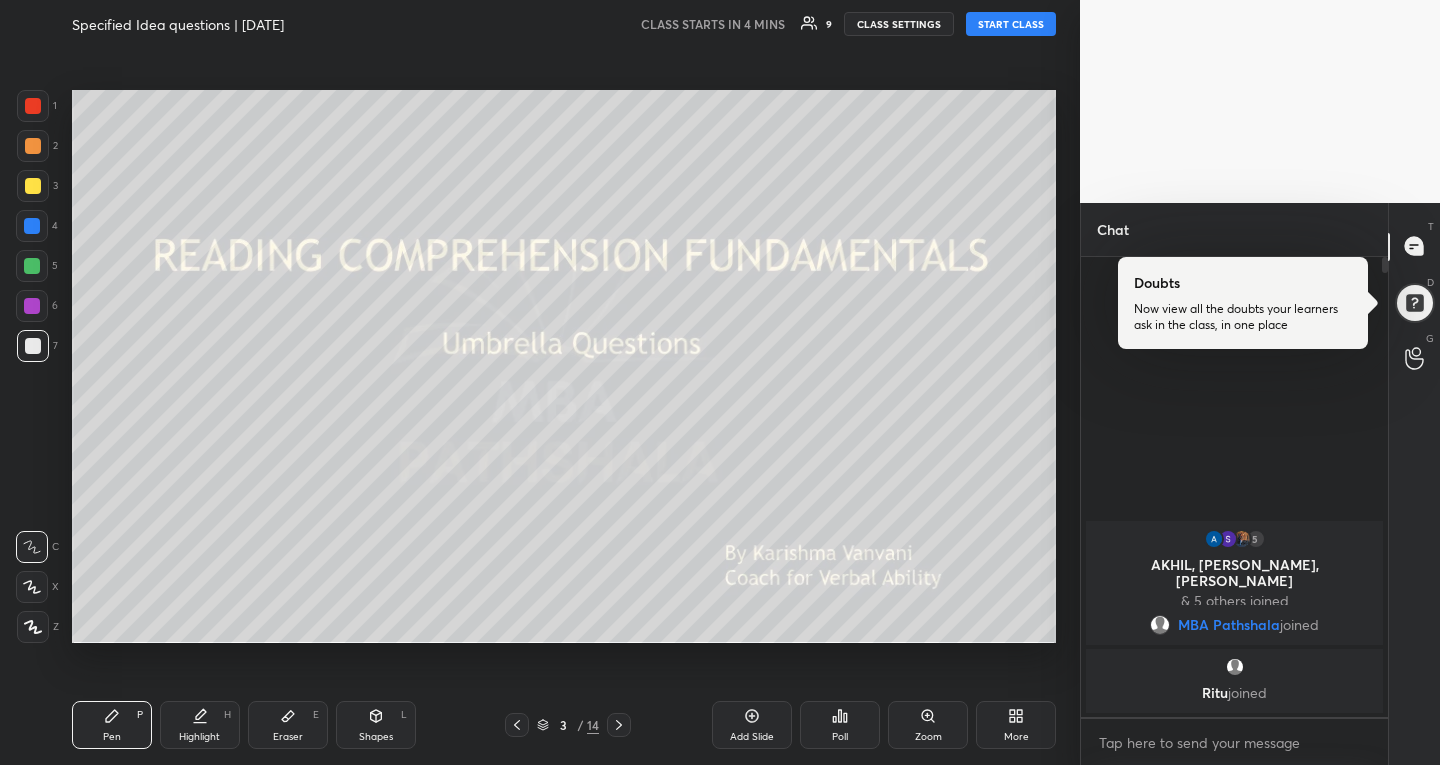 click 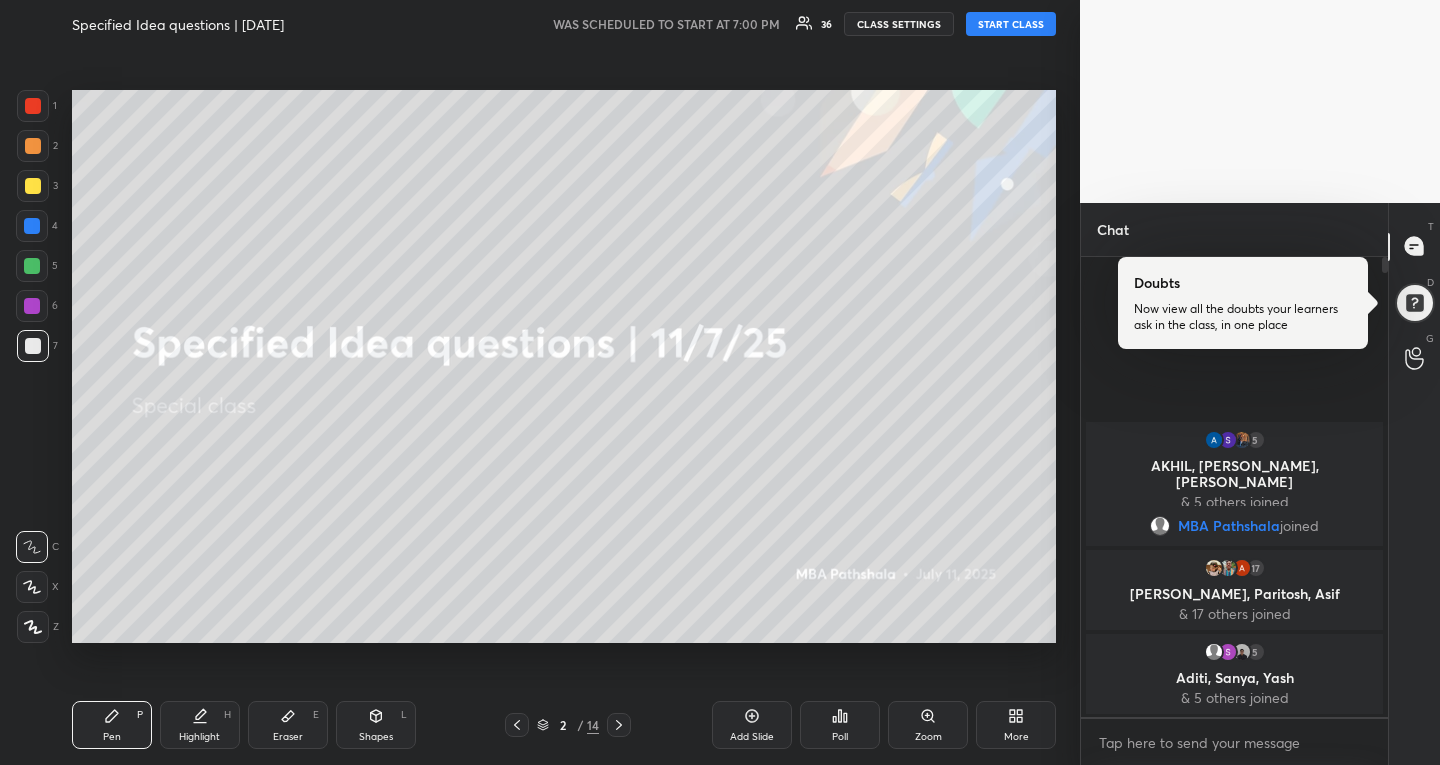 drag, startPoint x: 990, startPoint y: 26, endPoint x: 961, endPoint y: 86, distance: 66.64083 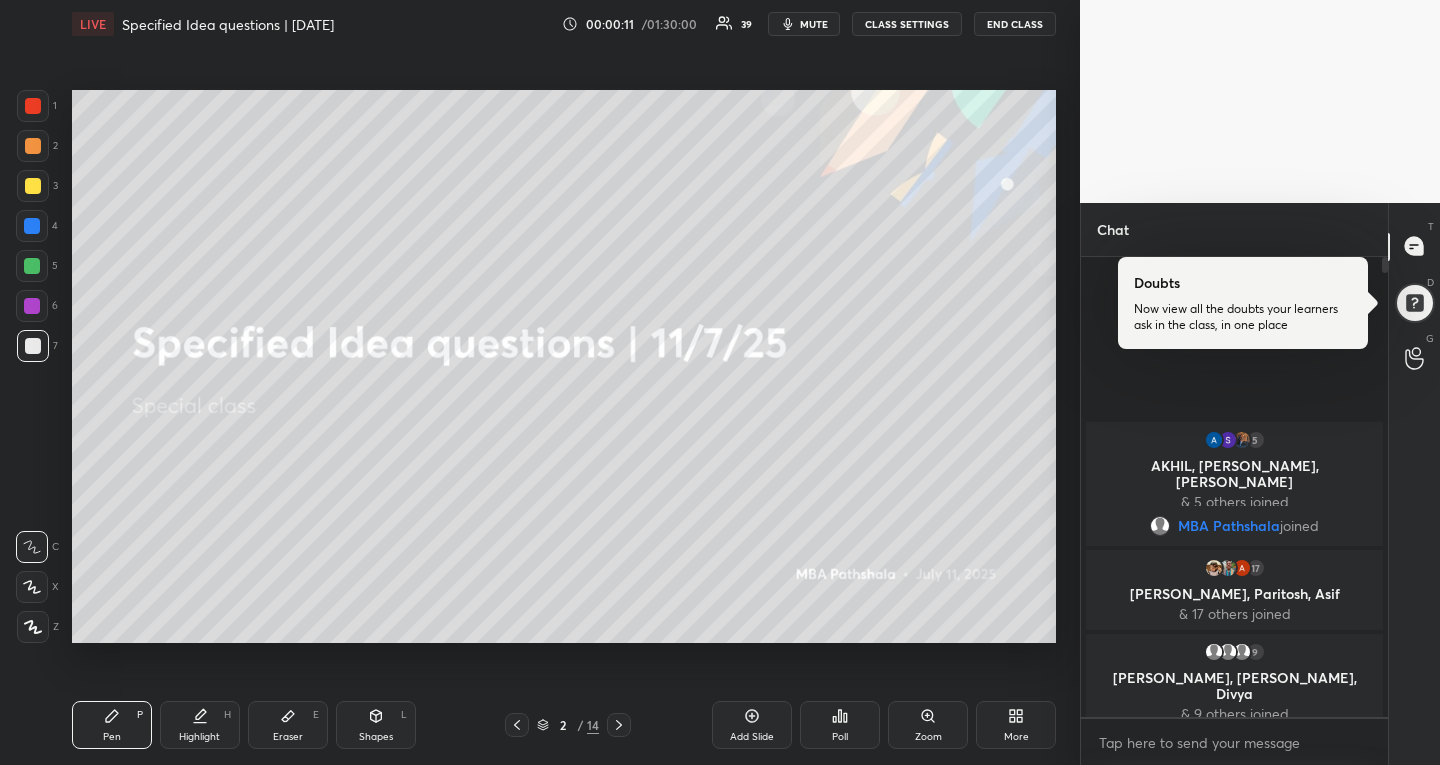 click at bounding box center (32, 306) 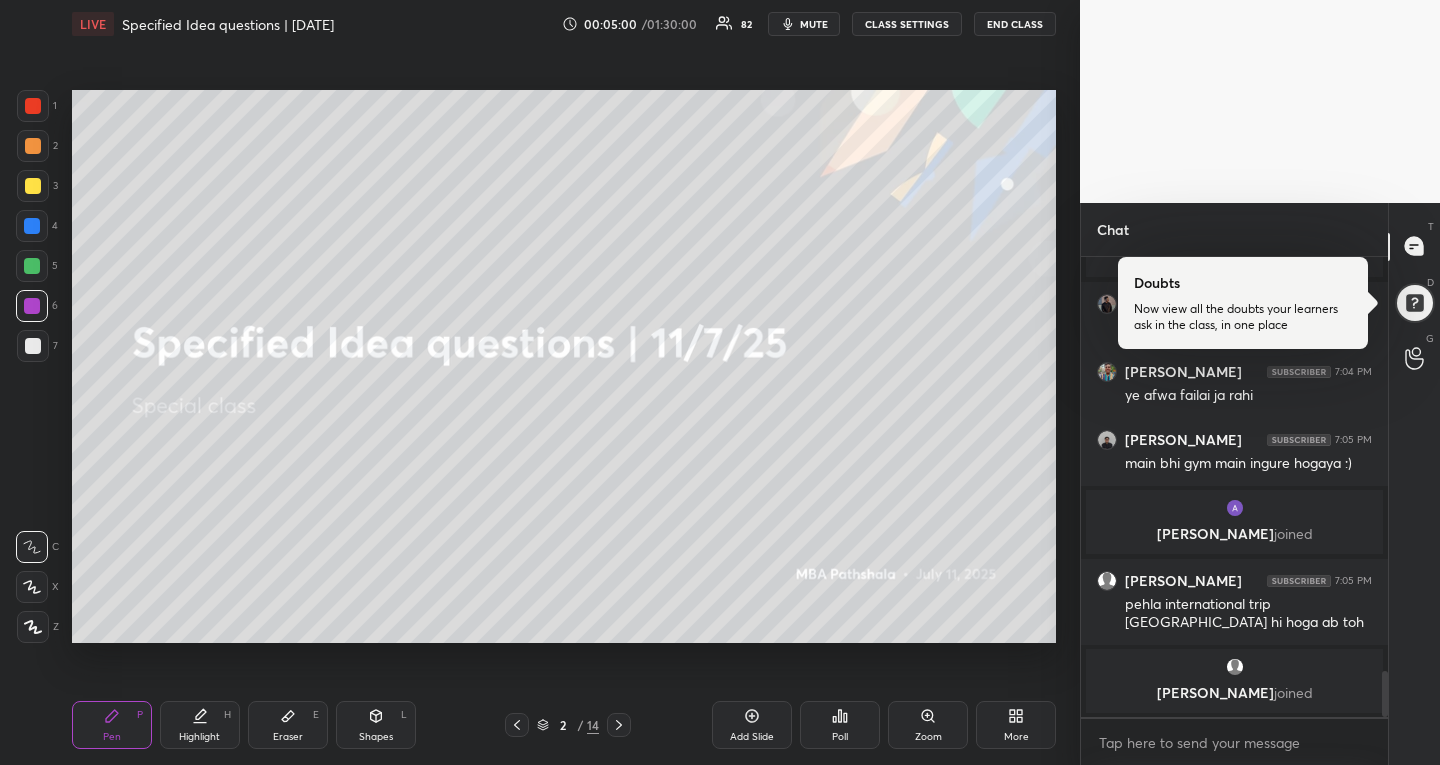 scroll, scrollTop: 4196, scrollLeft: 0, axis: vertical 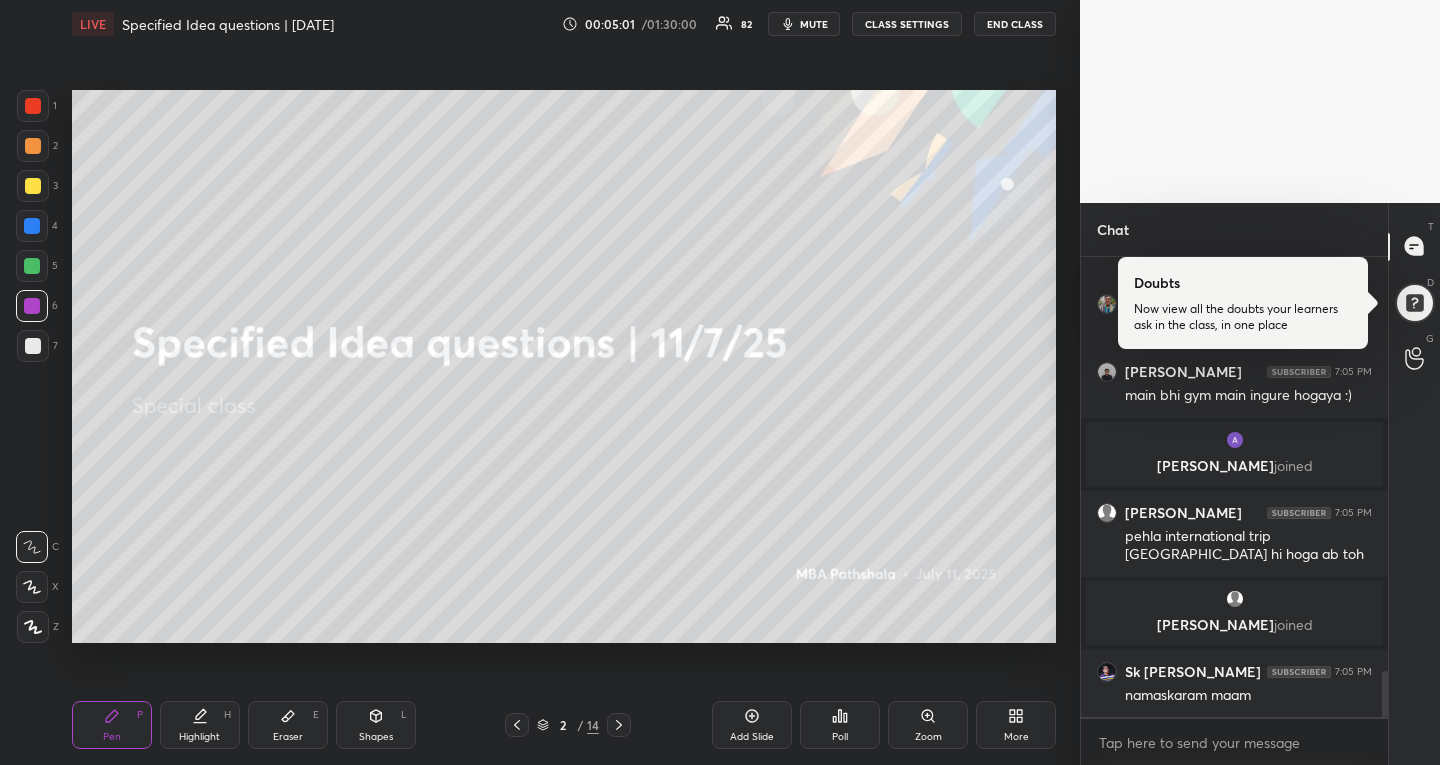 click 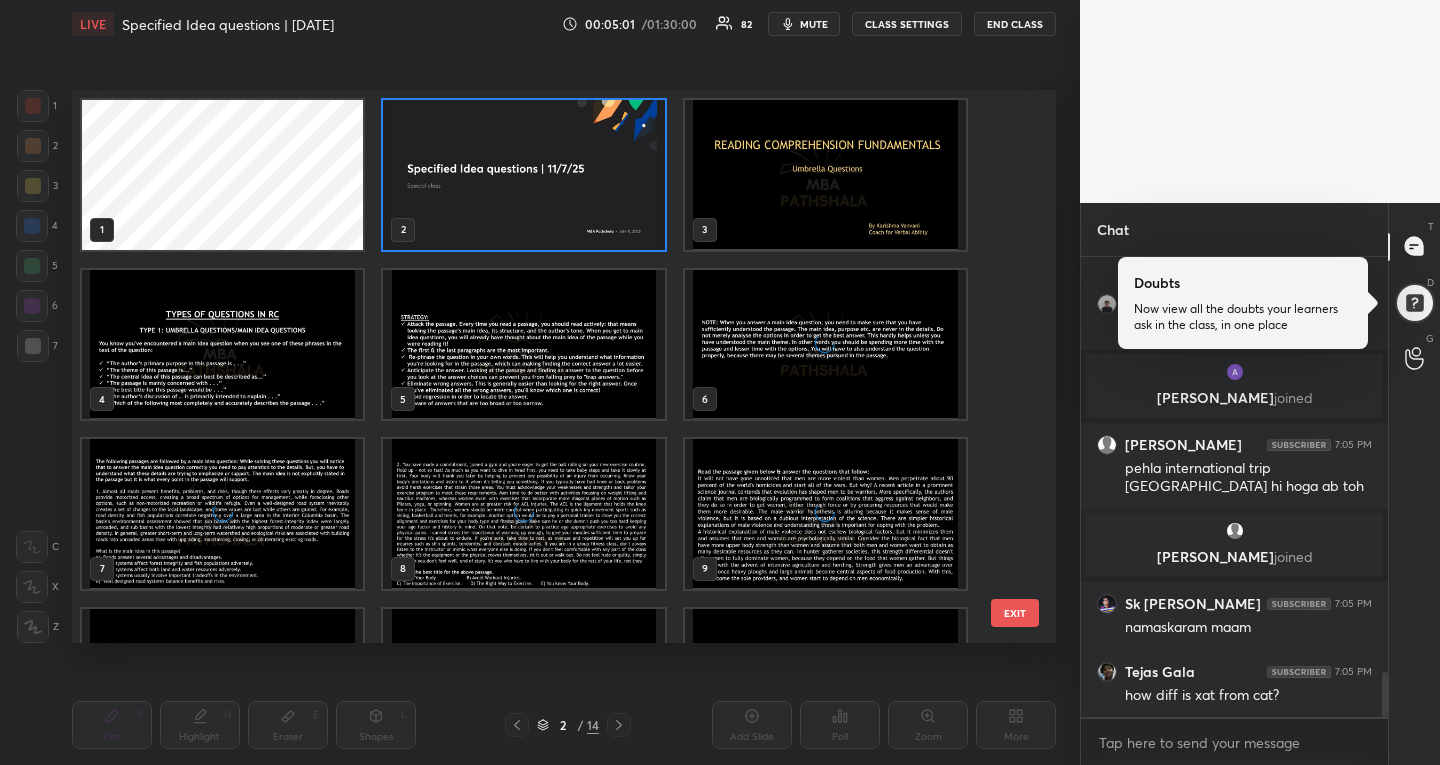 scroll, scrollTop: 7, scrollLeft: 11, axis: both 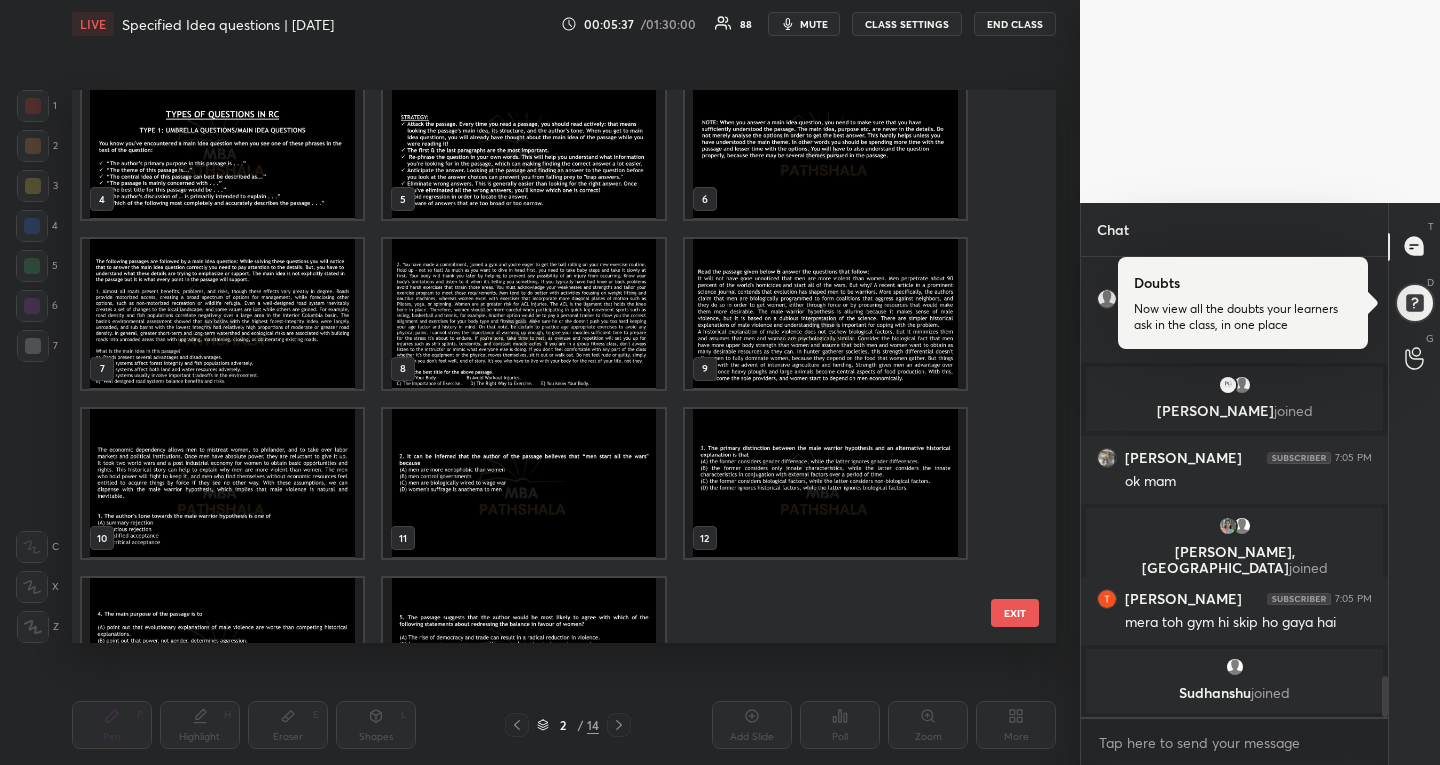 click at bounding box center (825, 314) 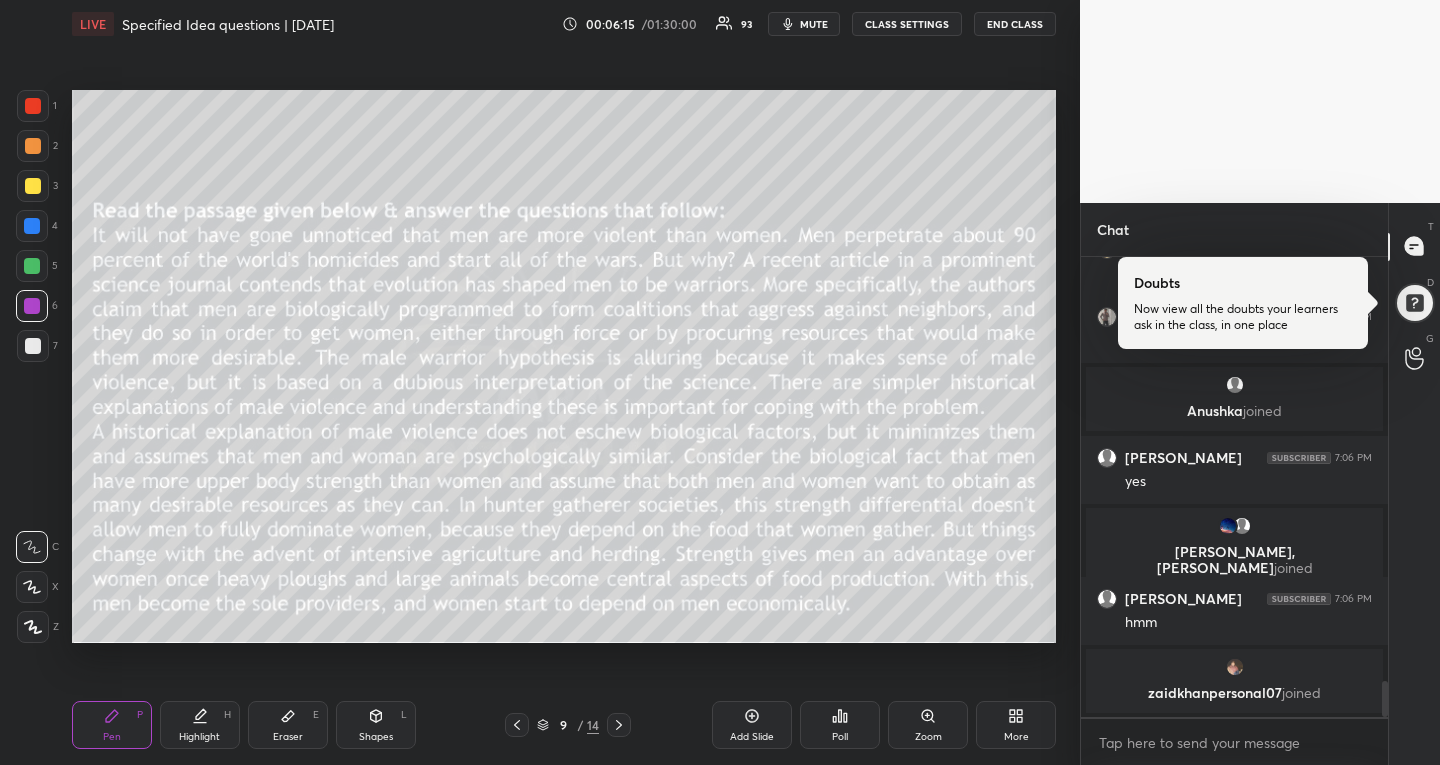 scroll, scrollTop: 5347, scrollLeft: 0, axis: vertical 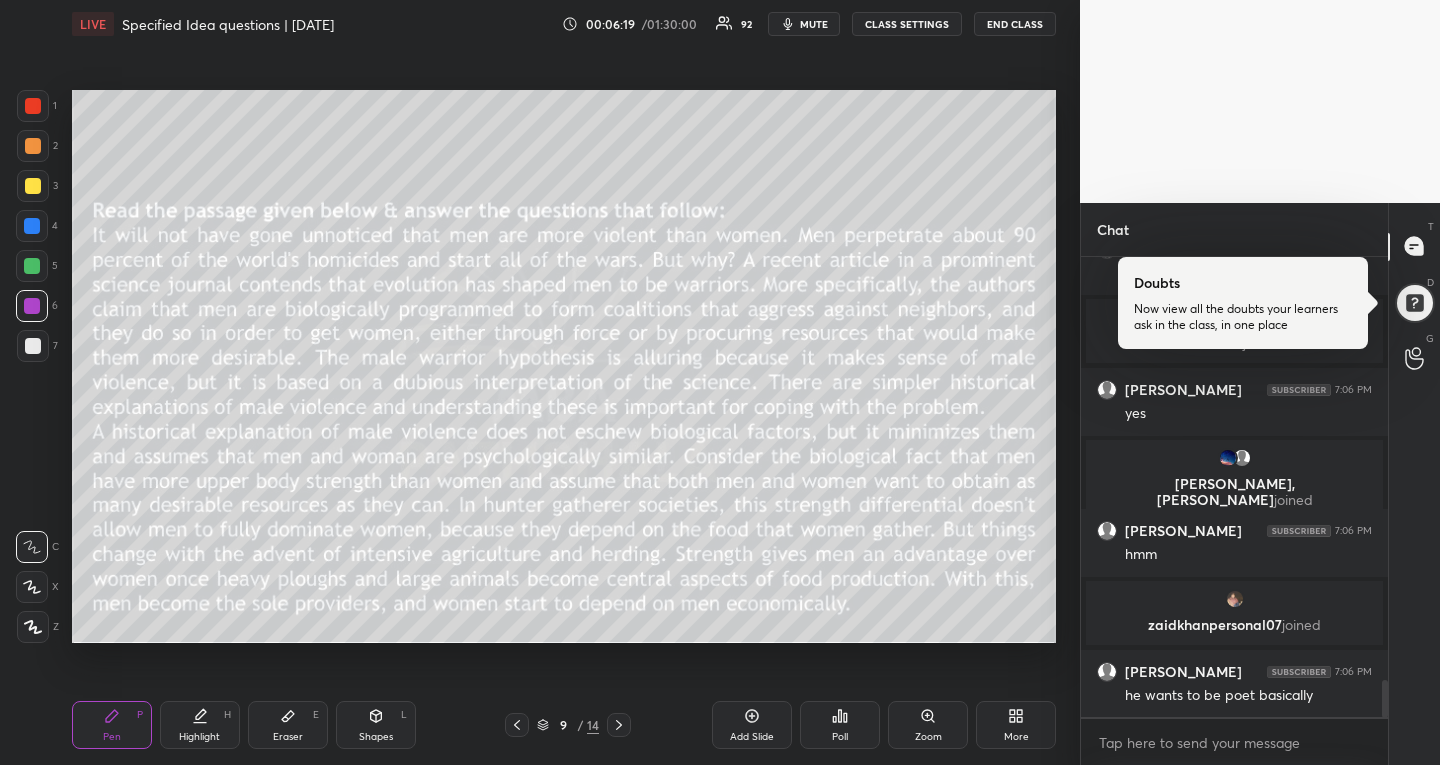 click 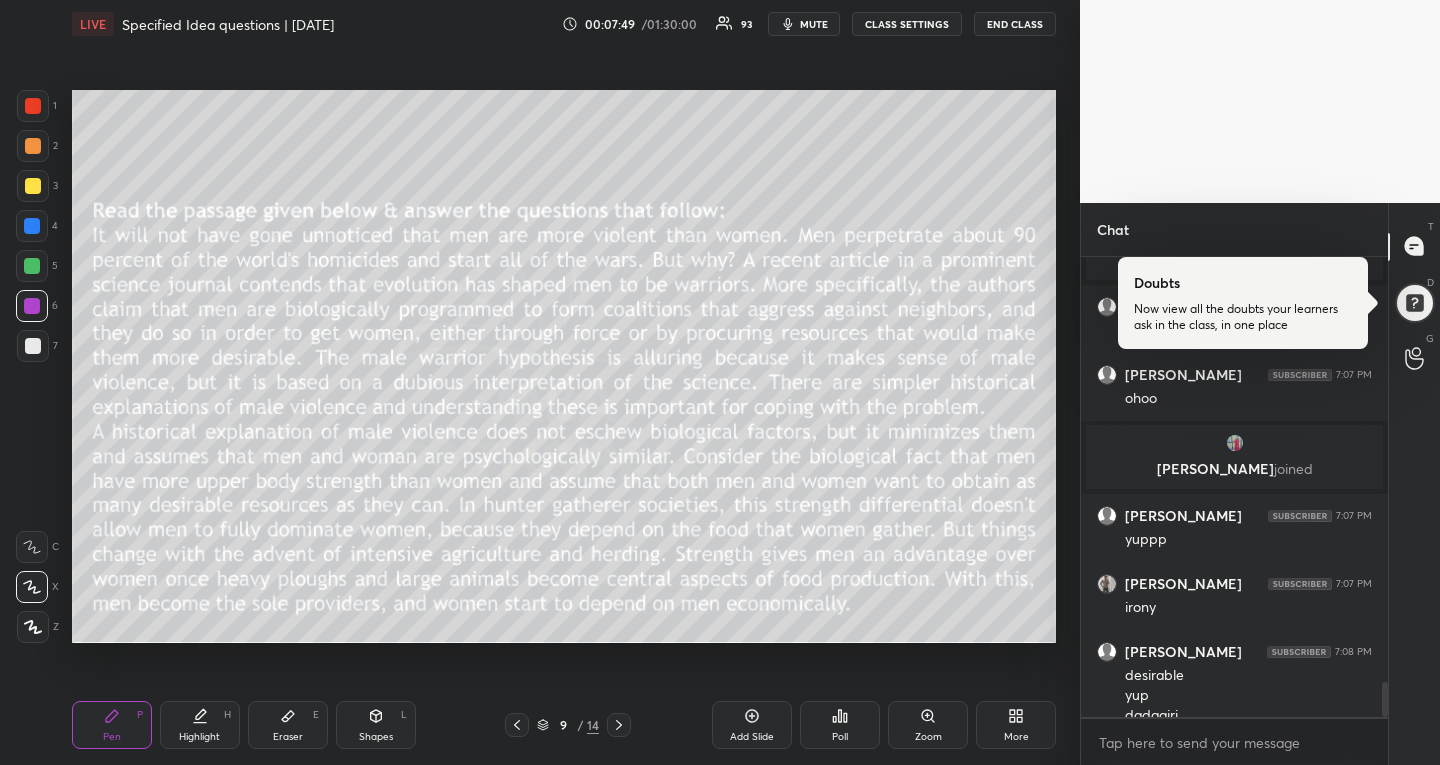 scroll, scrollTop: 5655, scrollLeft: 0, axis: vertical 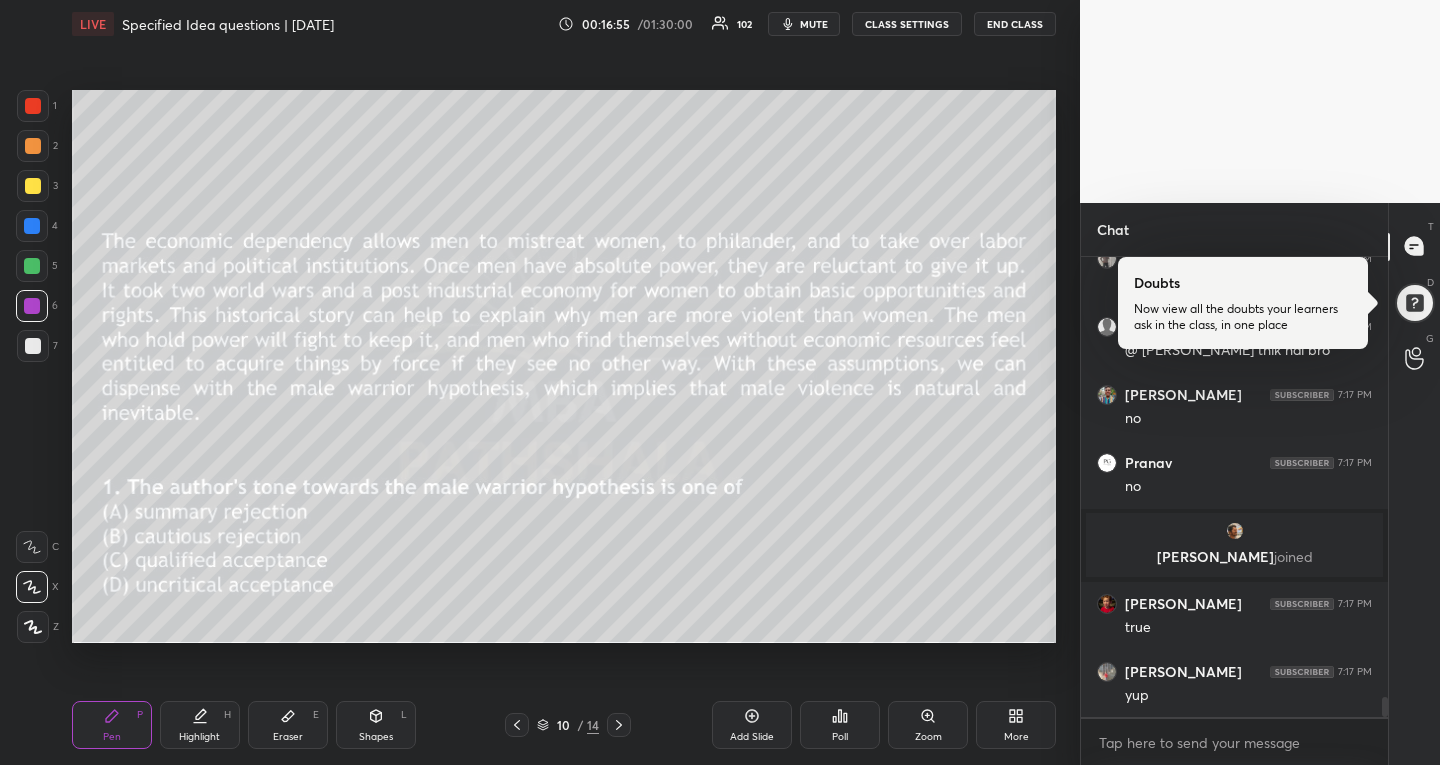 click at bounding box center (33, 186) 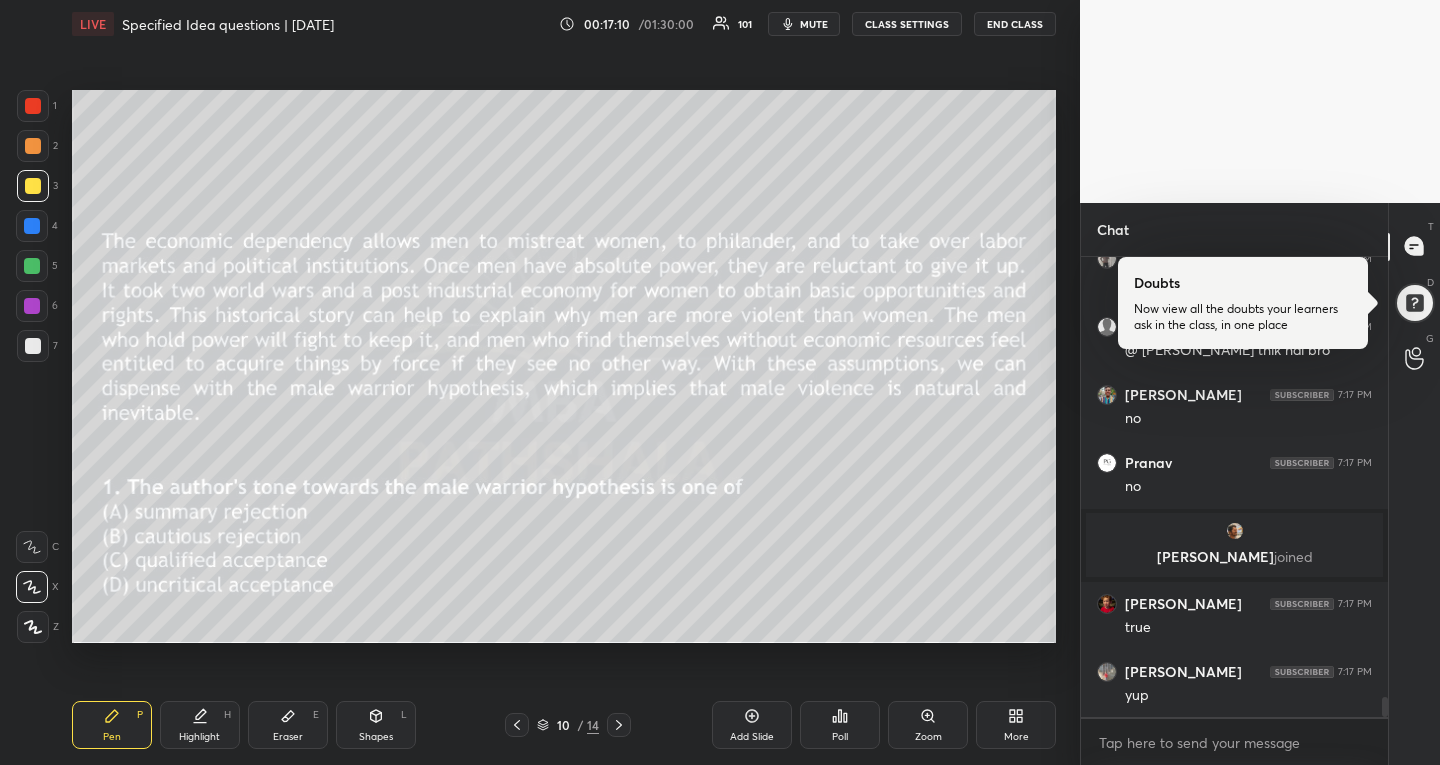 scroll, scrollTop: 10313, scrollLeft: 0, axis: vertical 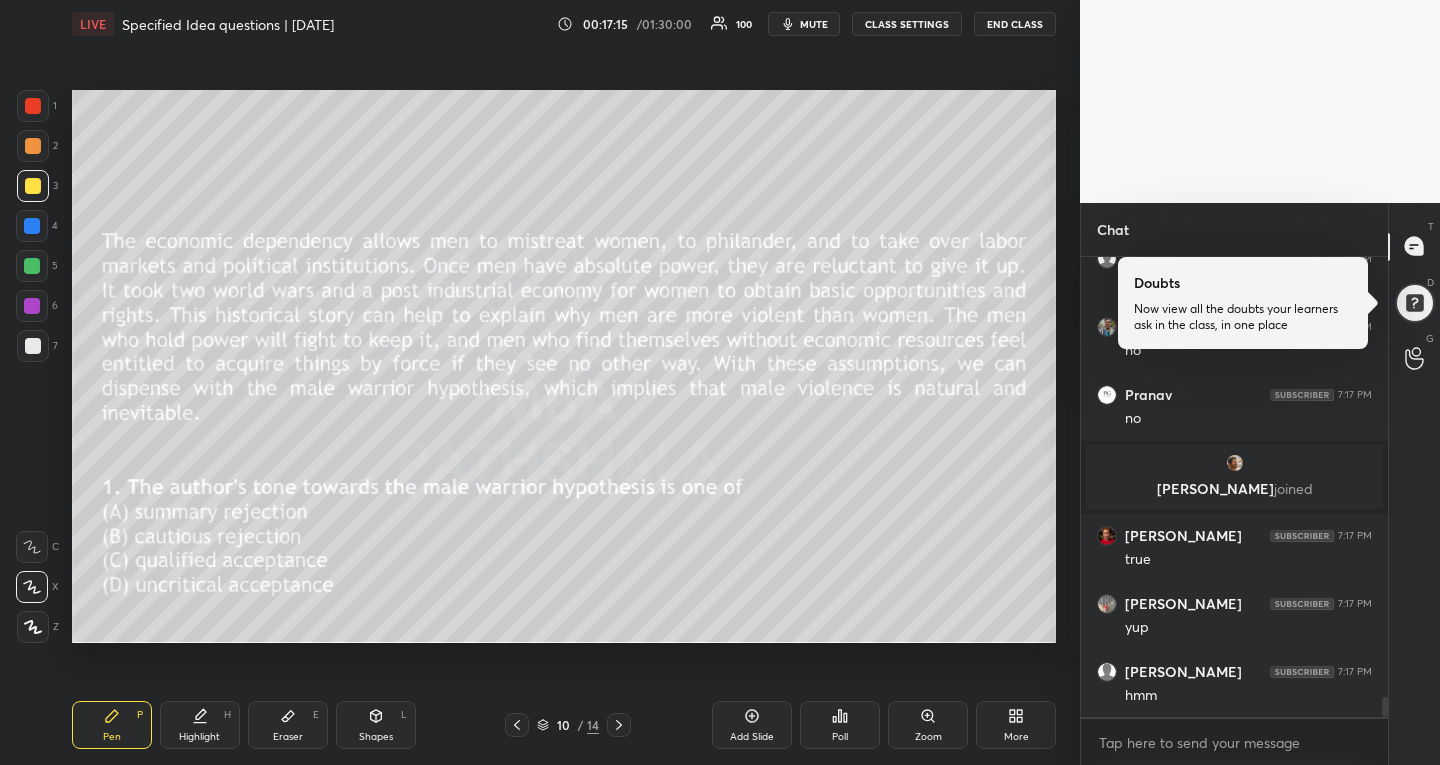 click at bounding box center (32, 306) 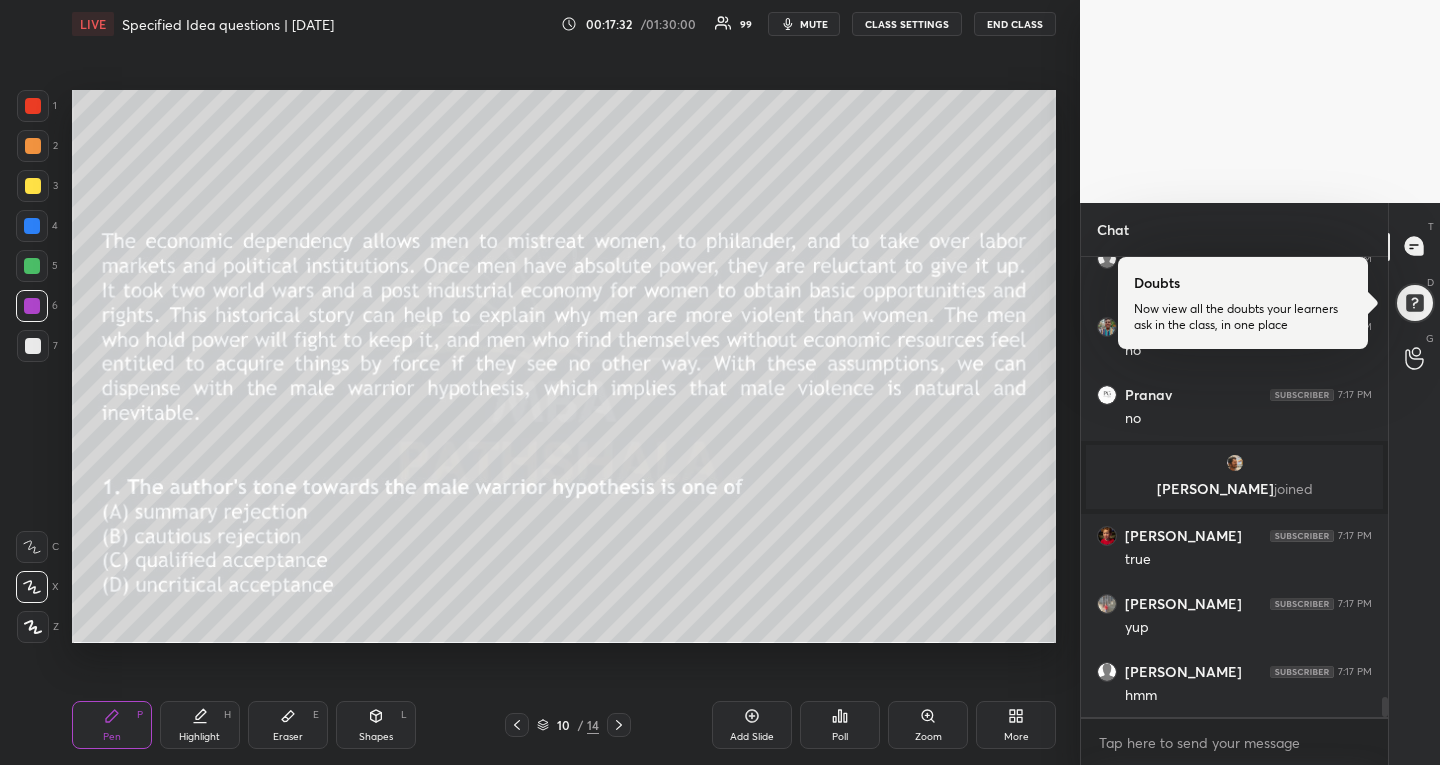 scroll, scrollTop: 419, scrollLeft: 301, axis: both 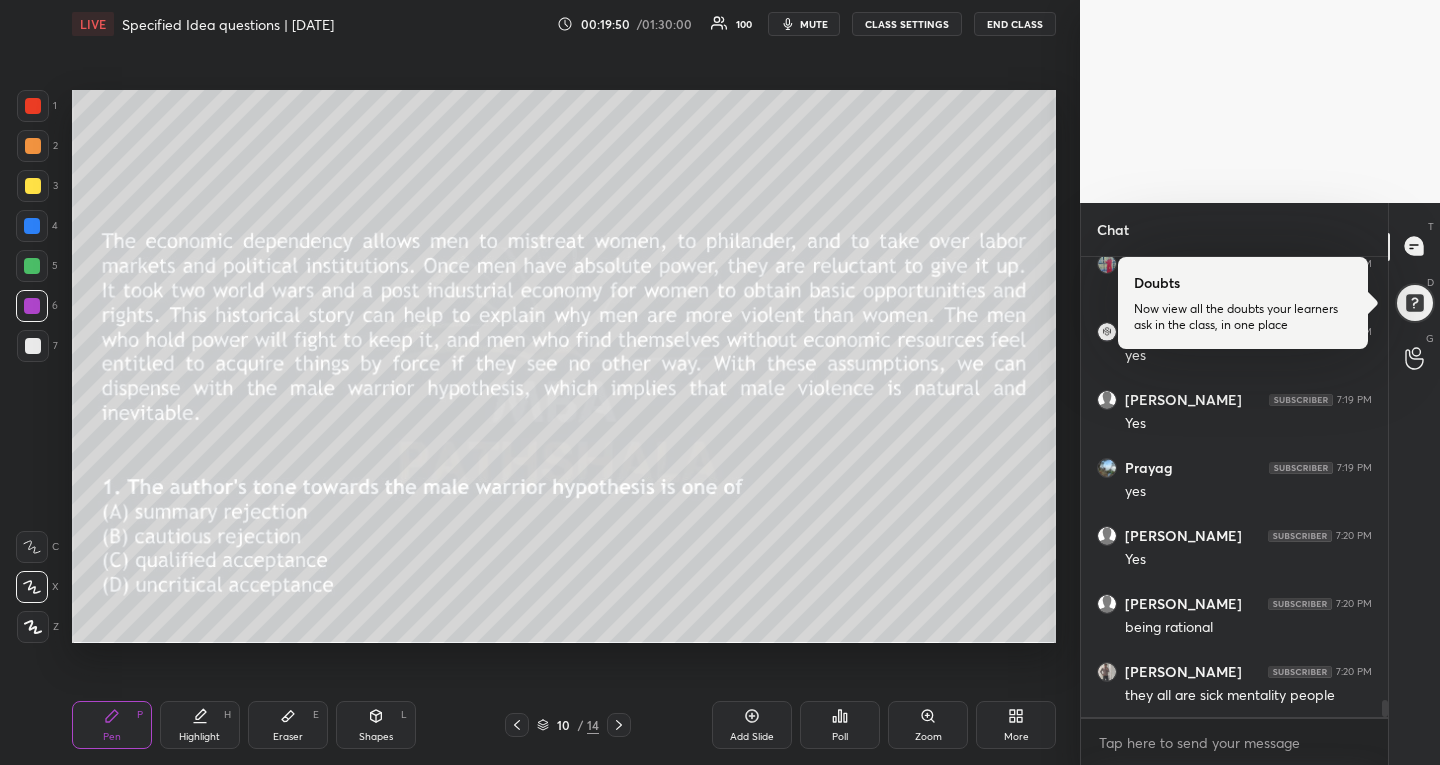 click at bounding box center (33, 186) 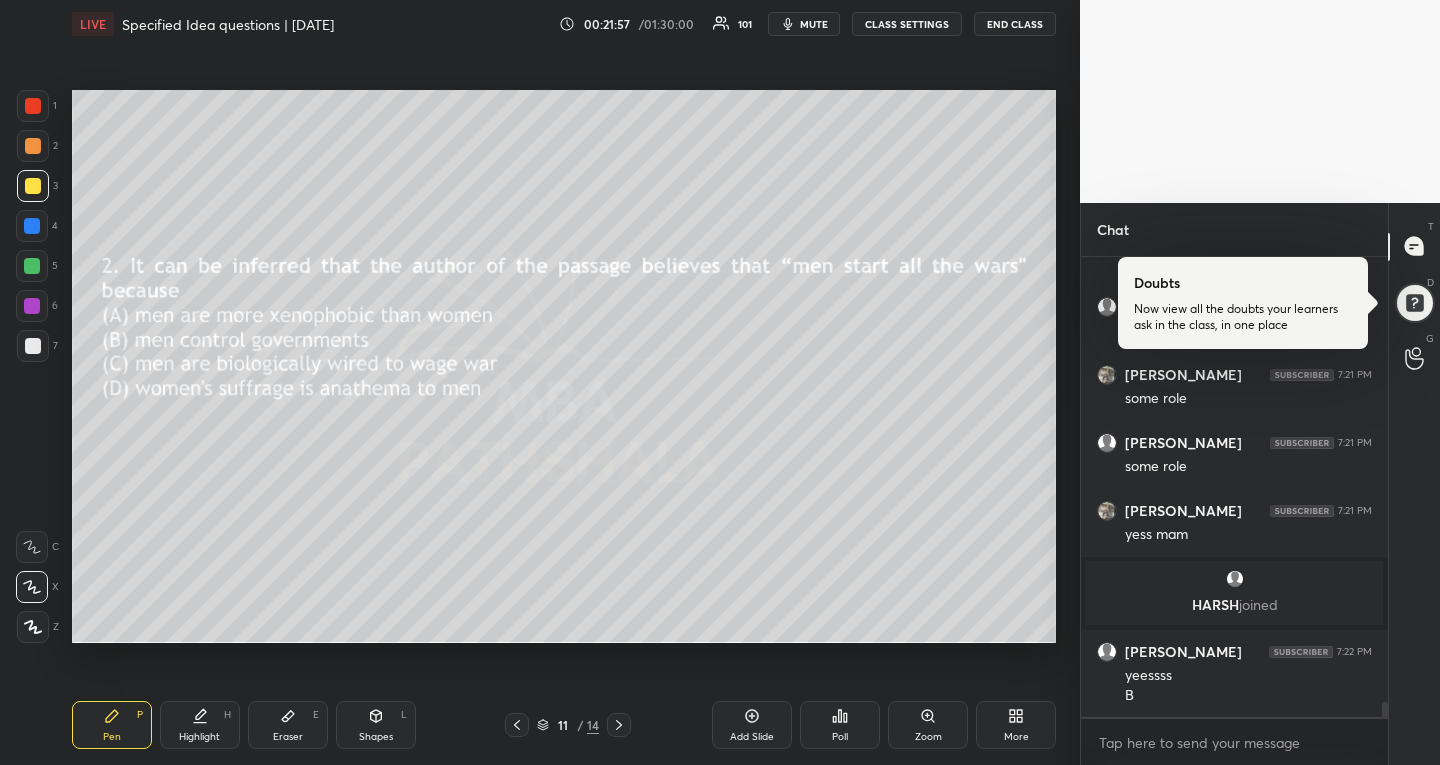 scroll, scrollTop: 13942, scrollLeft: 0, axis: vertical 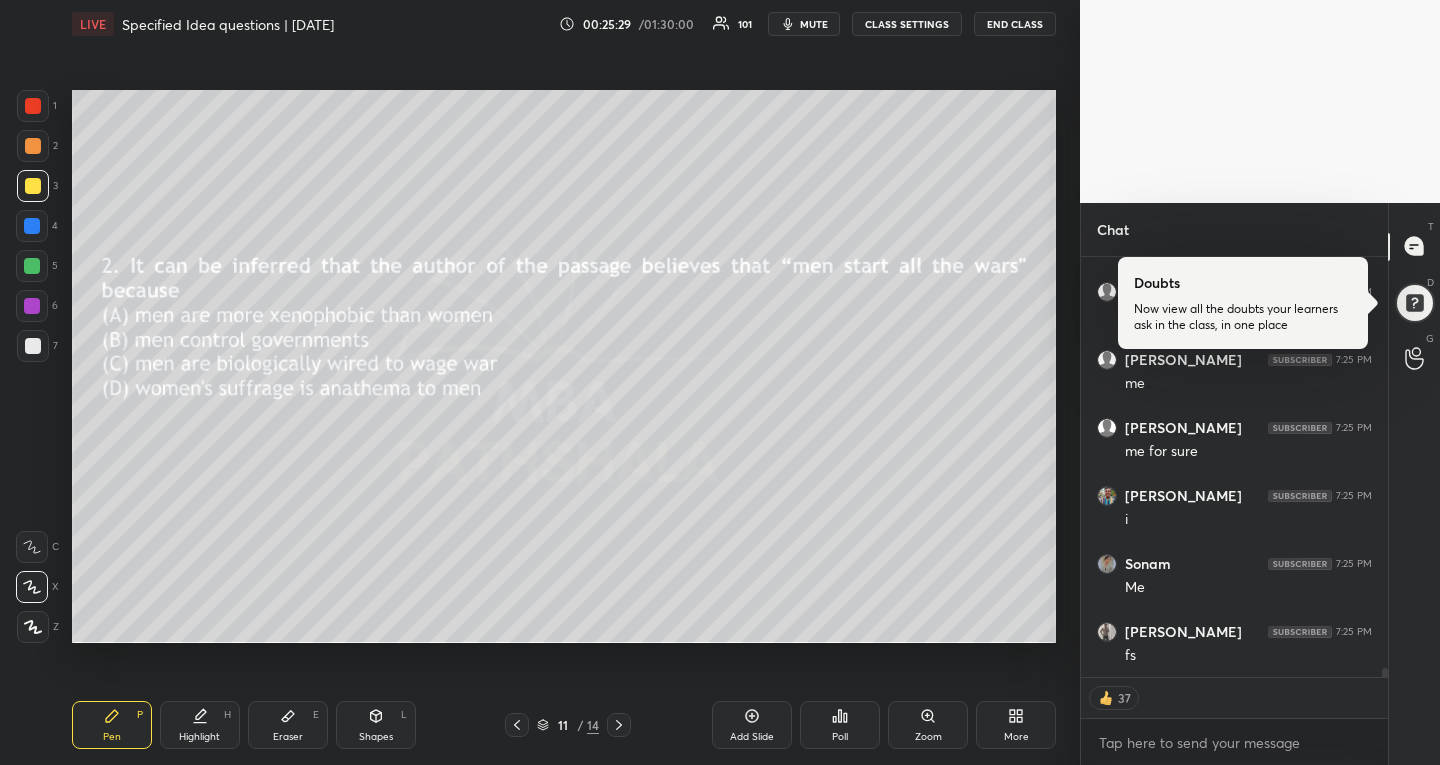 click at bounding box center [33, 146] 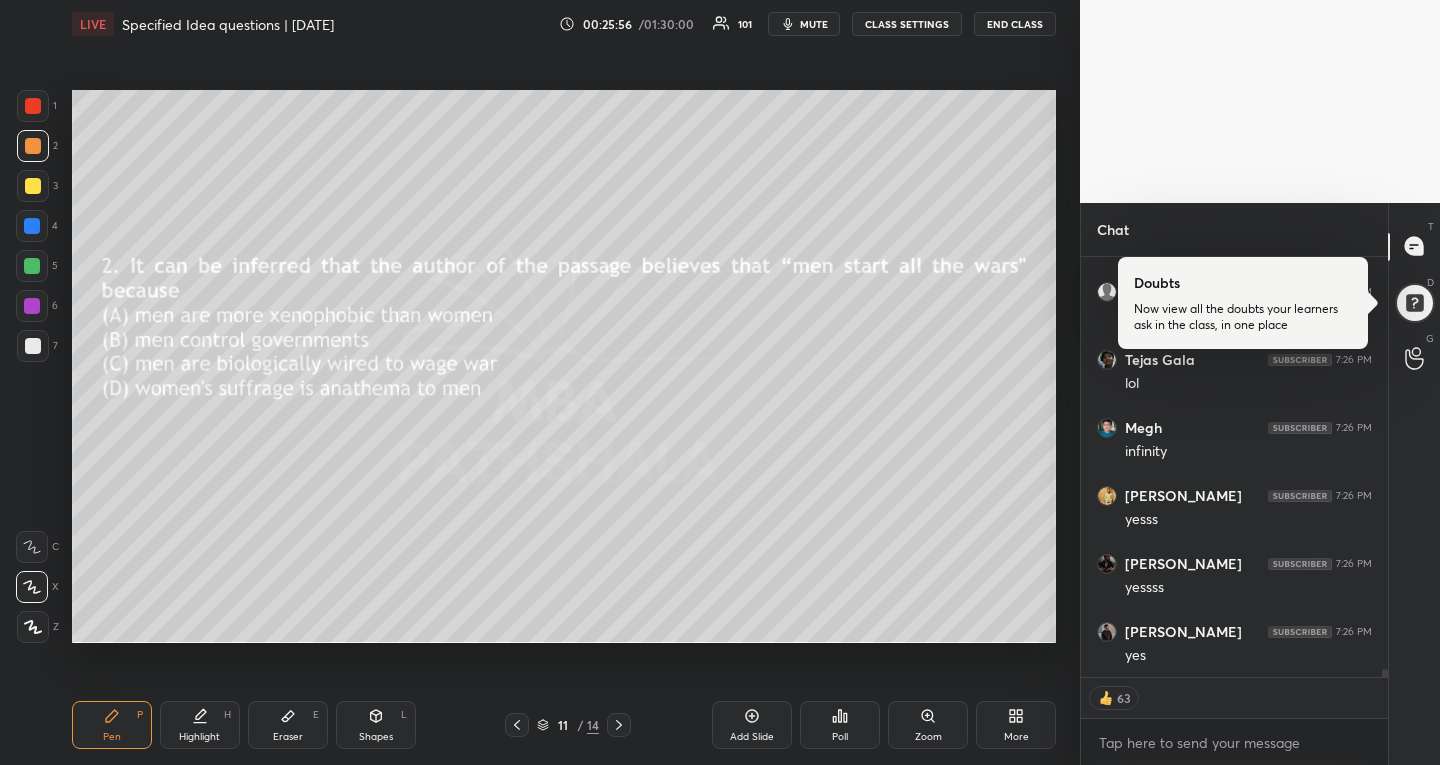 scroll, scrollTop: 21035, scrollLeft: 0, axis: vertical 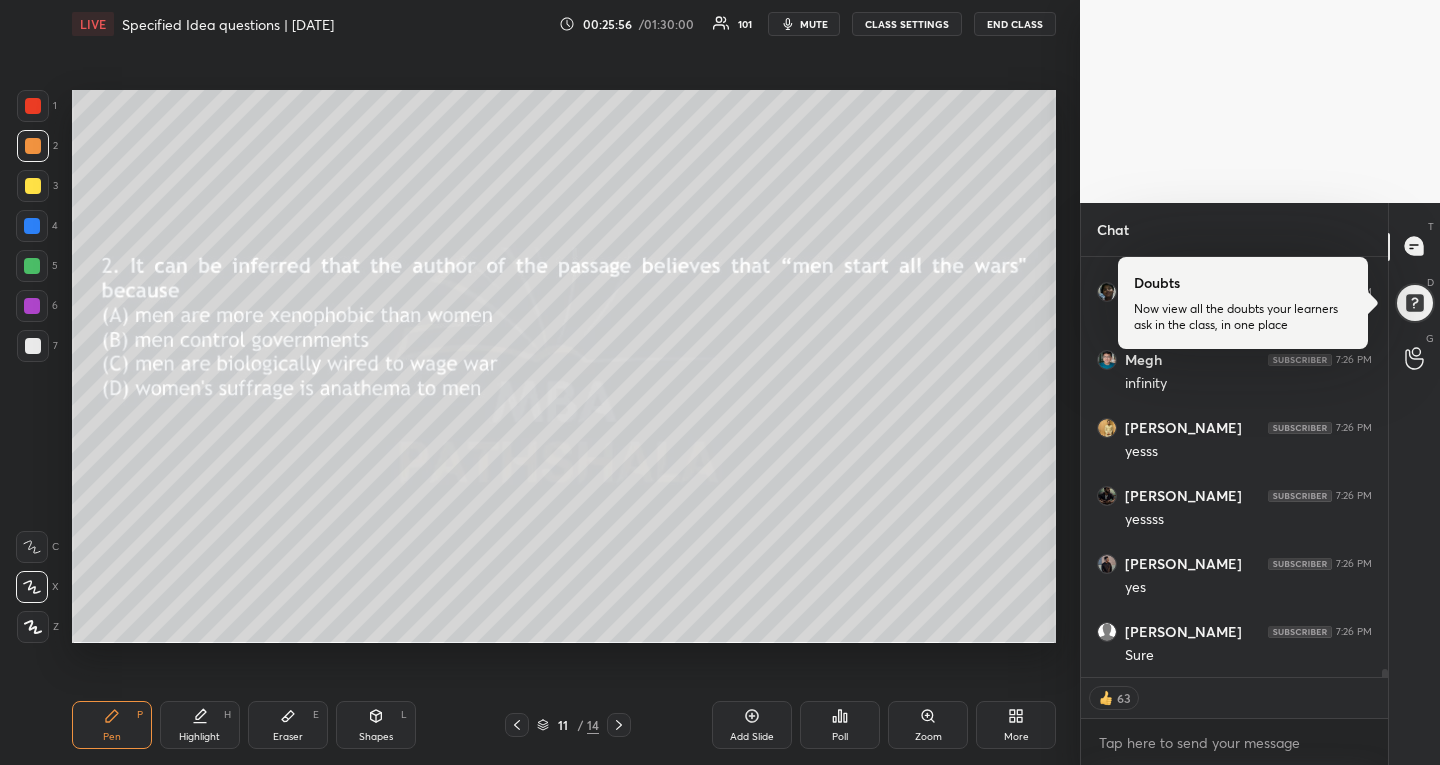 click 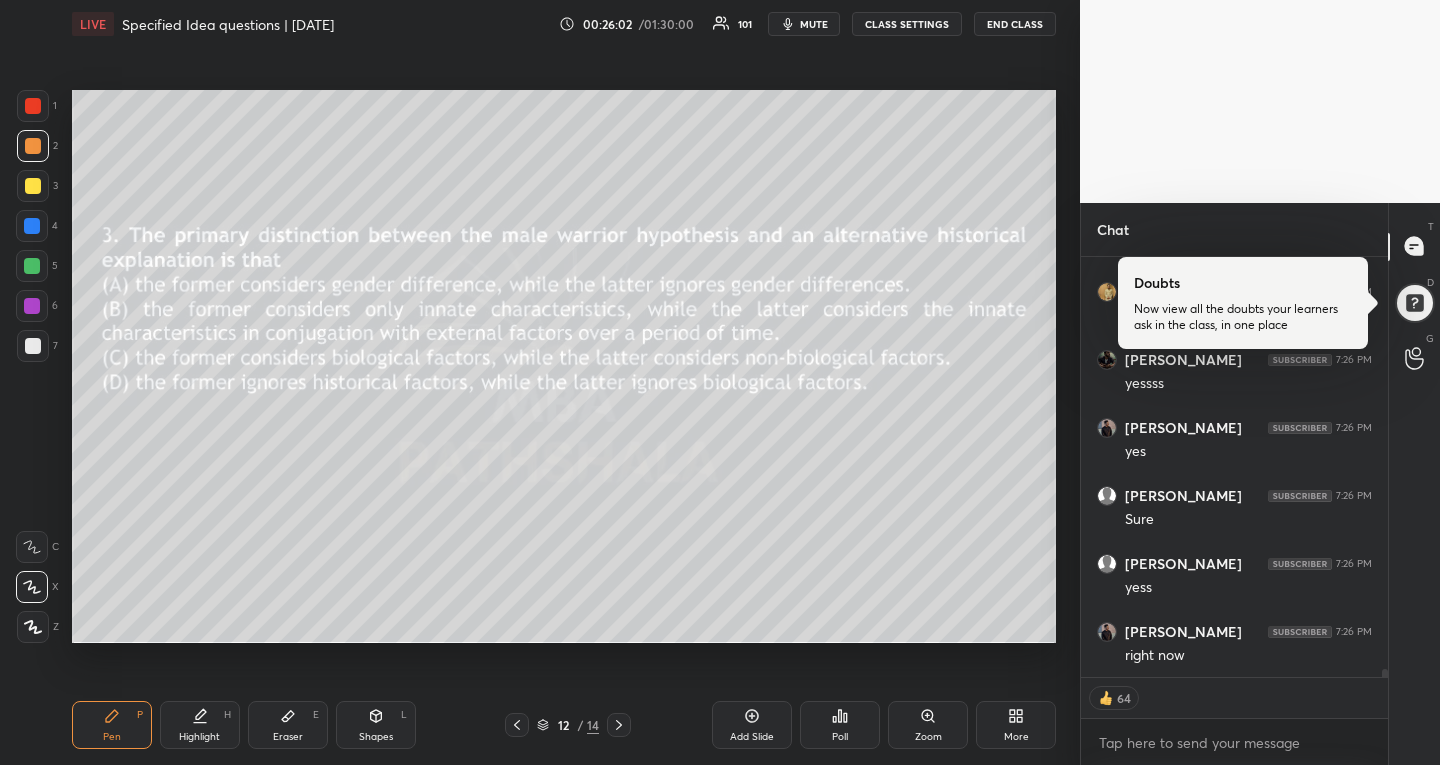 scroll, scrollTop: 21239, scrollLeft: 0, axis: vertical 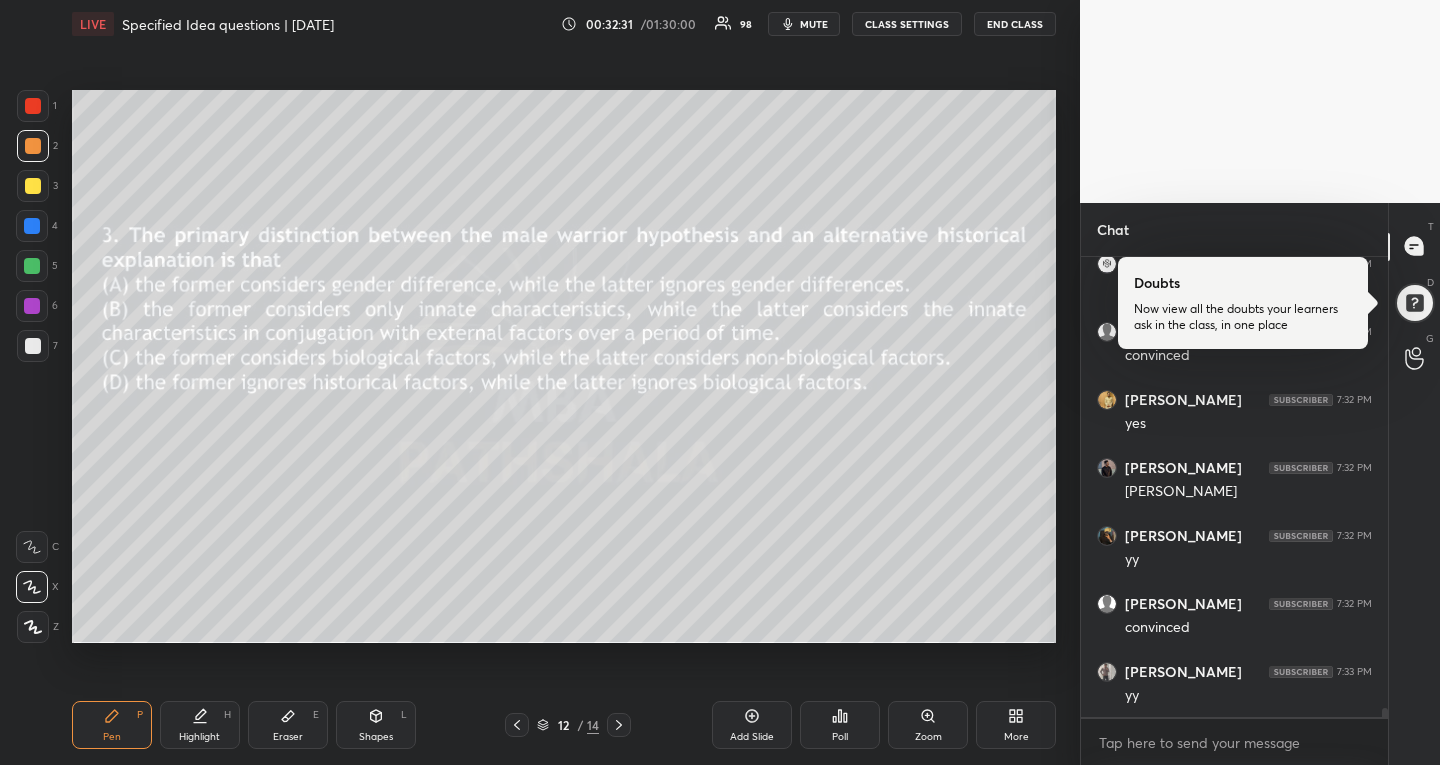 click 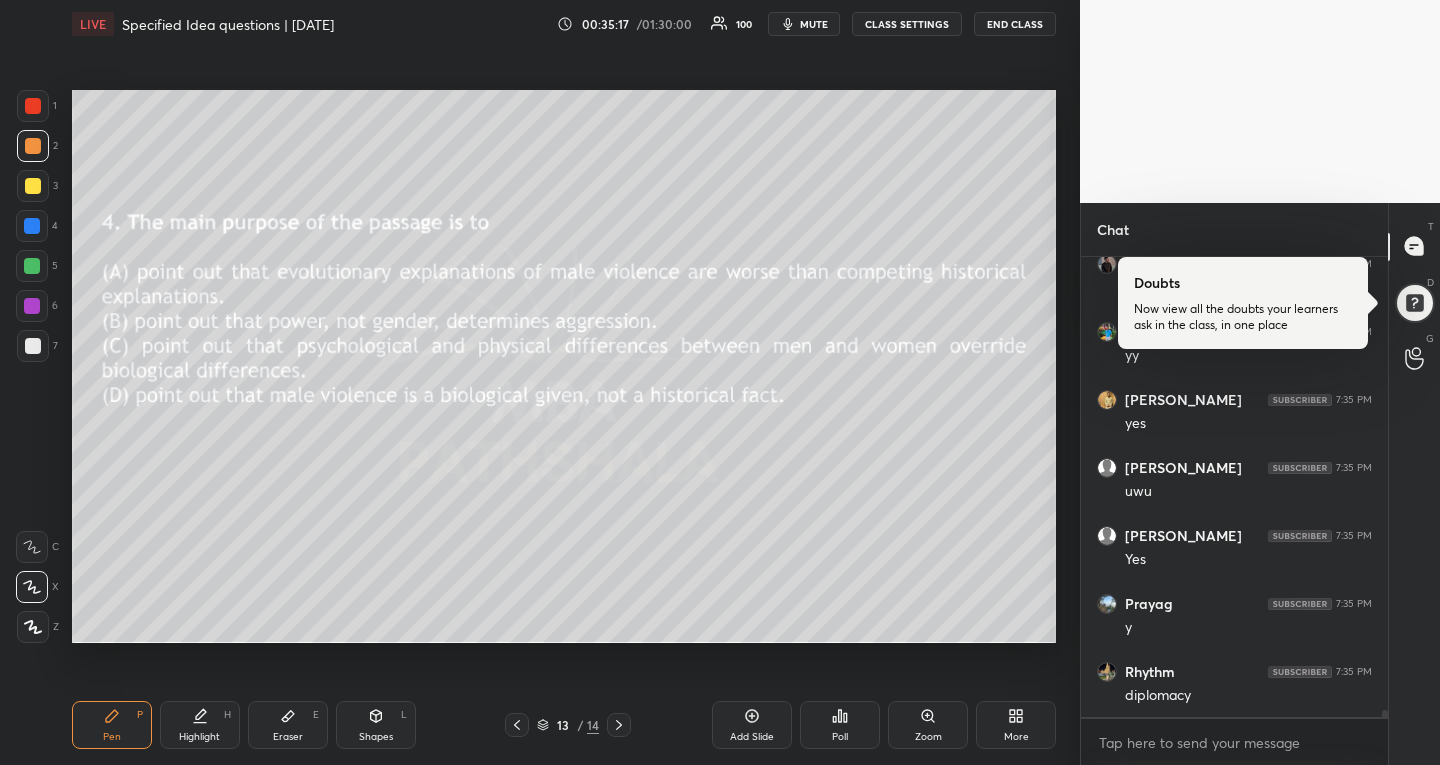 scroll, scrollTop: 30180, scrollLeft: 0, axis: vertical 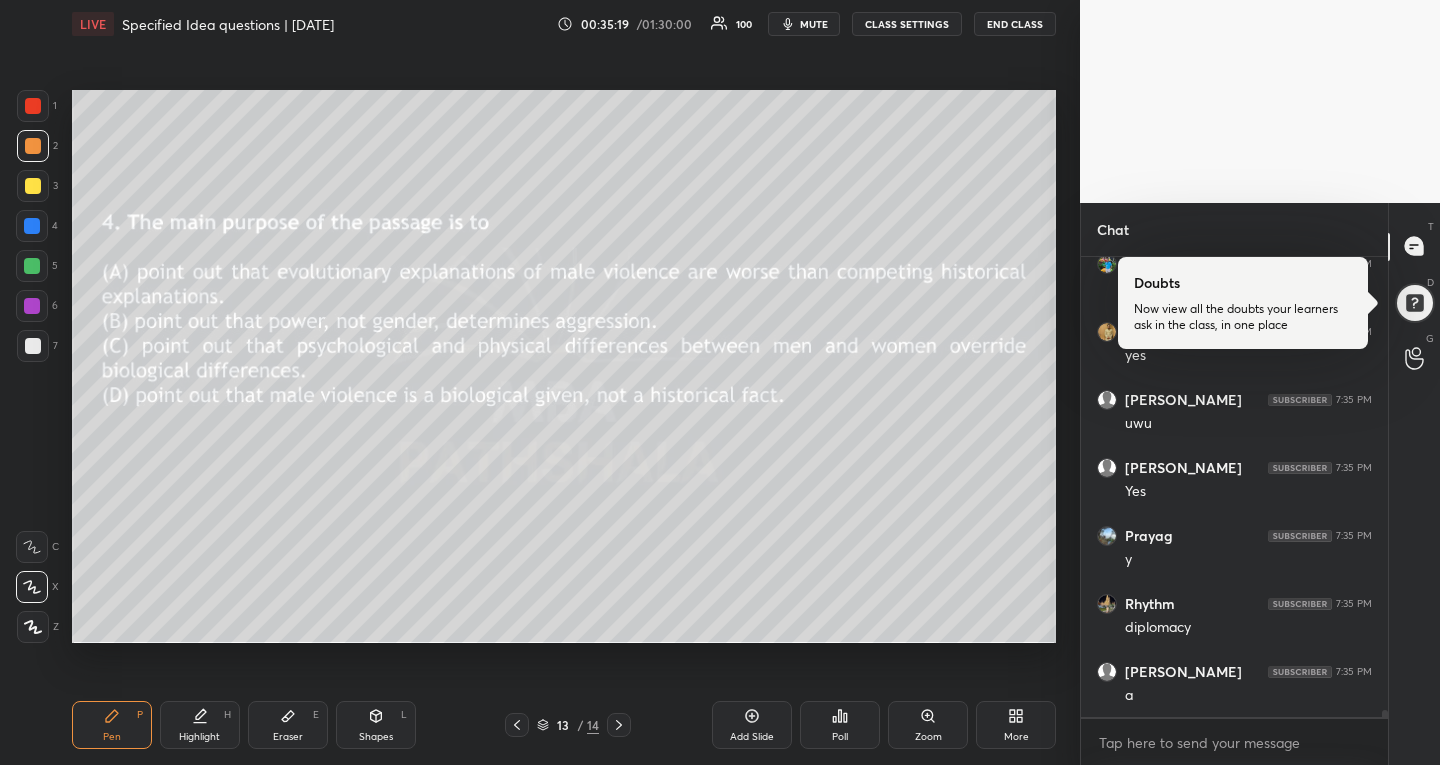 click 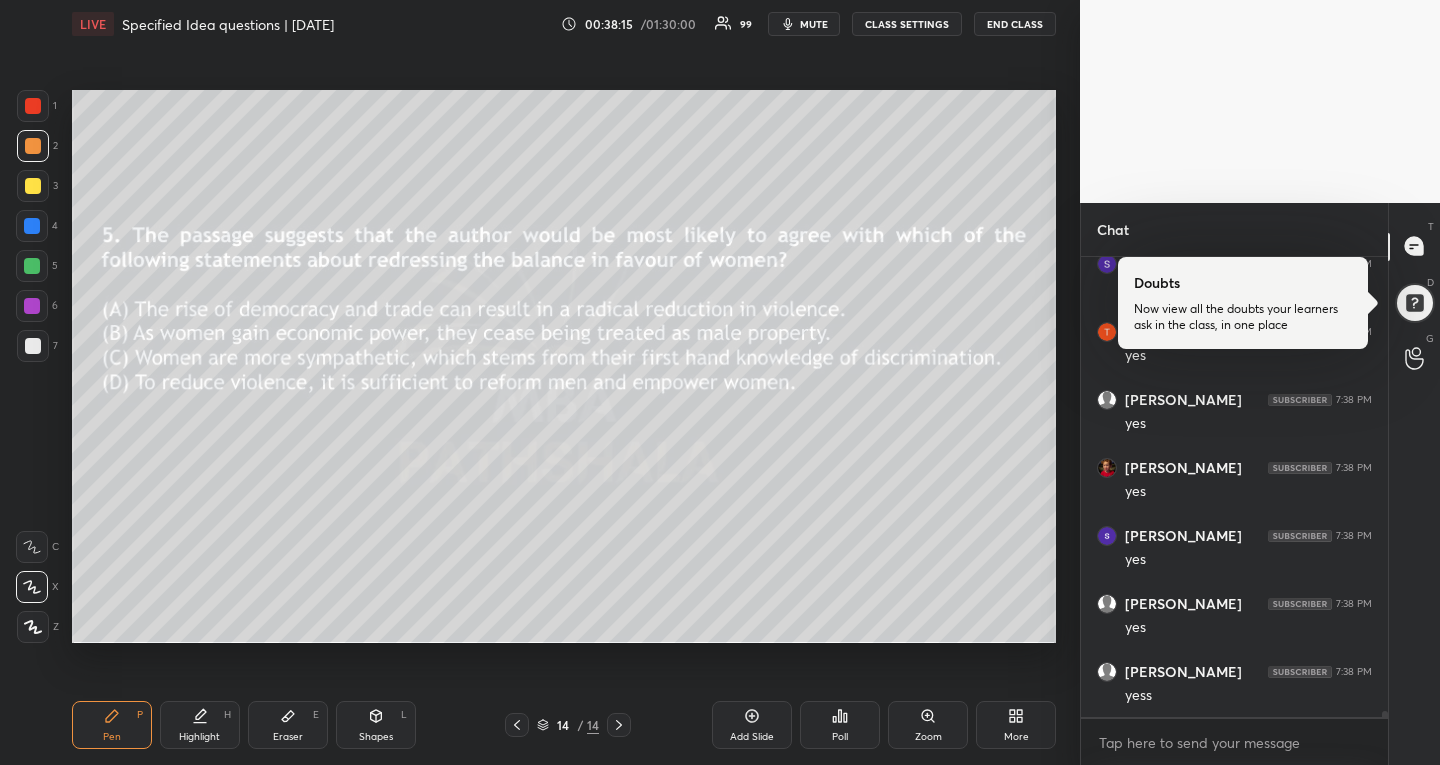 scroll, scrollTop: 35552, scrollLeft: 0, axis: vertical 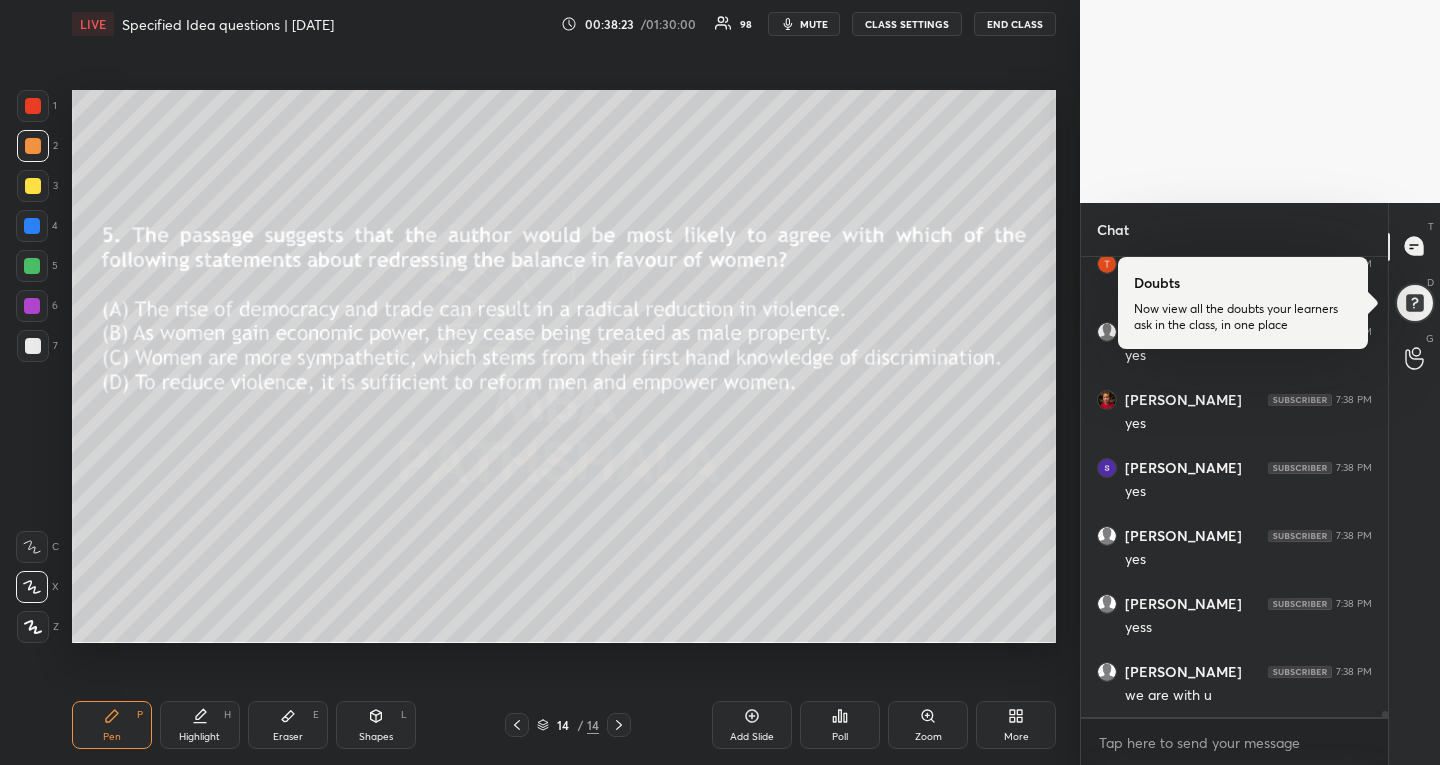 click on "More" at bounding box center [1016, 737] 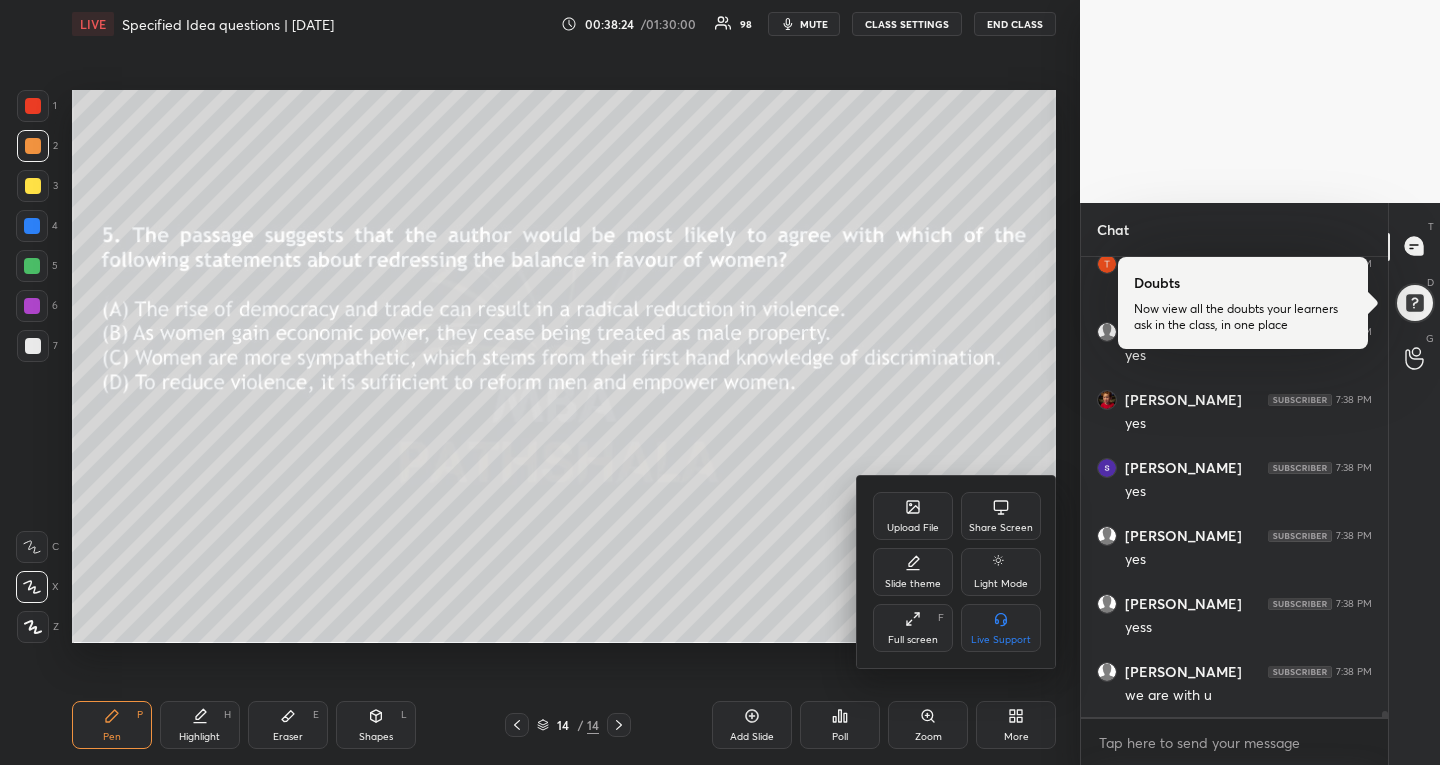 click on "Upload File" at bounding box center (913, 516) 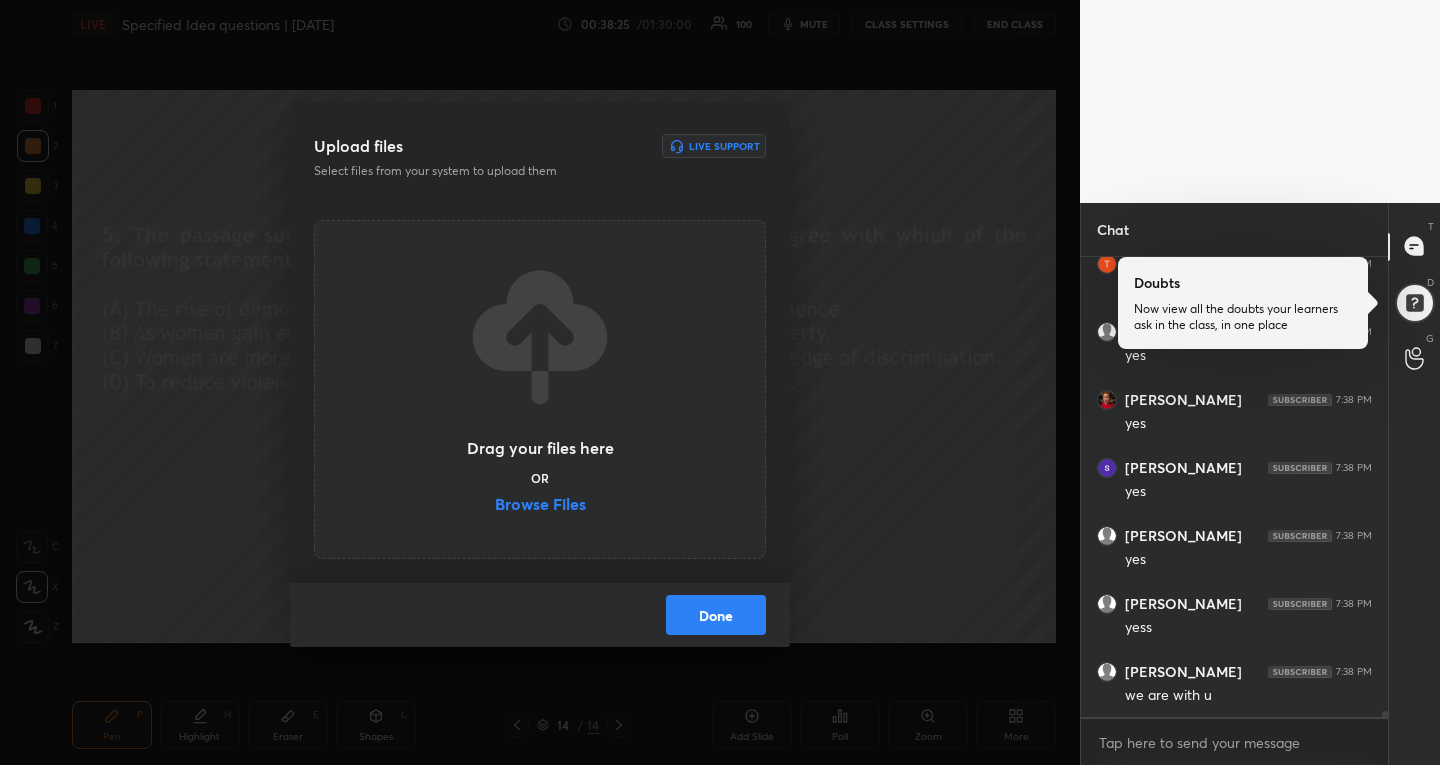 click on "Browse Files" at bounding box center (540, 506) 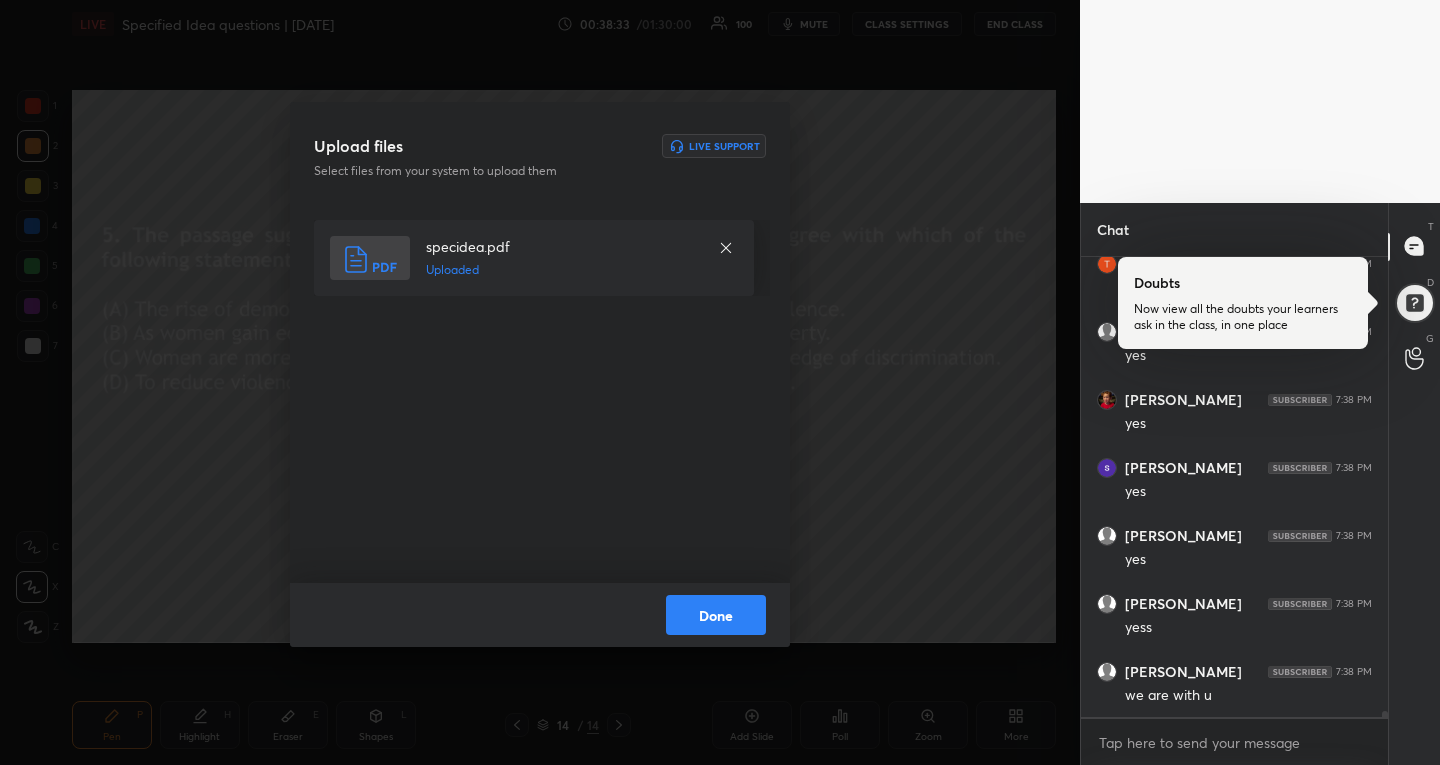 scroll, scrollTop: 35620, scrollLeft: 0, axis: vertical 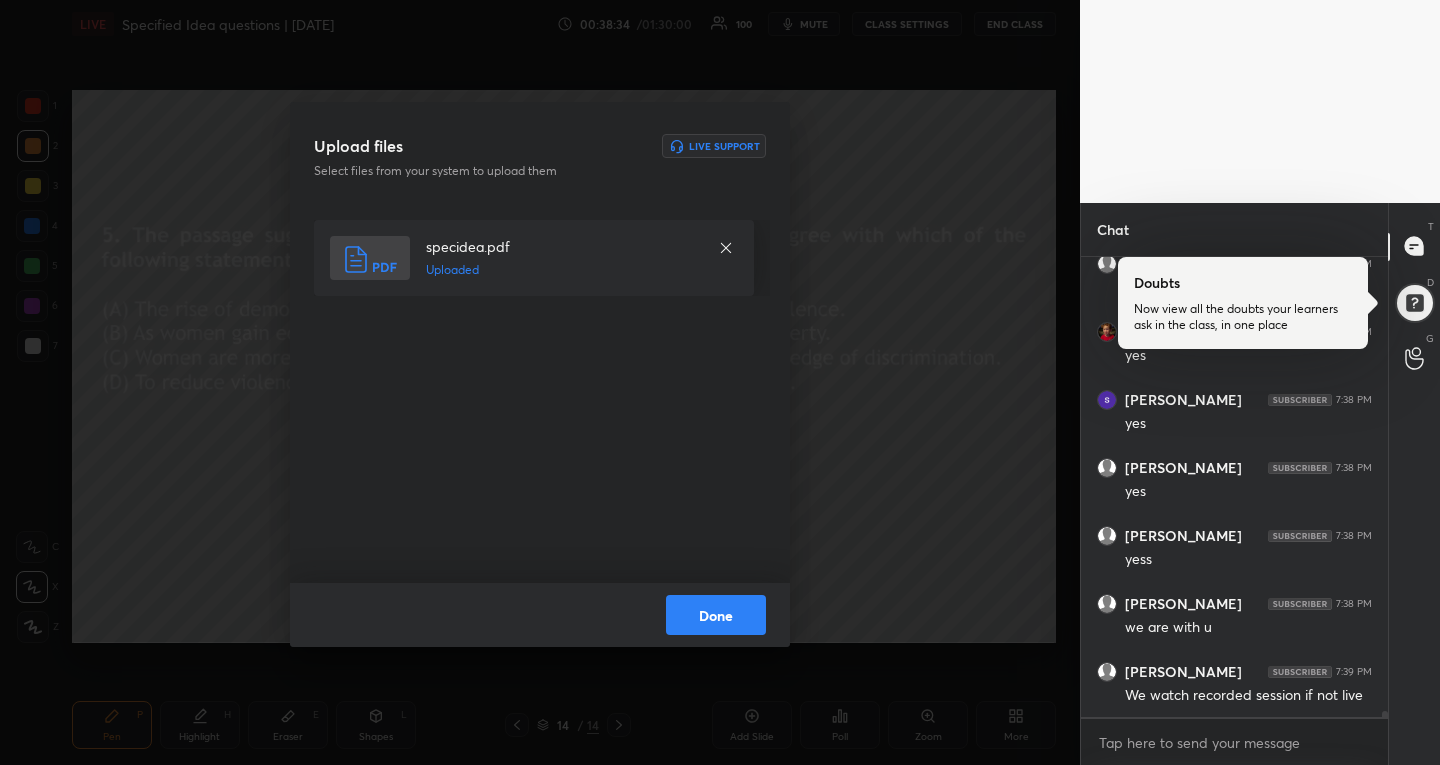 click on "Done" at bounding box center (716, 615) 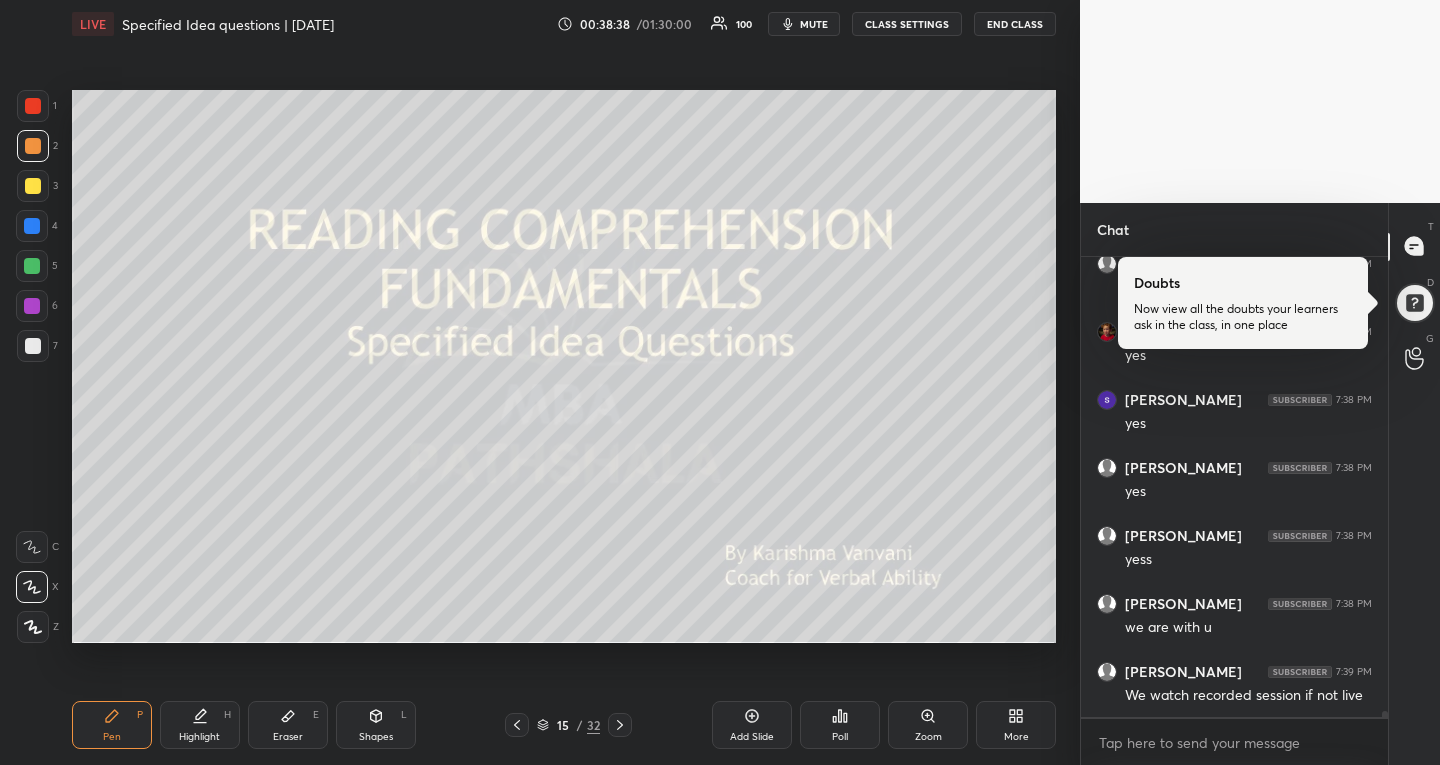 scroll, scrollTop: 35706, scrollLeft: 0, axis: vertical 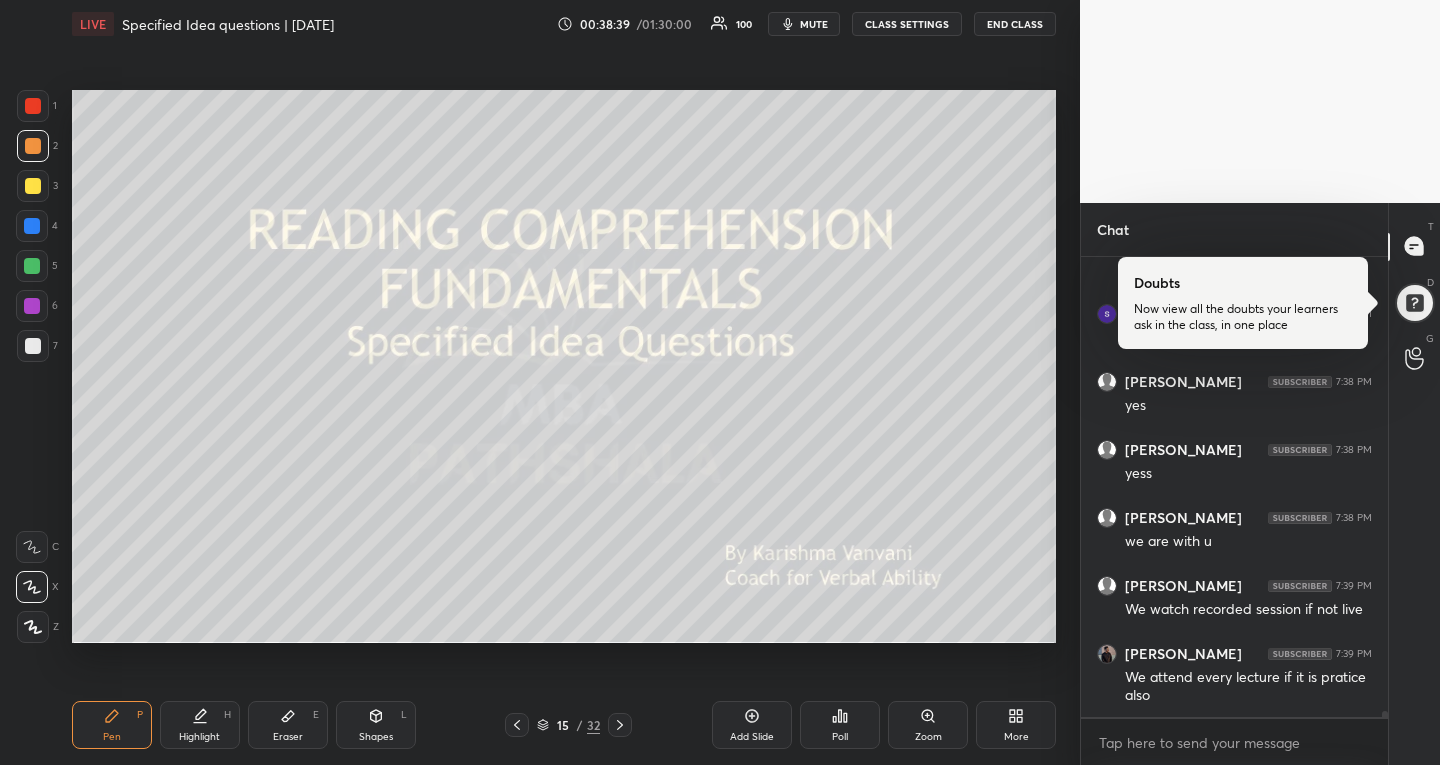 click at bounding box center [33, 186] 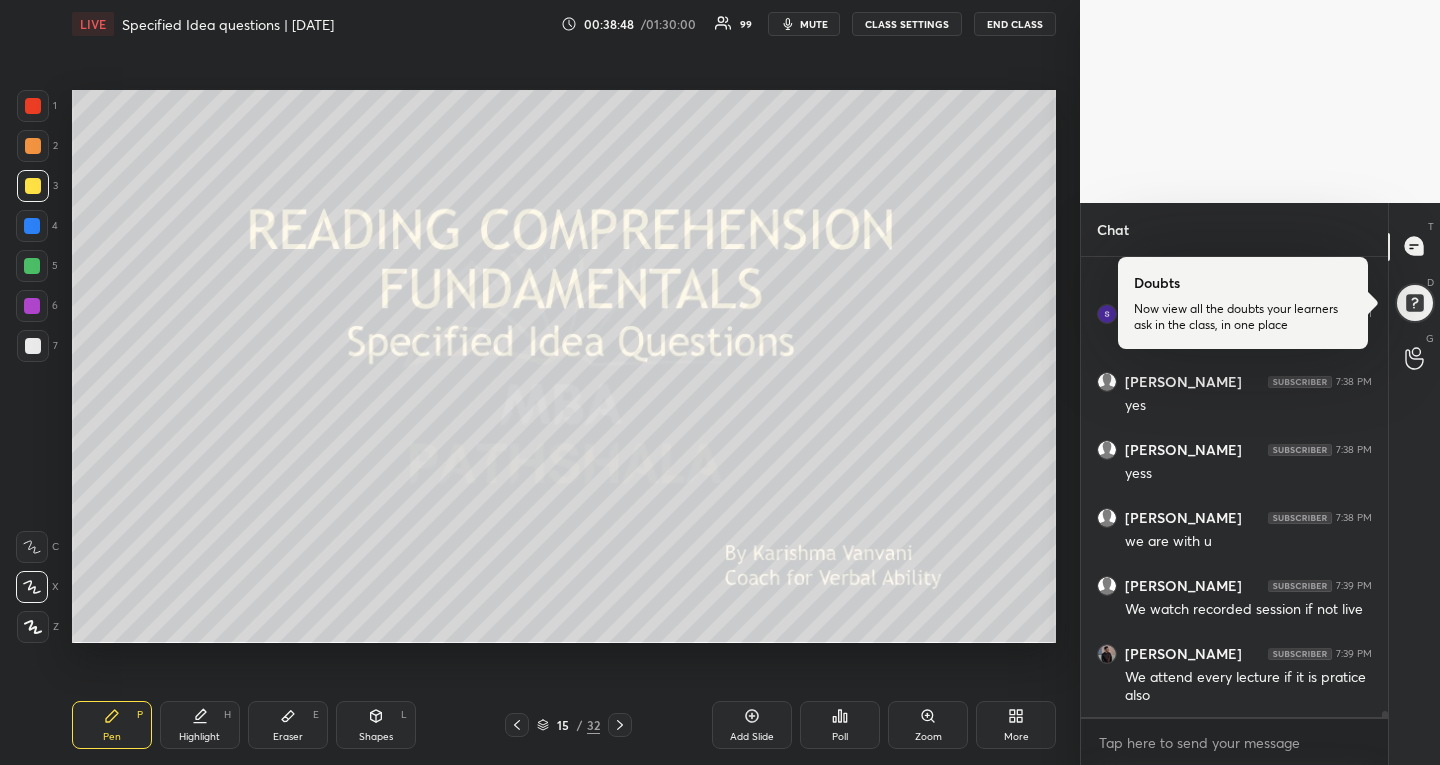 click on "mute" at bounding box center (804, 24) 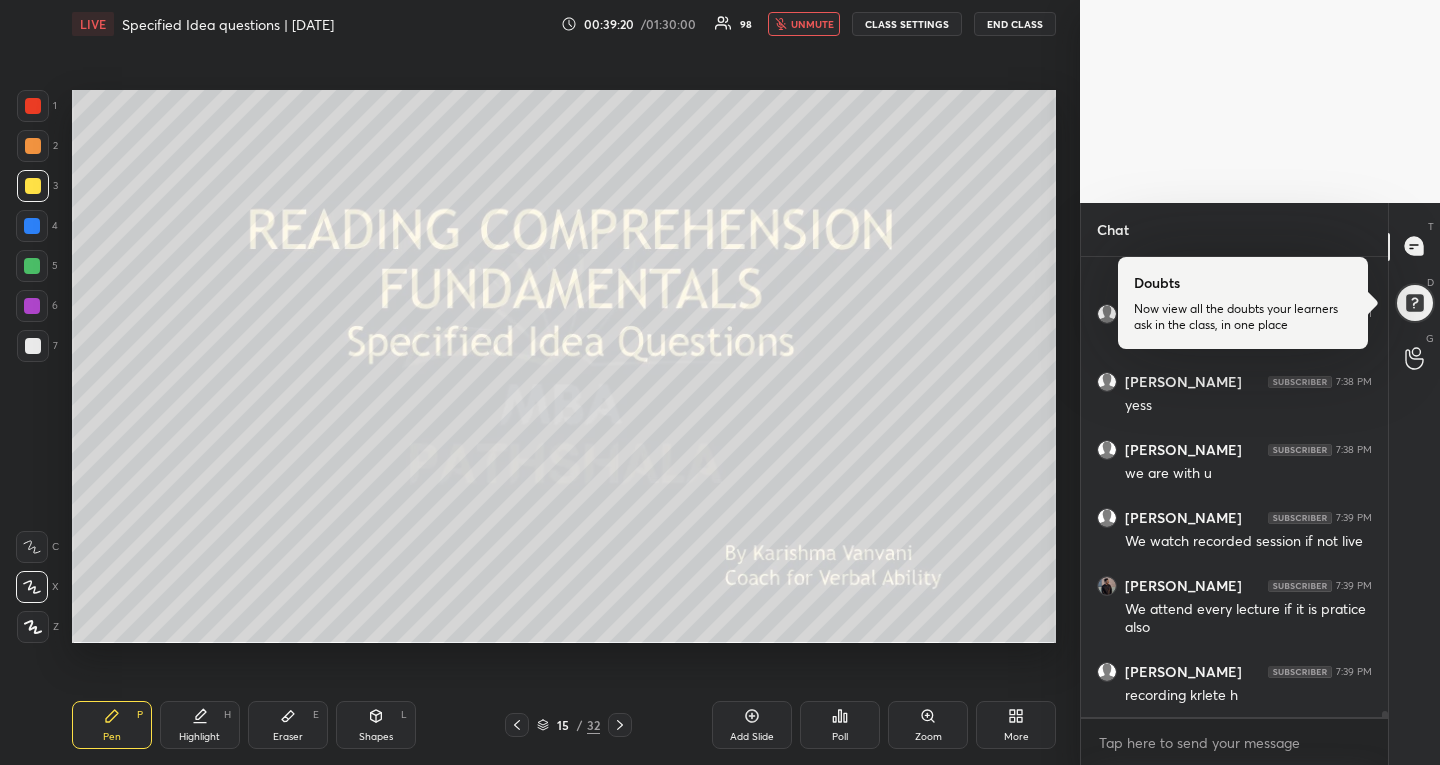 scroll, scrollTop: 35842, scrollLeft: 0, axis: vertical 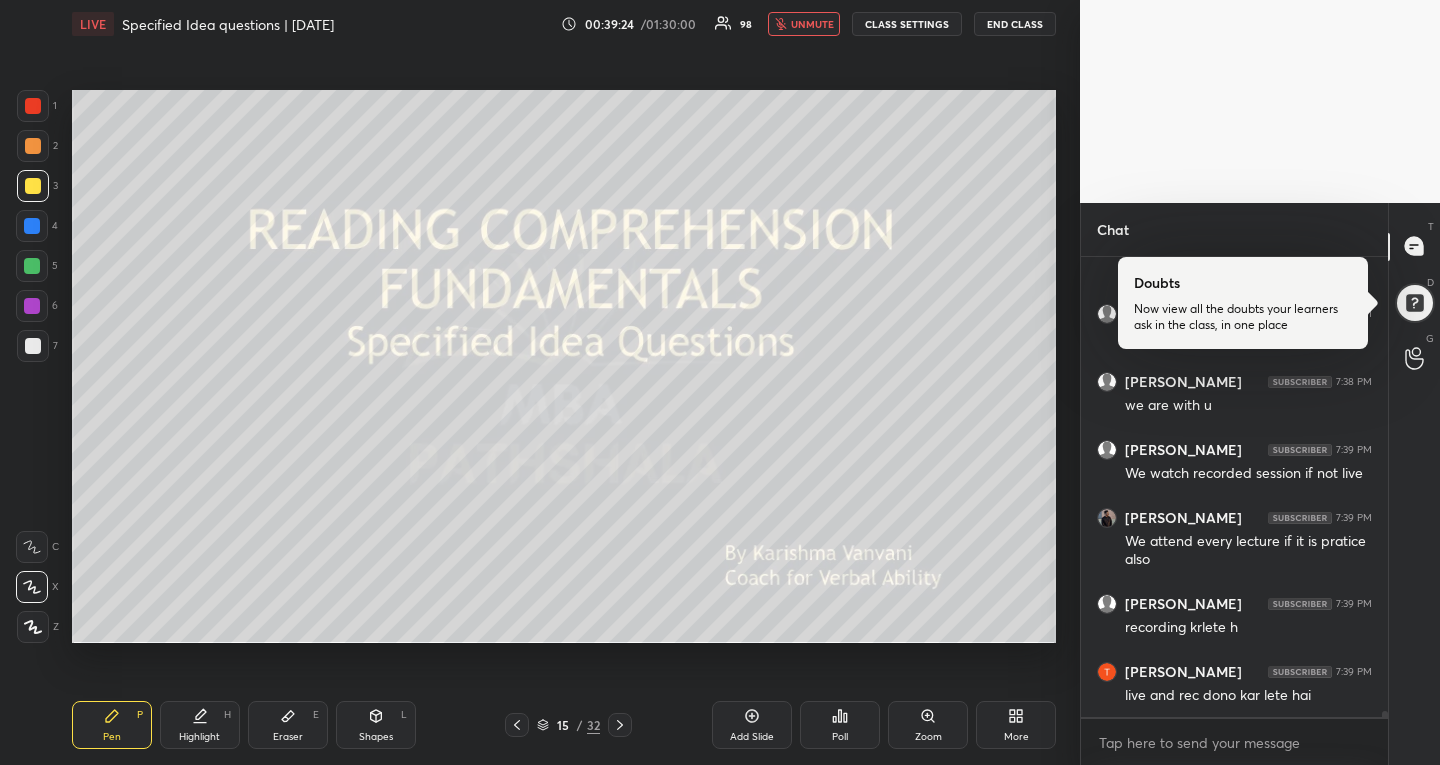 click on "unmute" at bounding box center (812, 24) 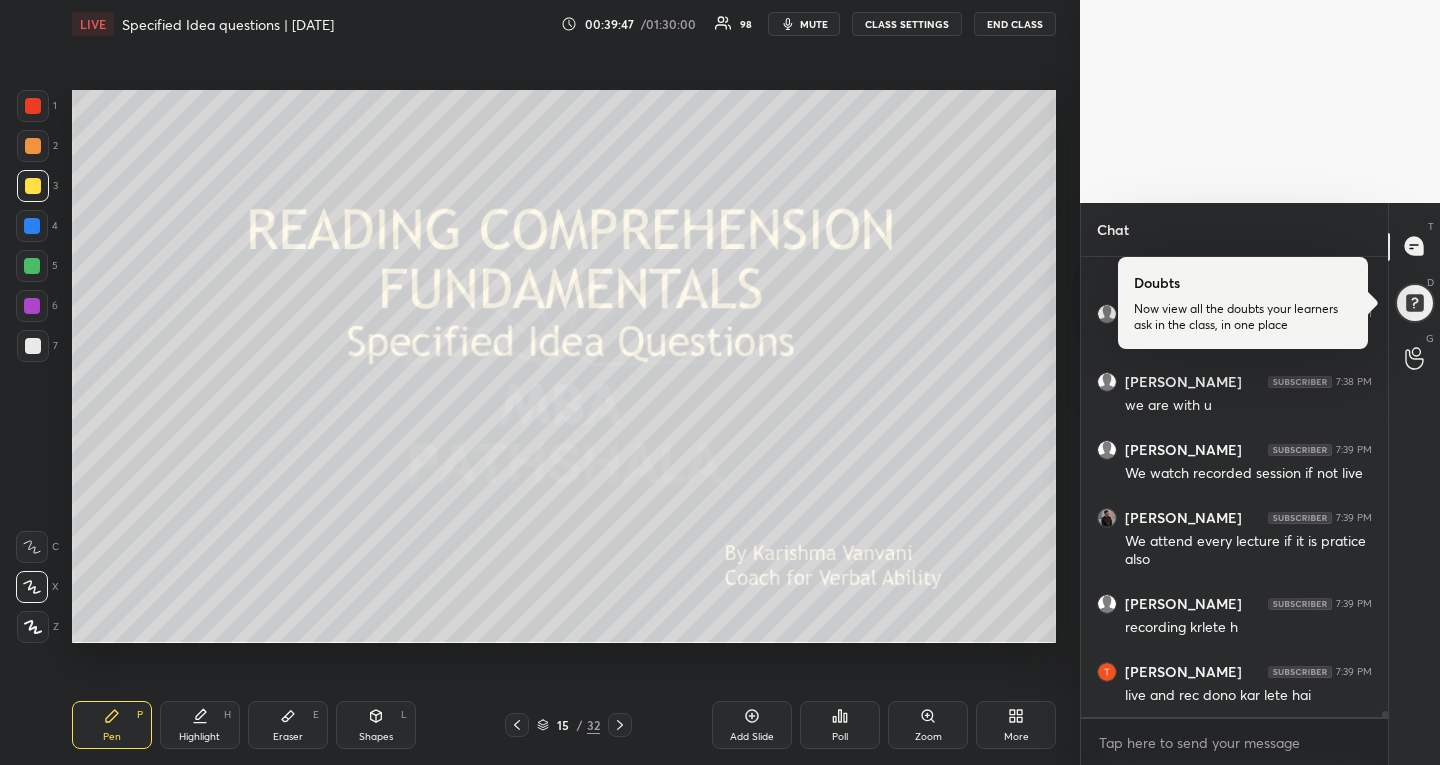 click at bounding box center [32, 266] 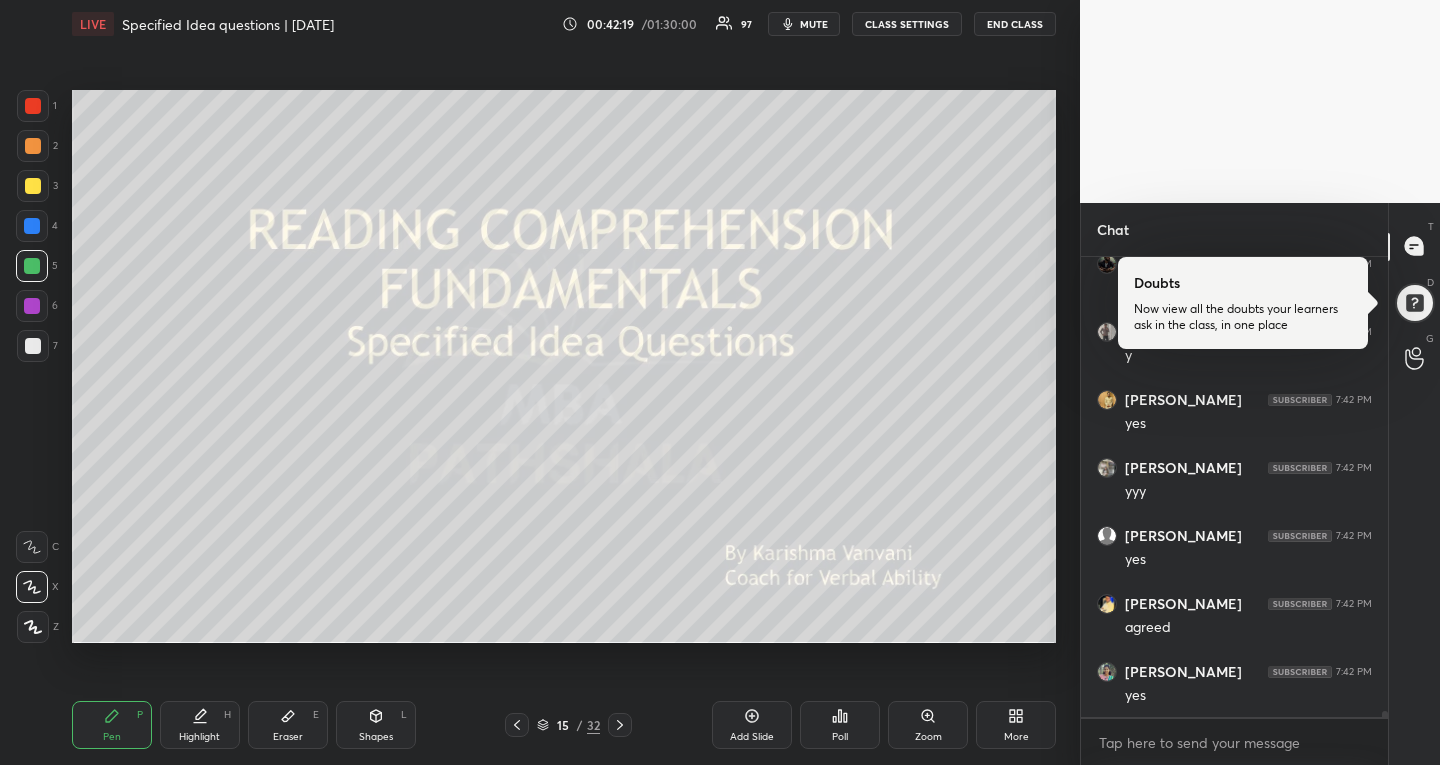 scroll, scrollTop: 37338, scrollLeft: 0, axis: vertical 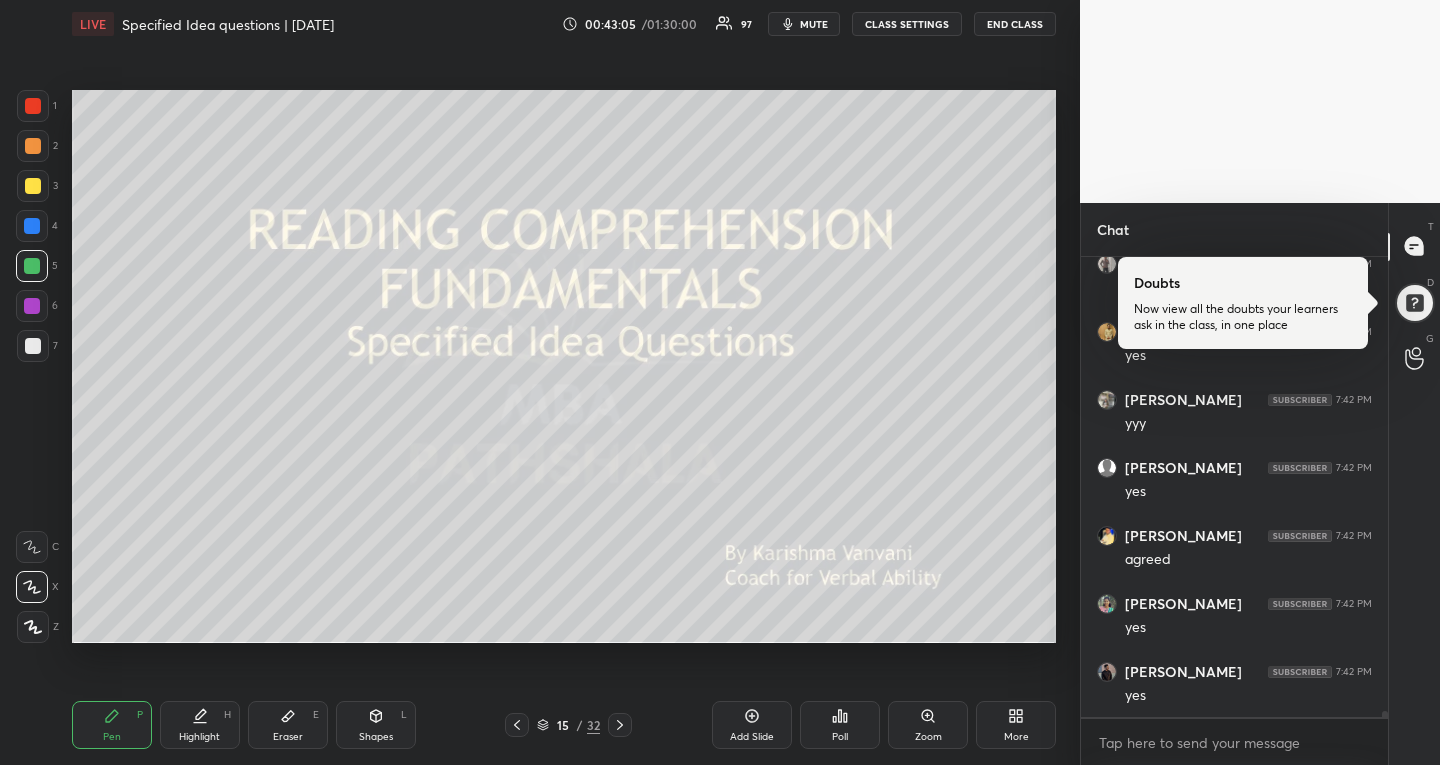 click at bounding box center [620, 725] 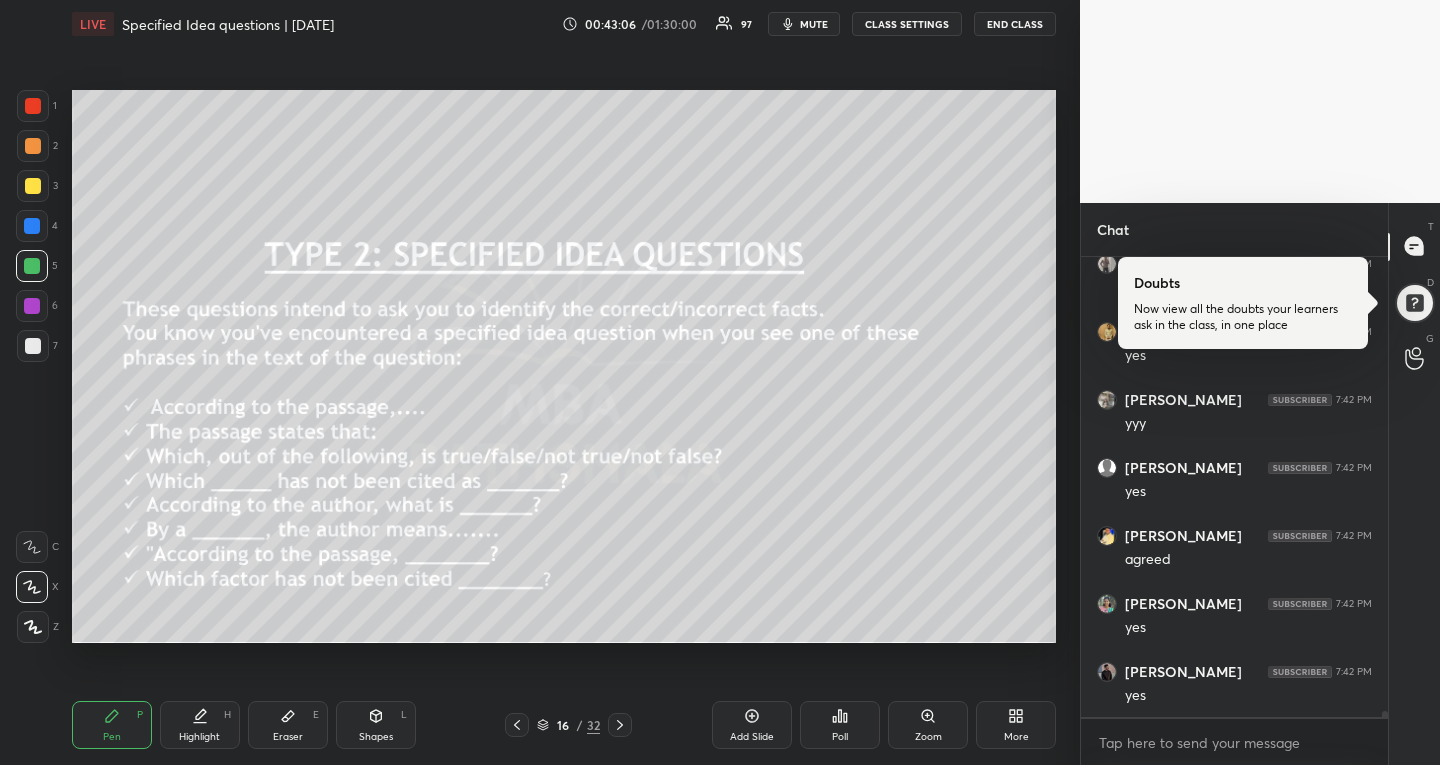 drag, startPoint x: 39, startPoint y: 100, endPoint x: 59, endPoint y: 153, distance: 56.648037 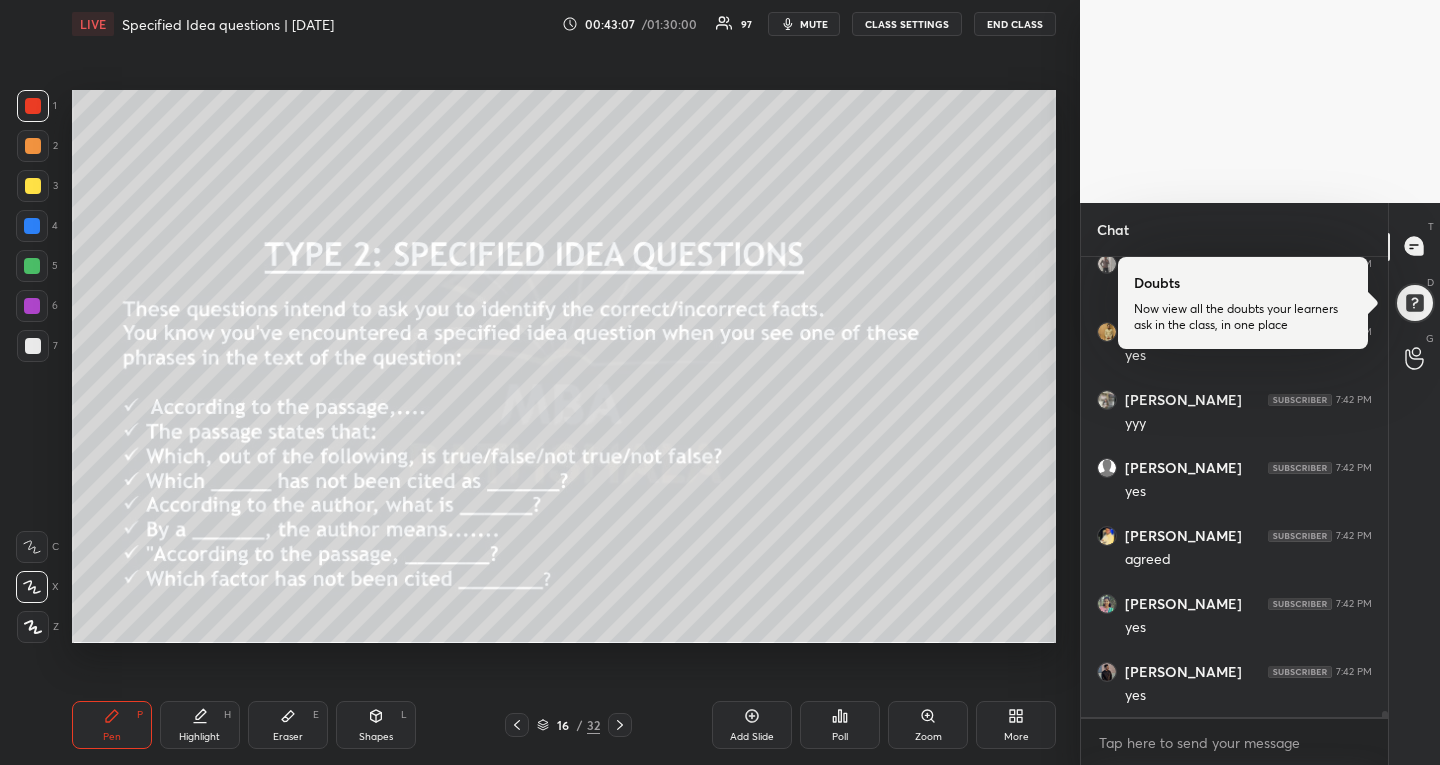 click at bounding box center (33, 186) 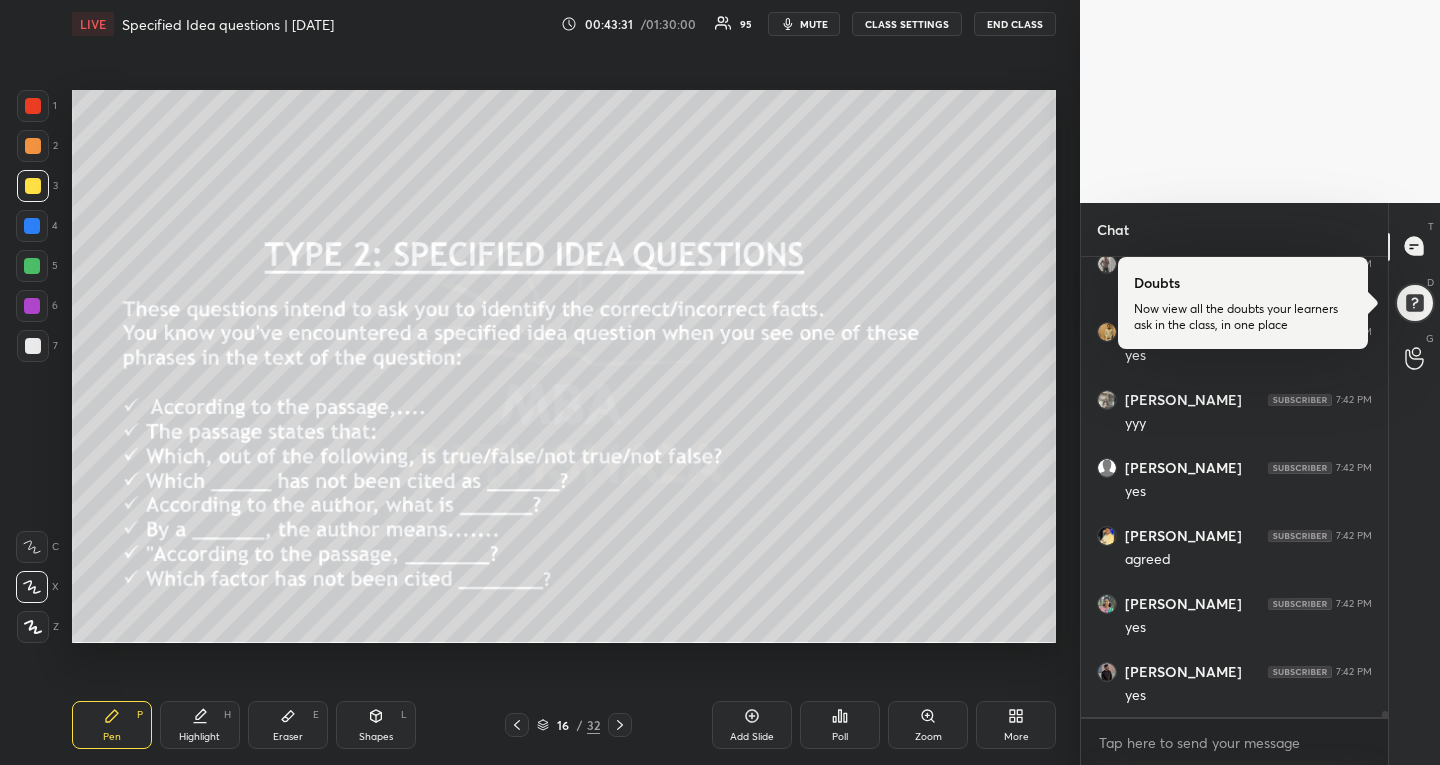 click 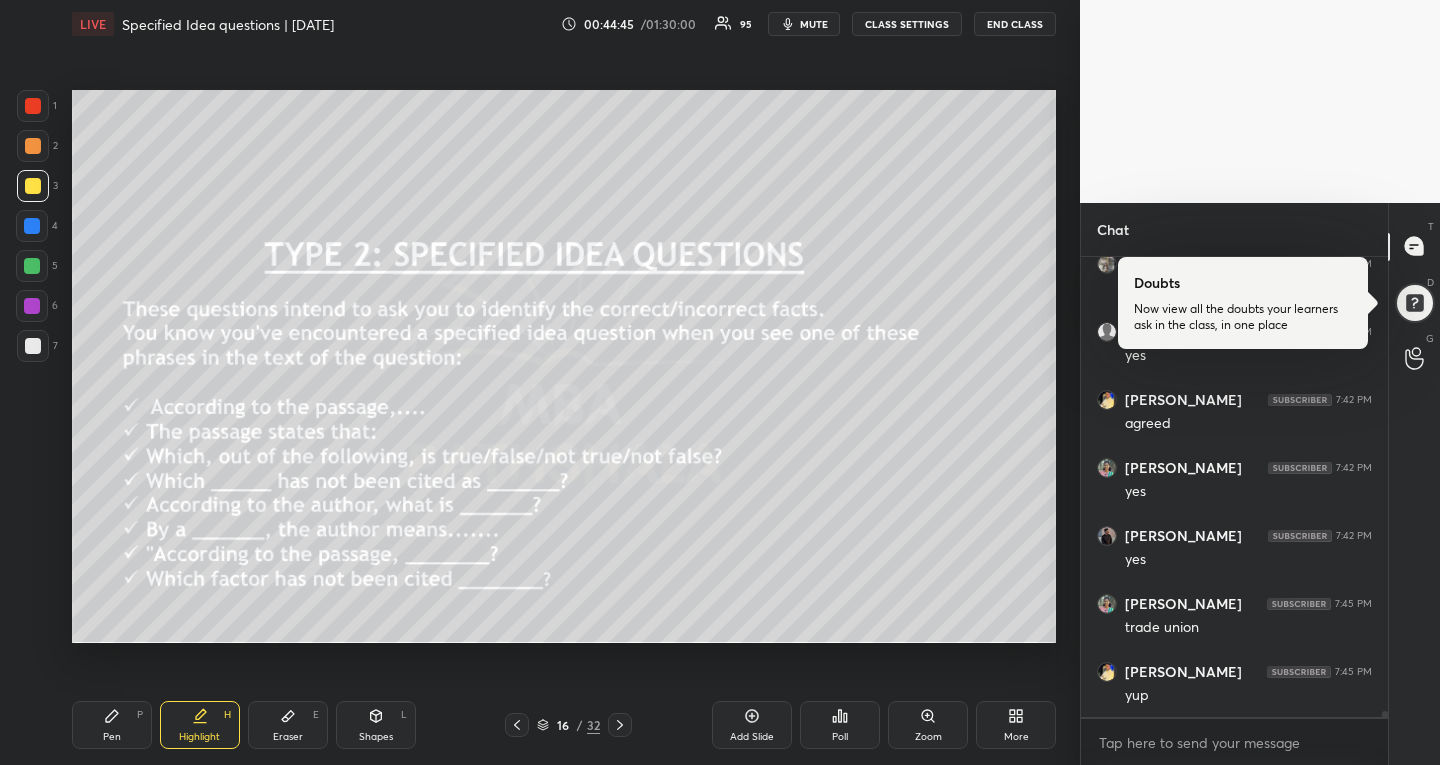 scroll, scrollTop: 37542, scrollLeft: 0, axis: vertical 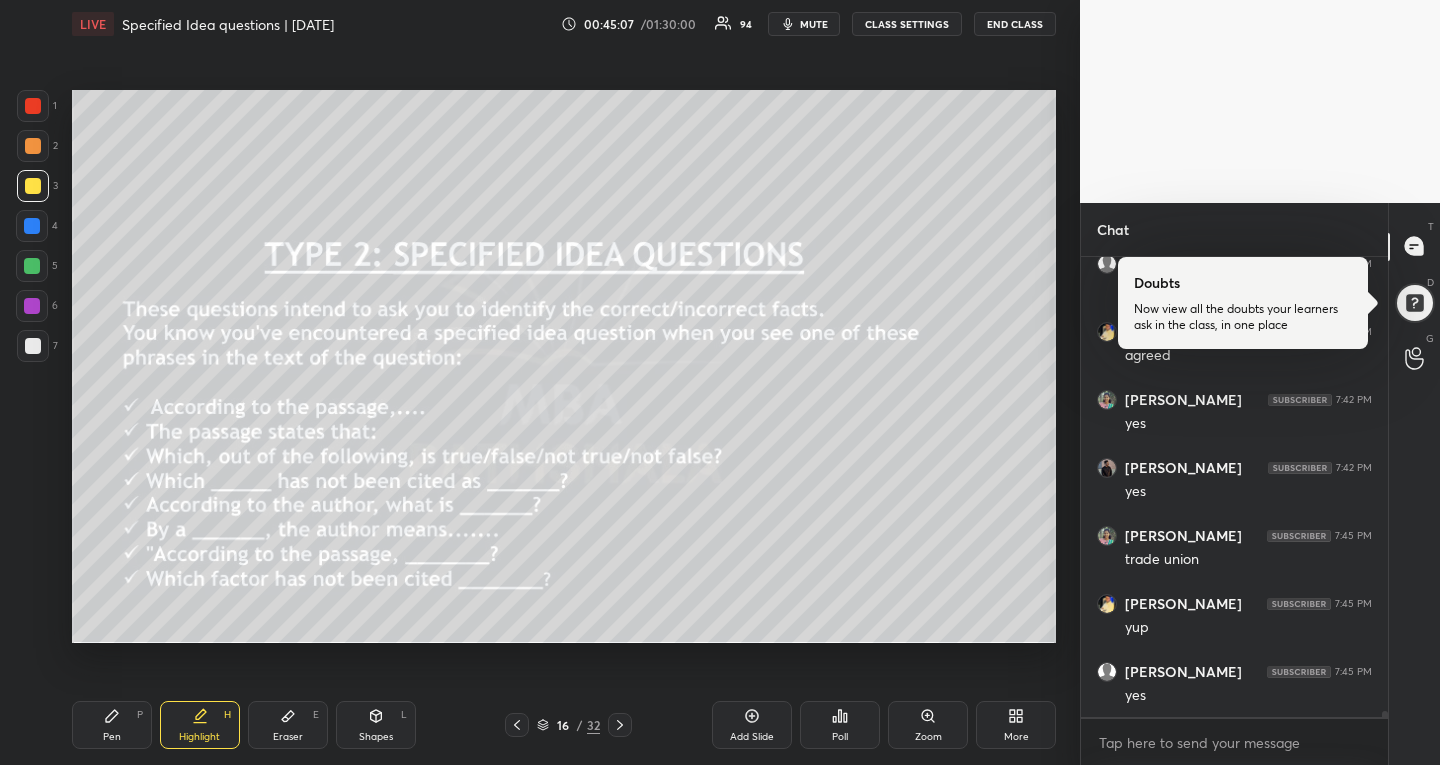 click on "Pen P" at bounding box center (112, 725) 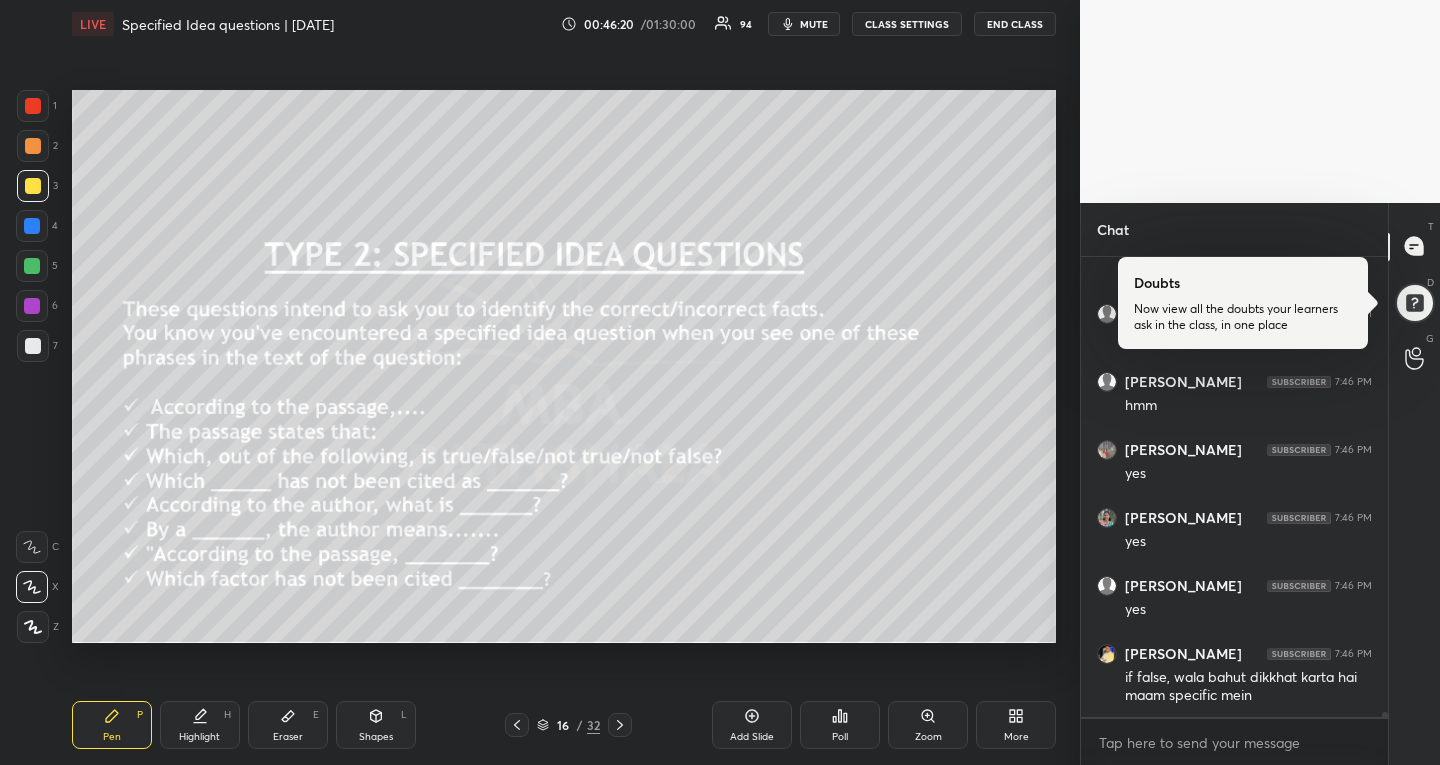scroll, scrollTop: 38308, scrollLeft: 0, axis: vertical 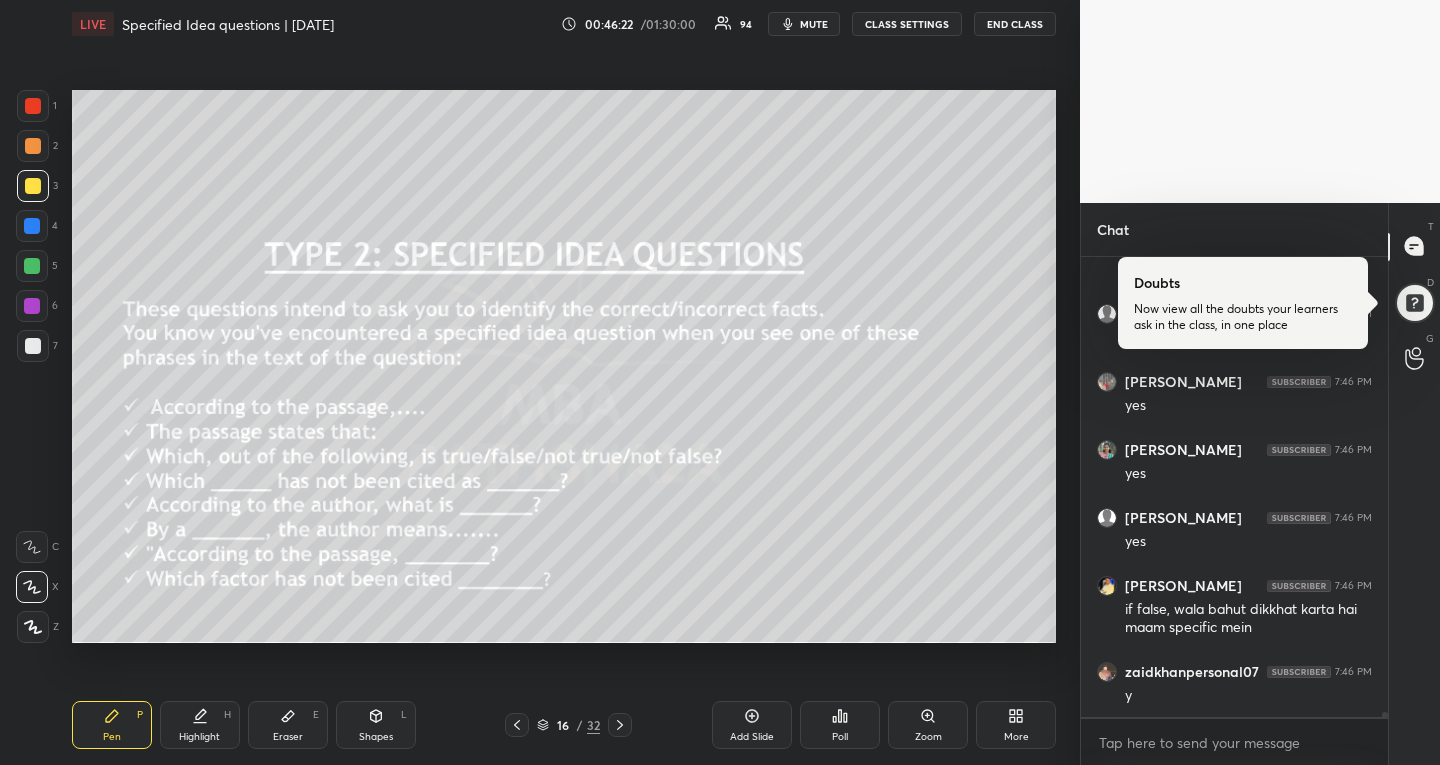 click 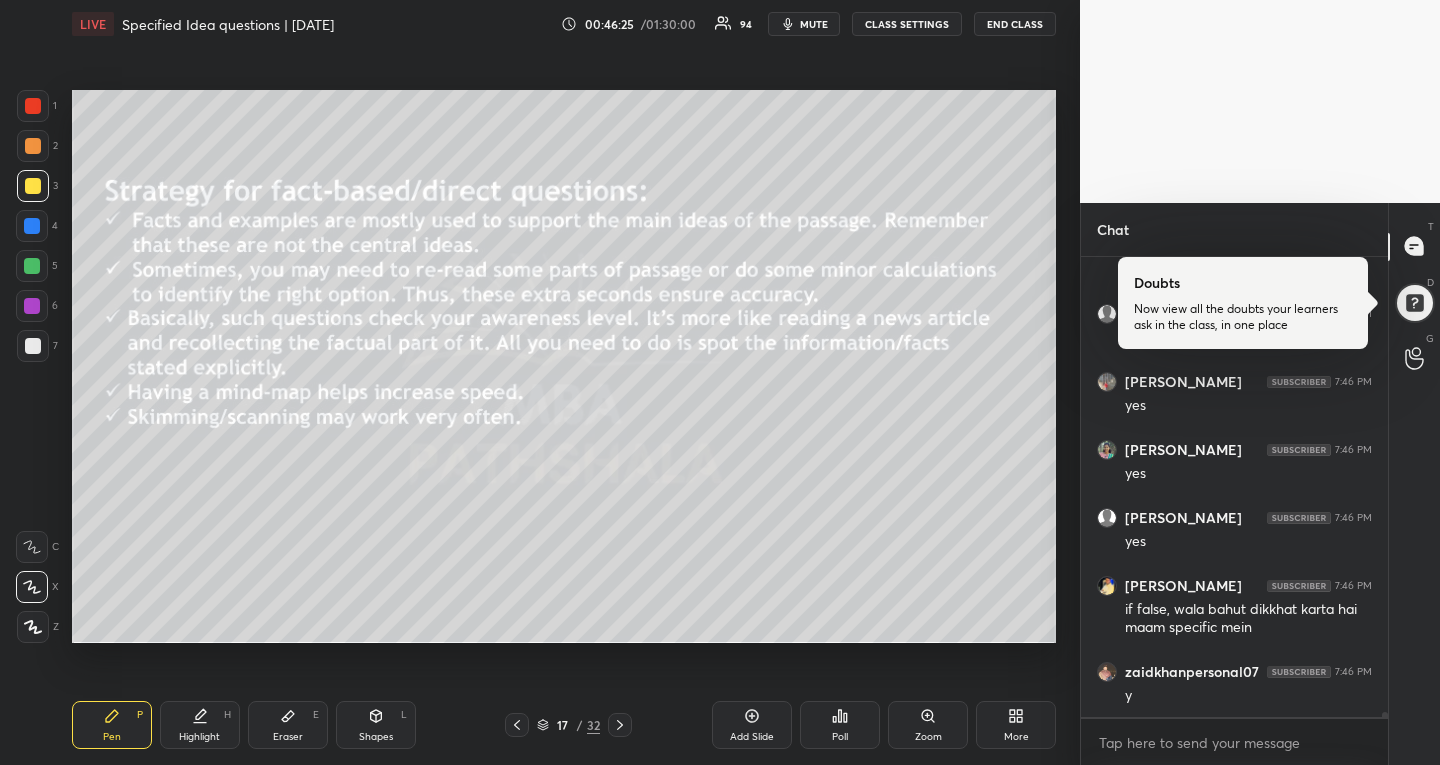 drag, startPoint x: 205, startPoint y: 734, endPoint x: 212, endPoint y: 722, distance: 13.892444 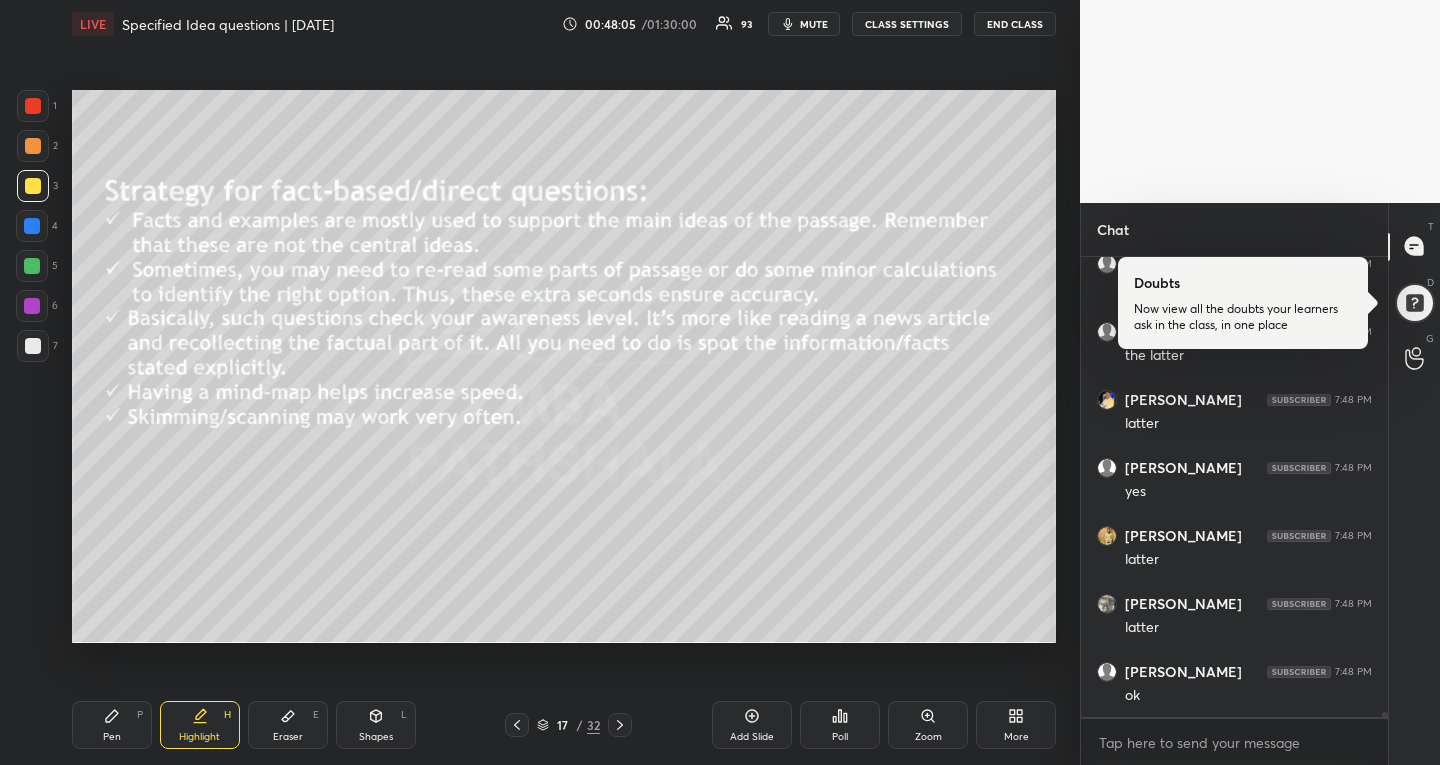 scroll, scrollTop: 39618, scrollLeft: 0, axis: vertical 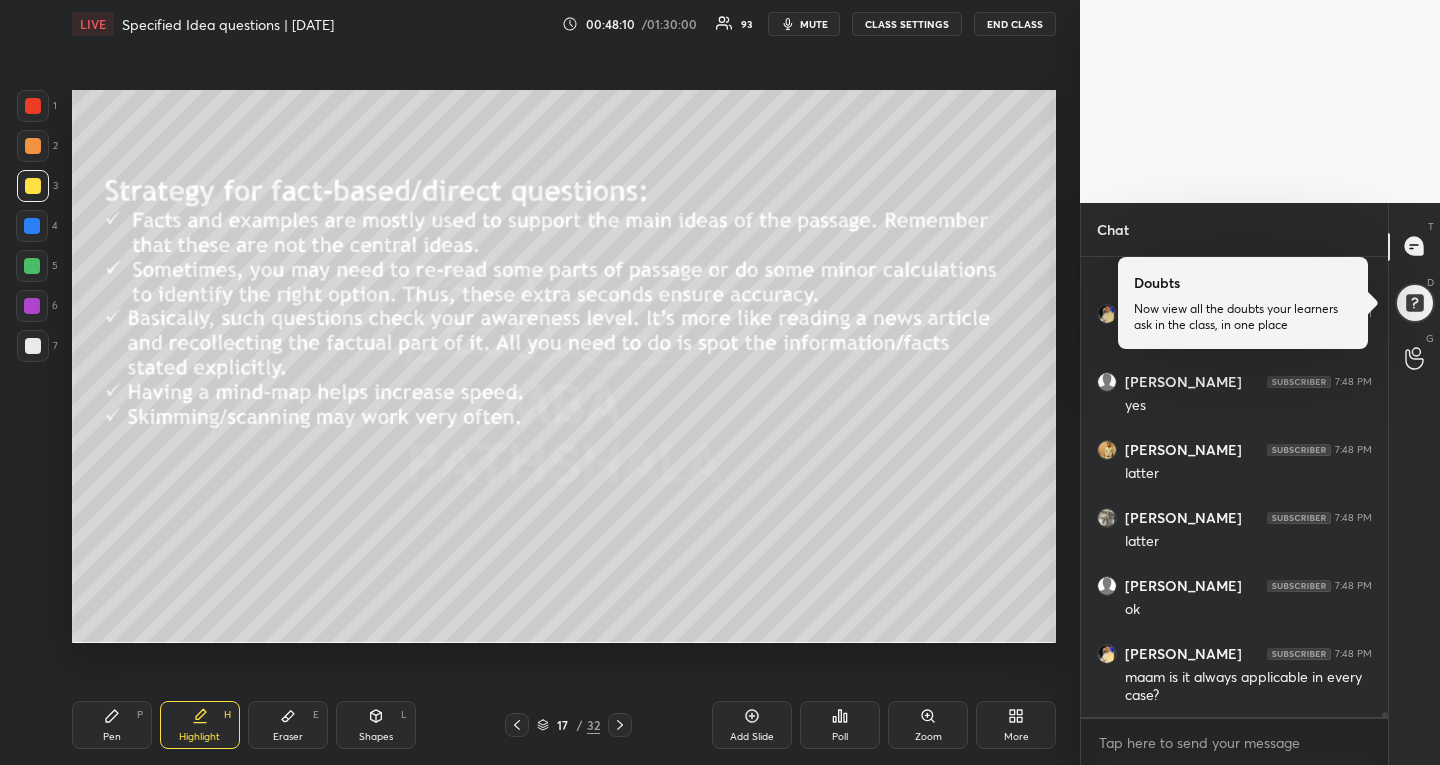 click on "Pen P" at bounding box center [112, 725] 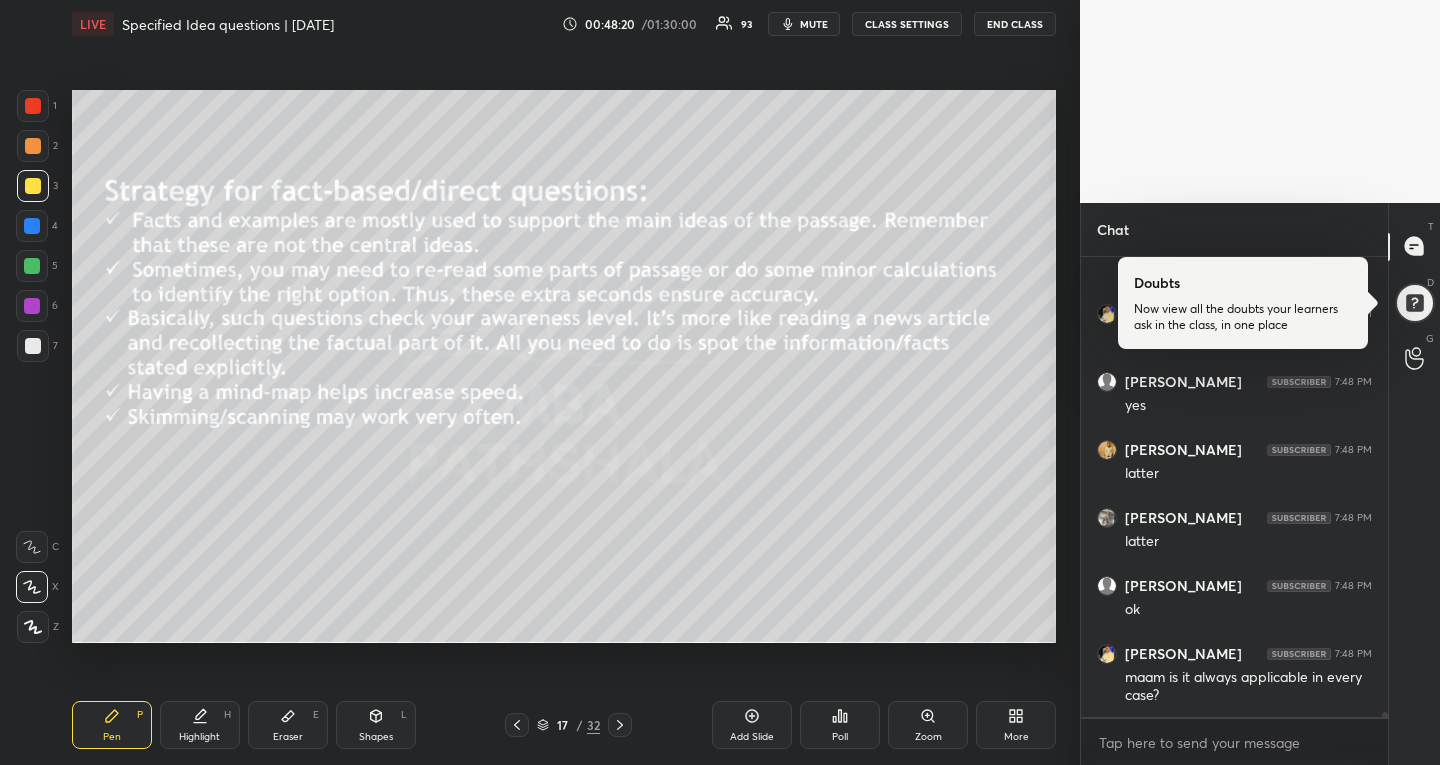 scroll, scrollTop: 39638, scrollLeft: 0, axis: vertical 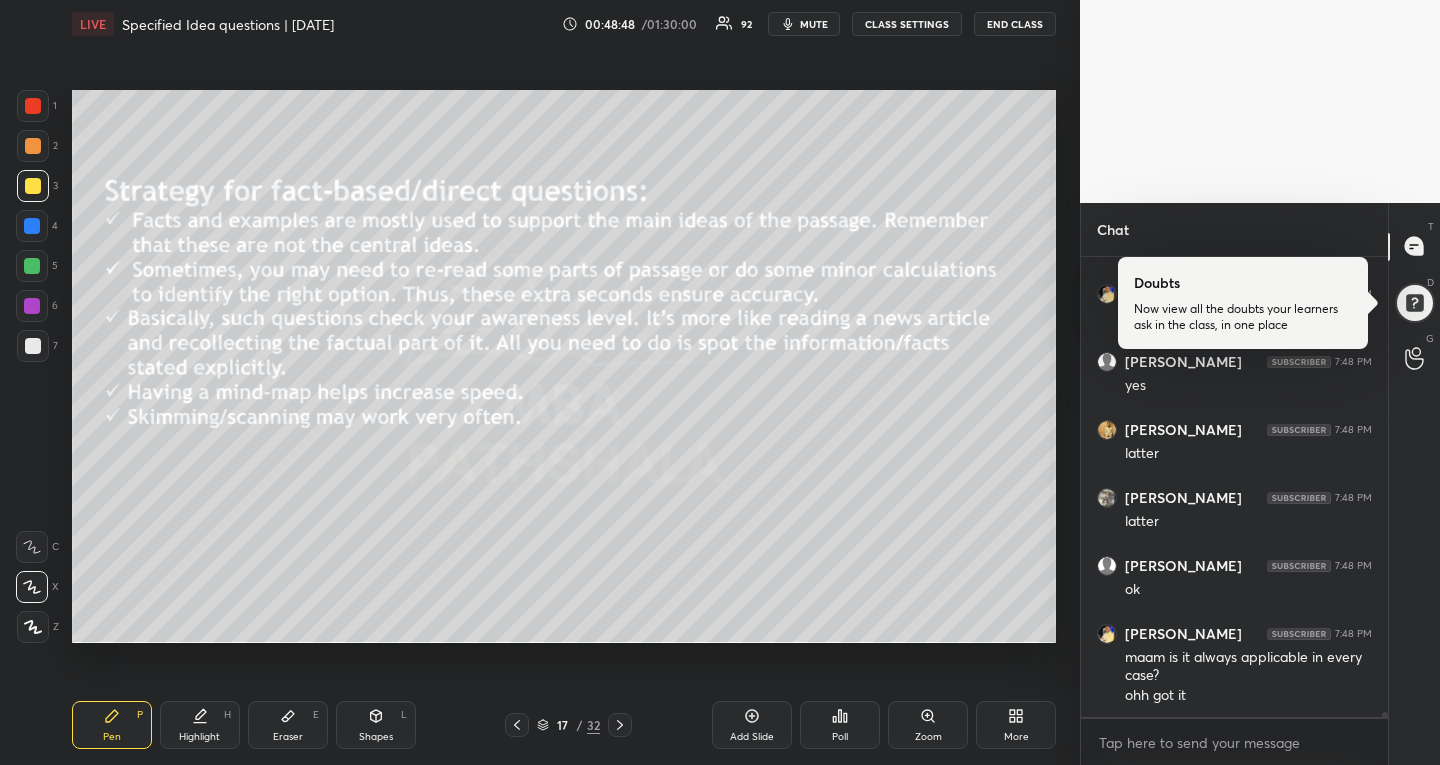 click 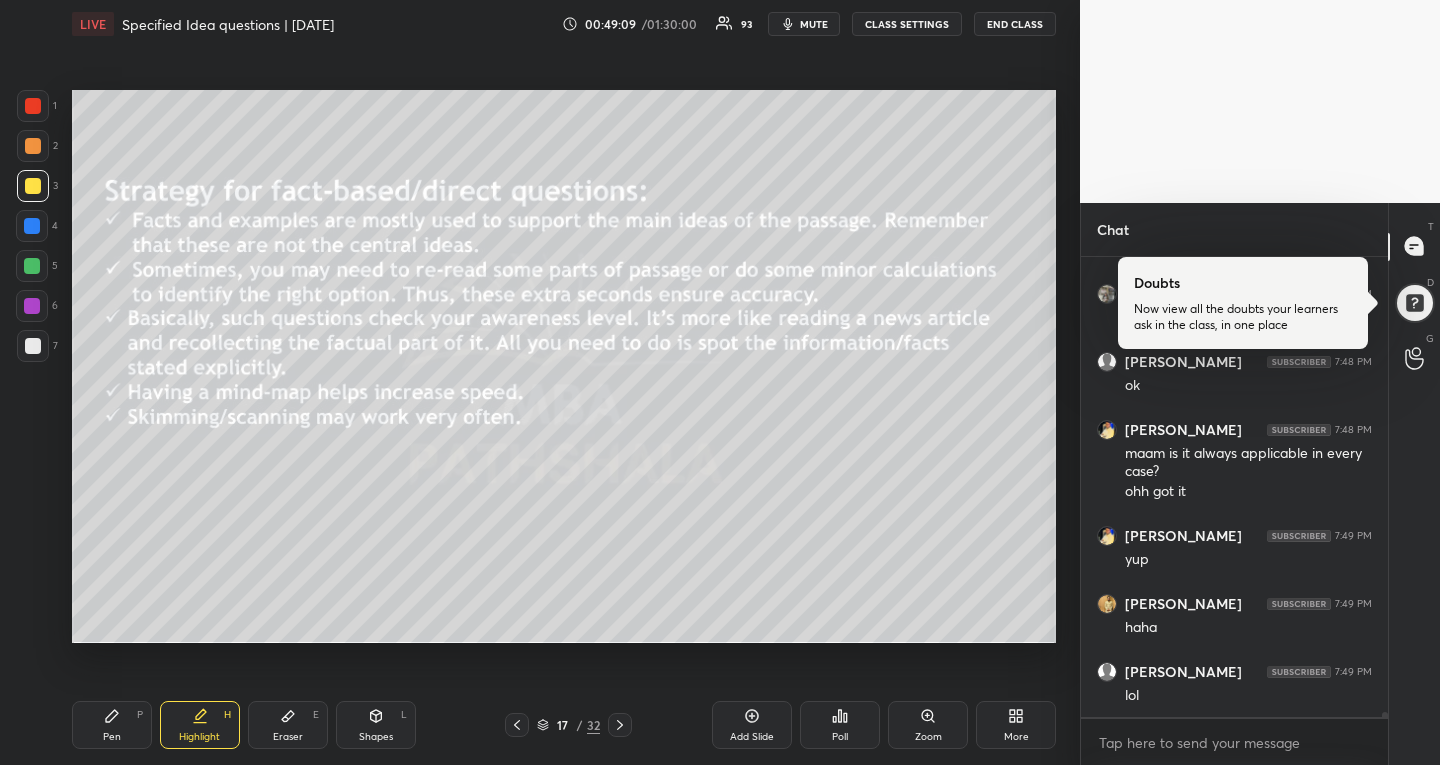 scroll, scrollTop: 39910, scrollLeft: 0, axis: vertical 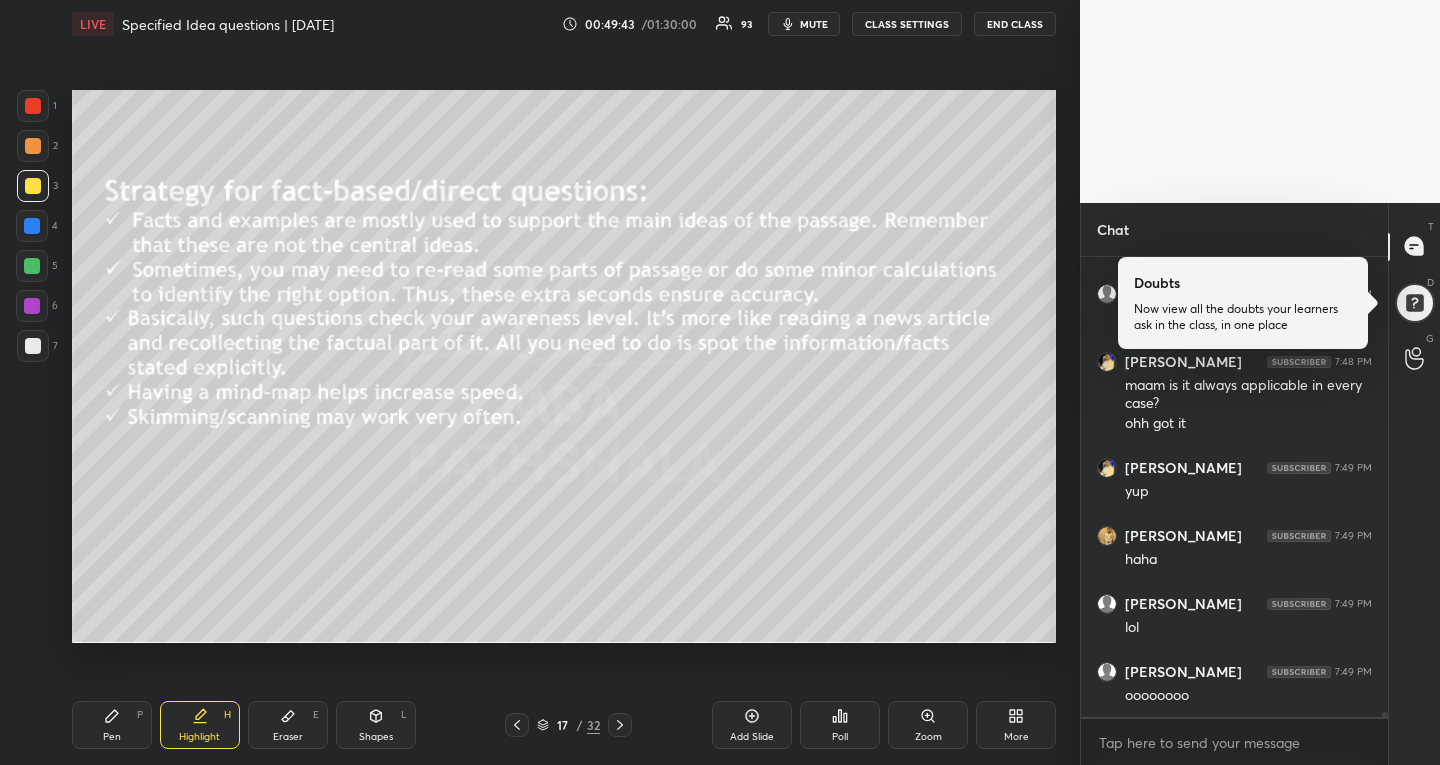 click on "Pen P" at bounding box center [112, 725] 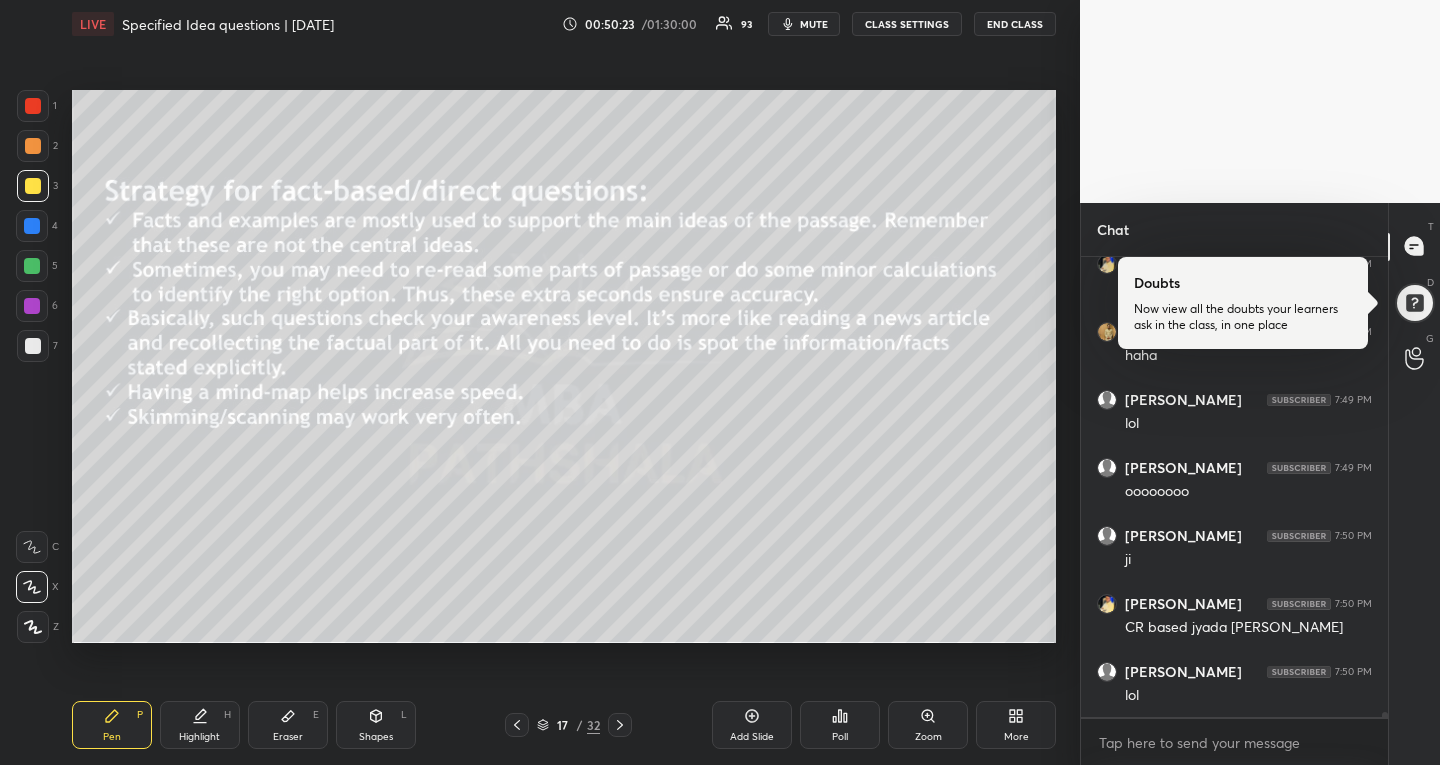 scroll, scrollTop: 40182, scrollLeft: 0, axis: vertical 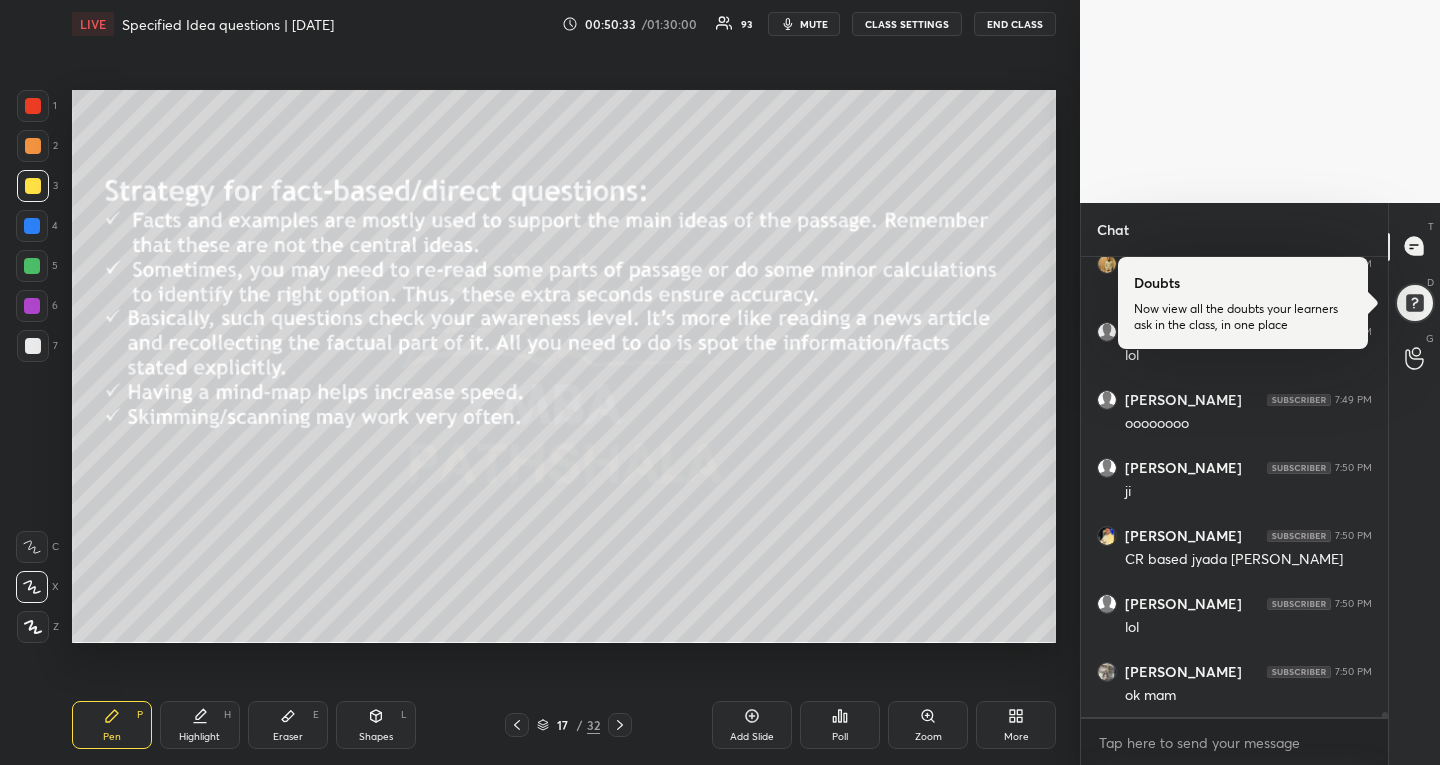click 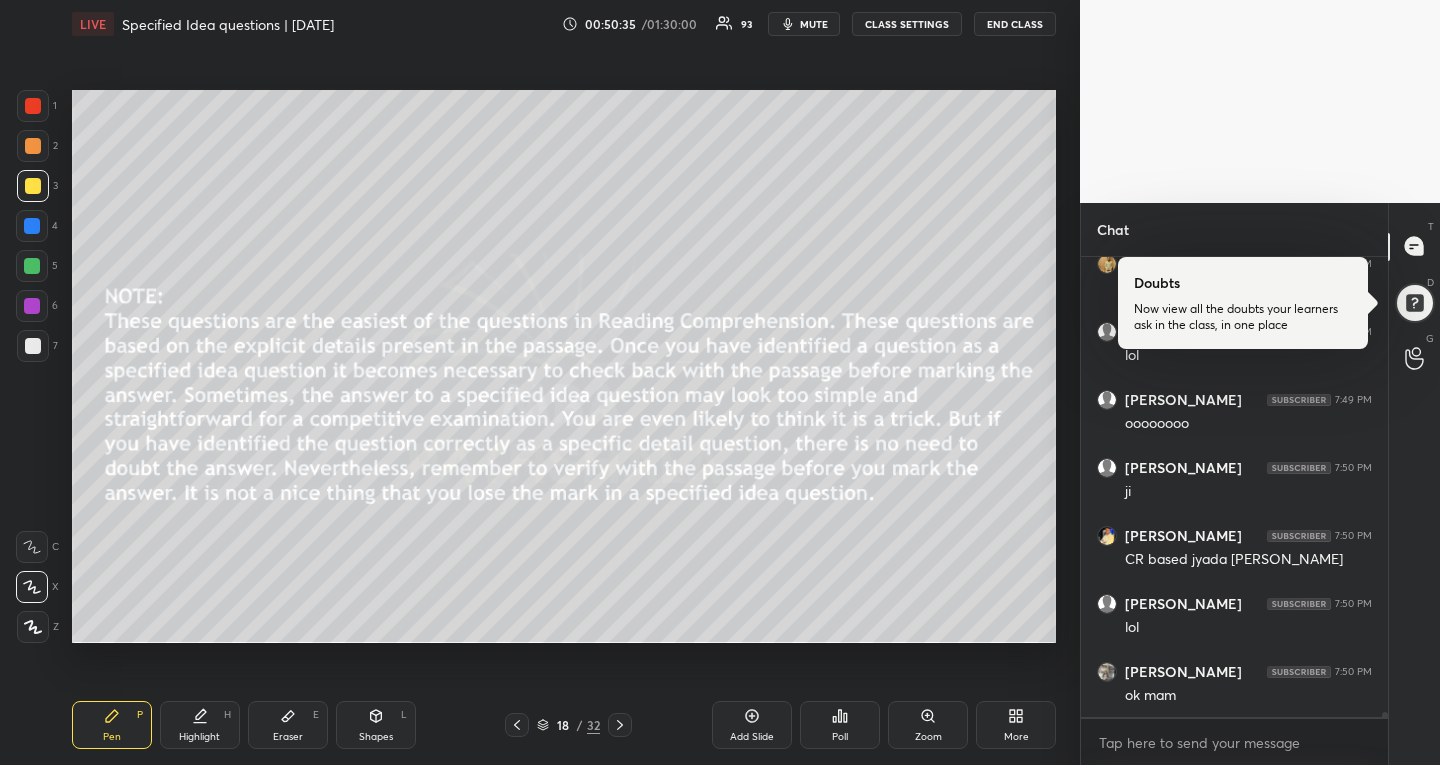 click at bounding box center (33, 106) 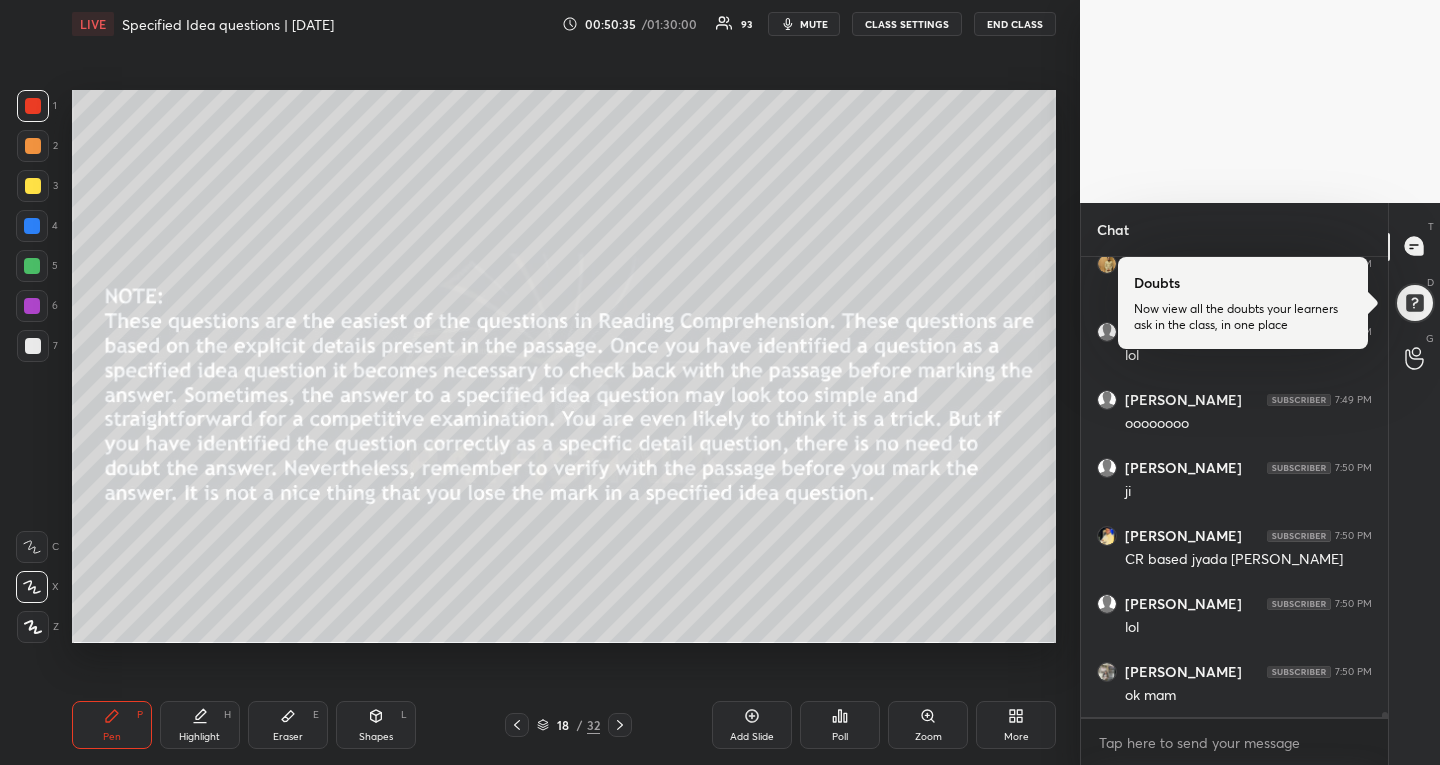 scroll, scrollTop: 40250, scrollLeft: 0, axis: vertical 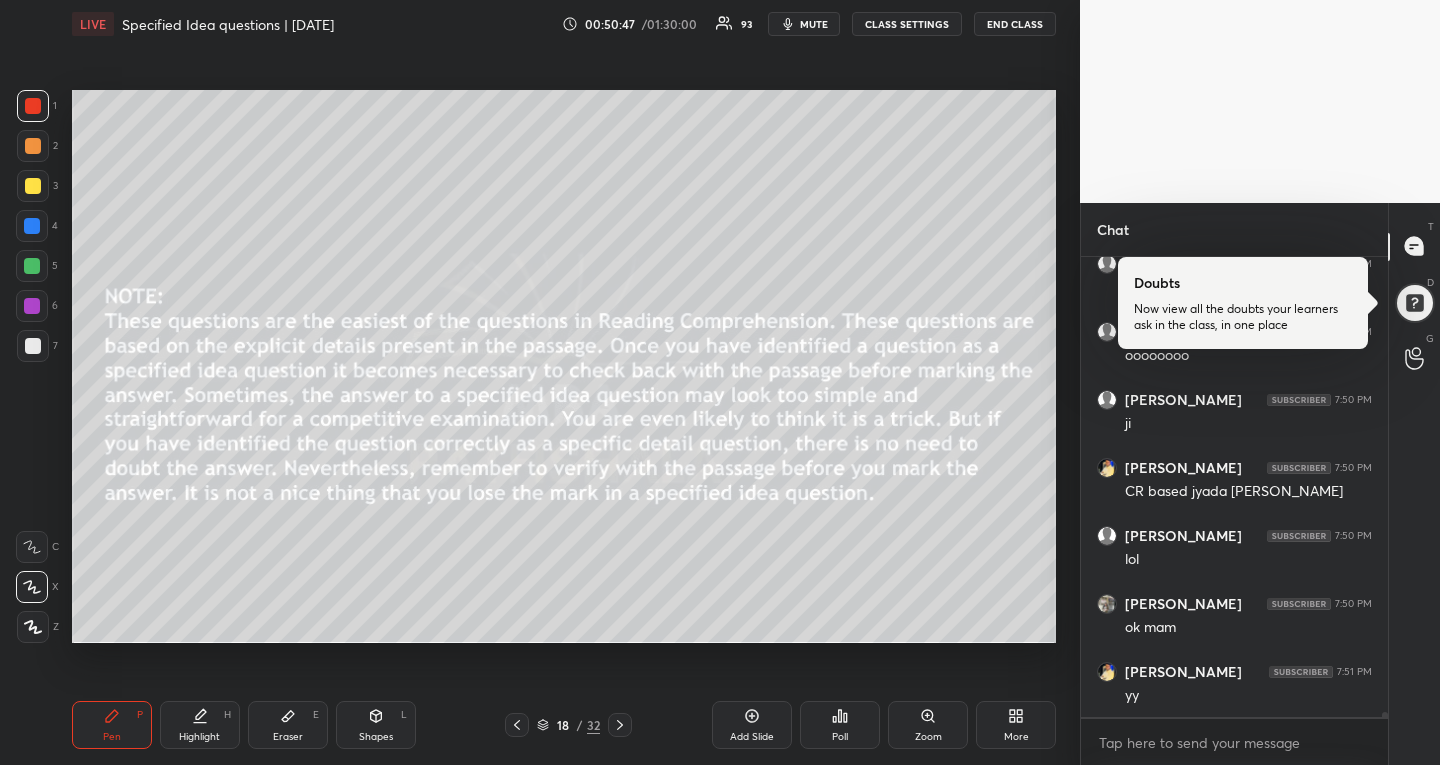drag, startPoint x: 215, startPoint y: 729, endPoint x: 253, endPoint y: 715, distance: 40.496914 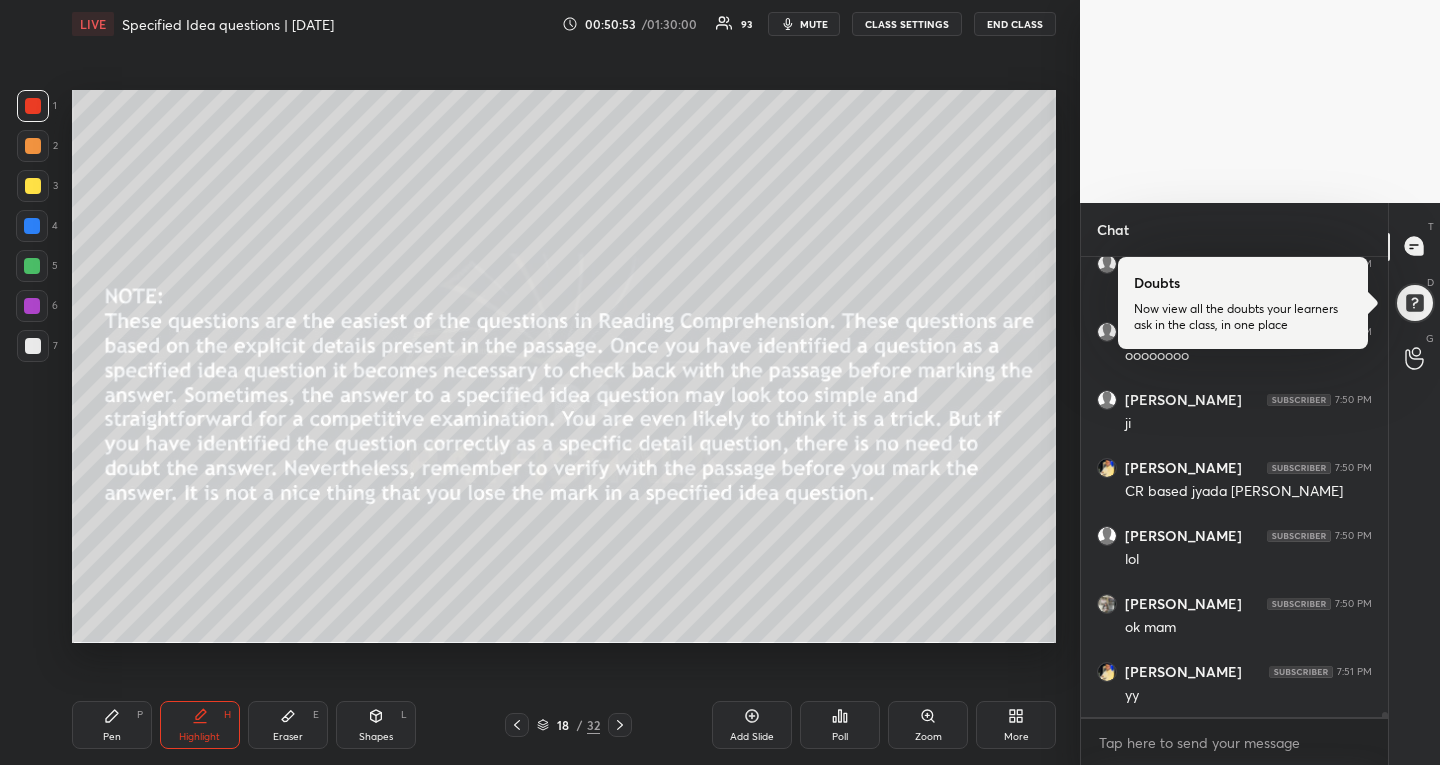 drag, startPoint x: 113, startPoint y: 719, endPoint x: 151, endPoint y: 647, distance: 81.41253 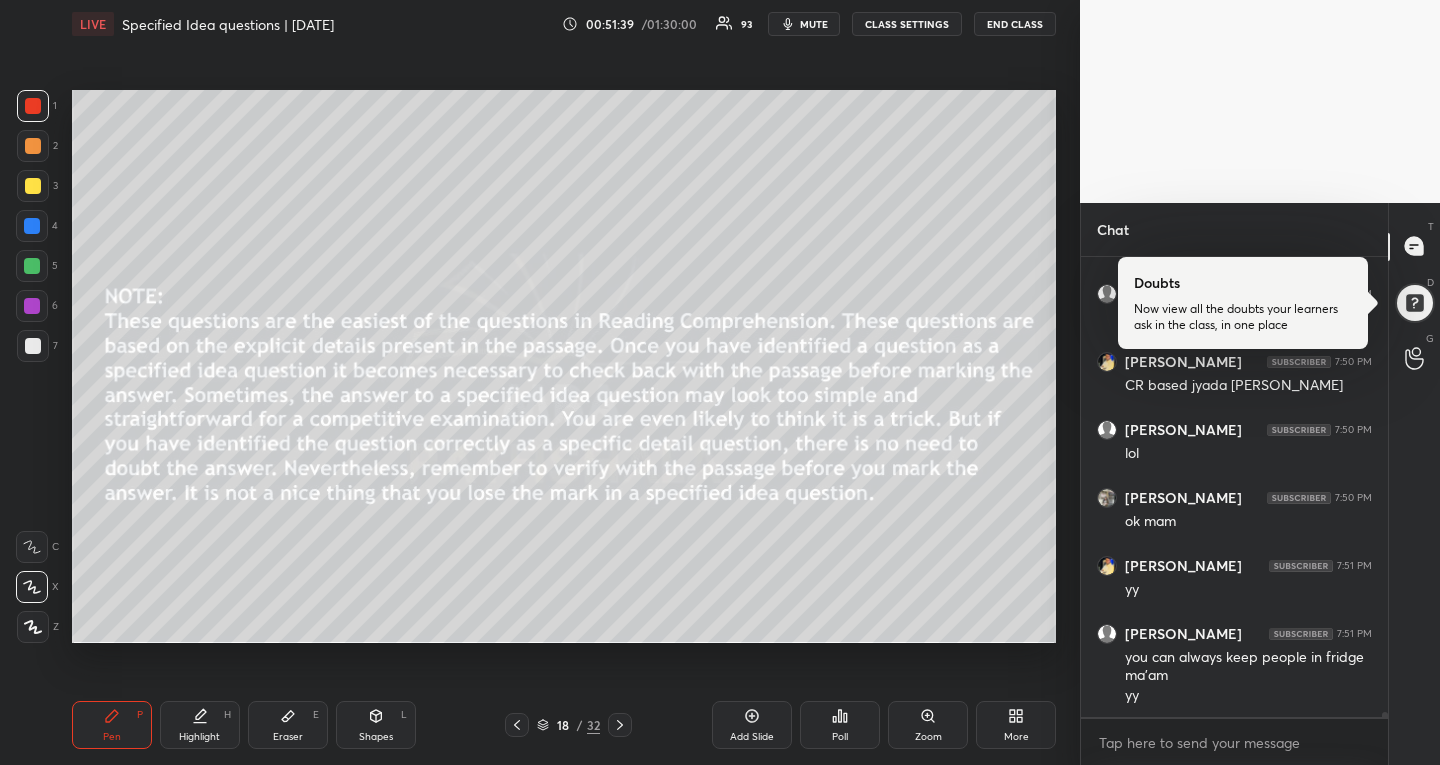 scroll, scrollTop: 40424, scrollLeft: 0, axis: vertical 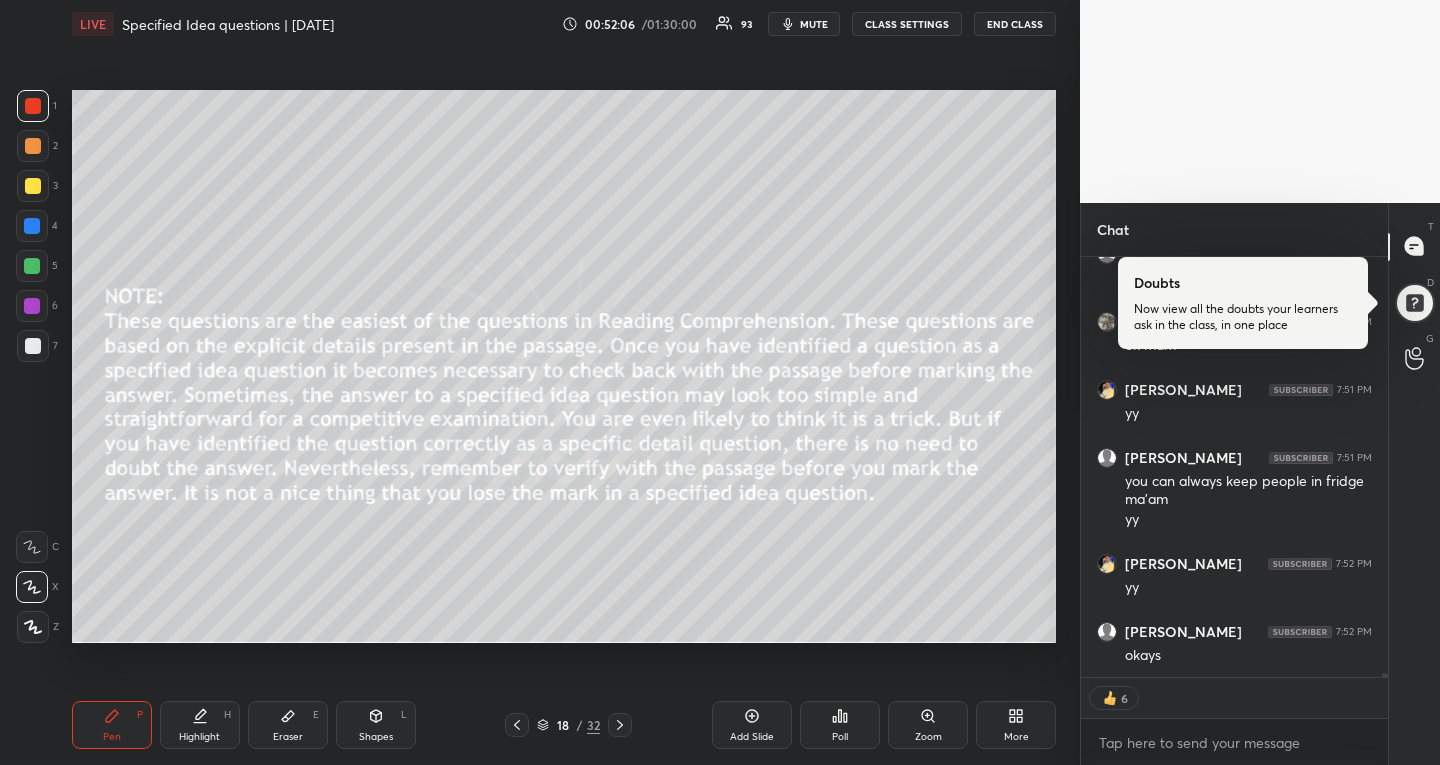 type on "x" 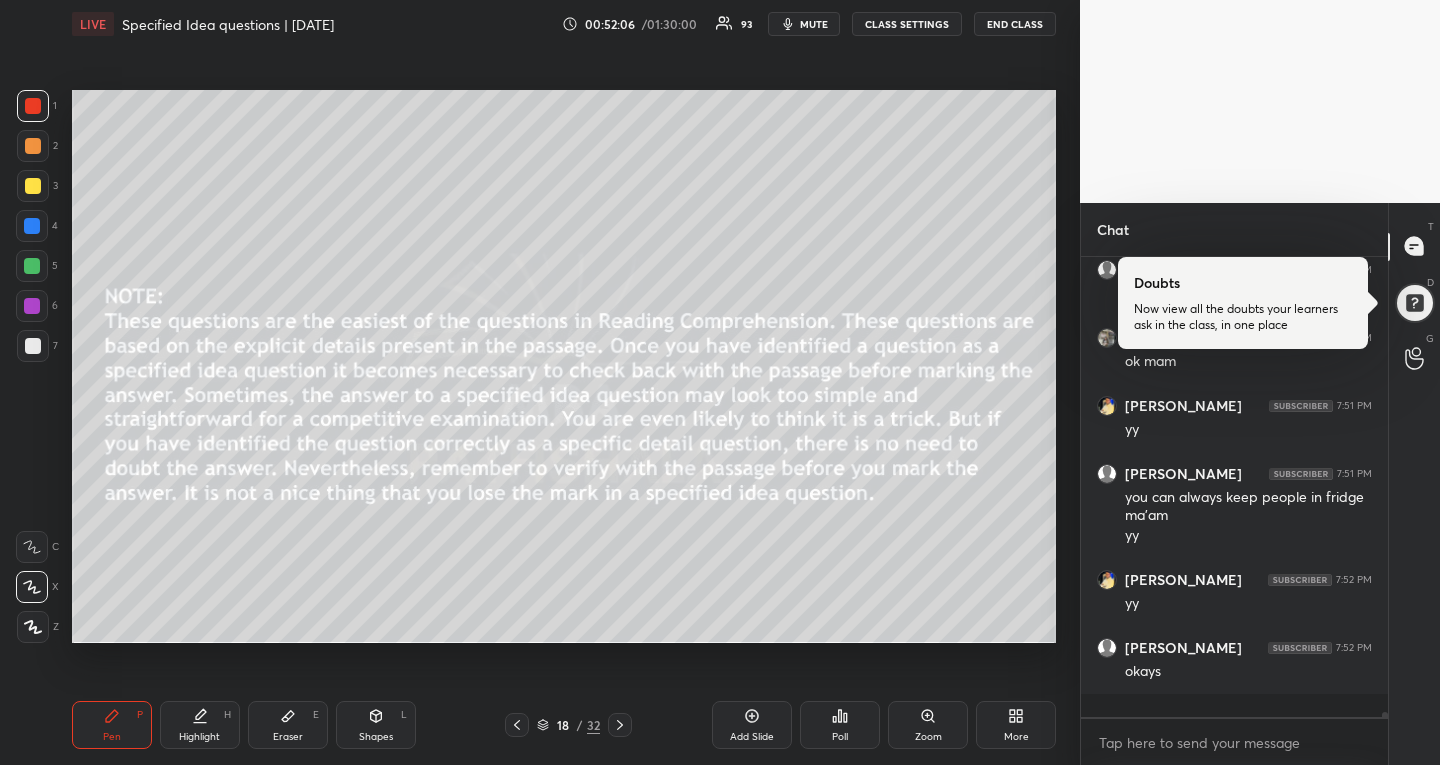 scroll, scrollTop: 7, scrollLeft: 7, axis: both 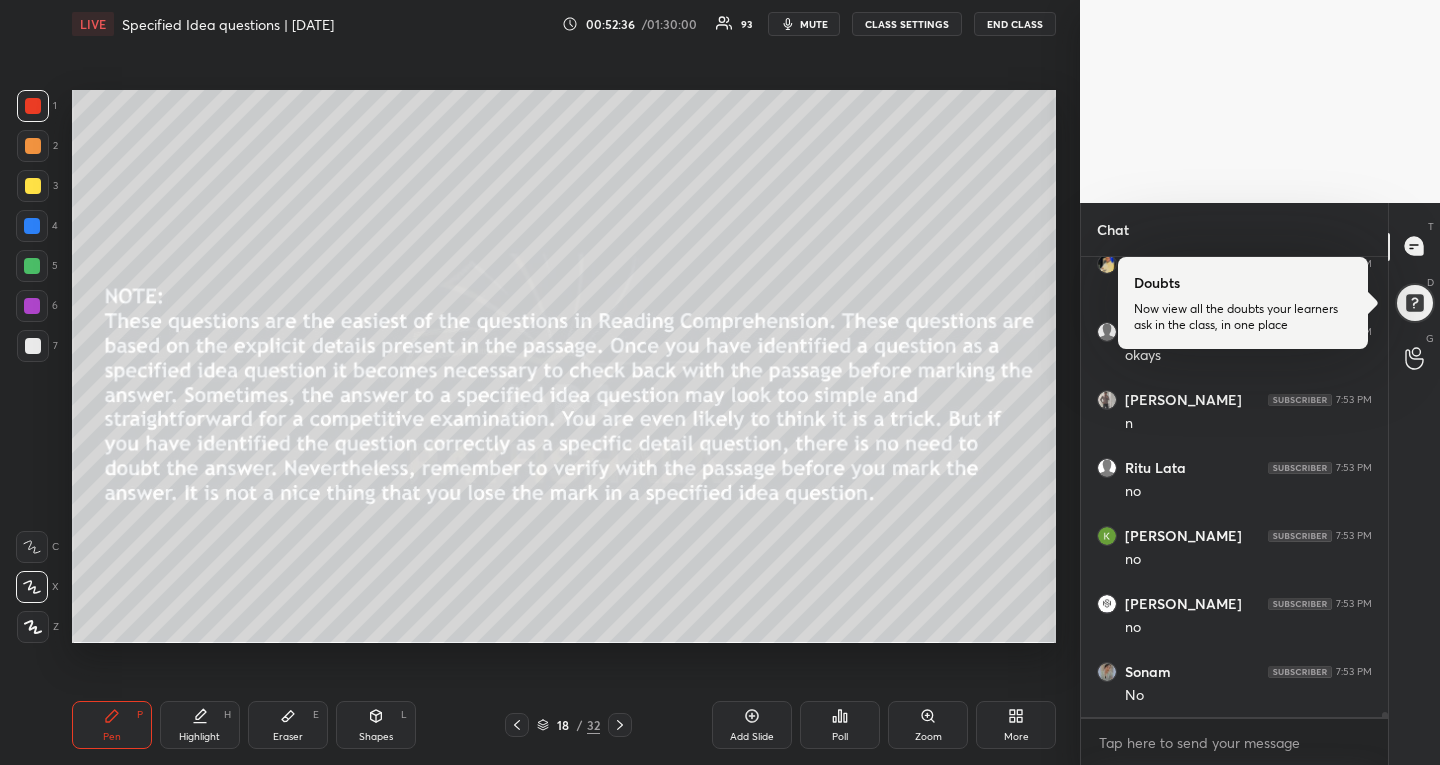 click 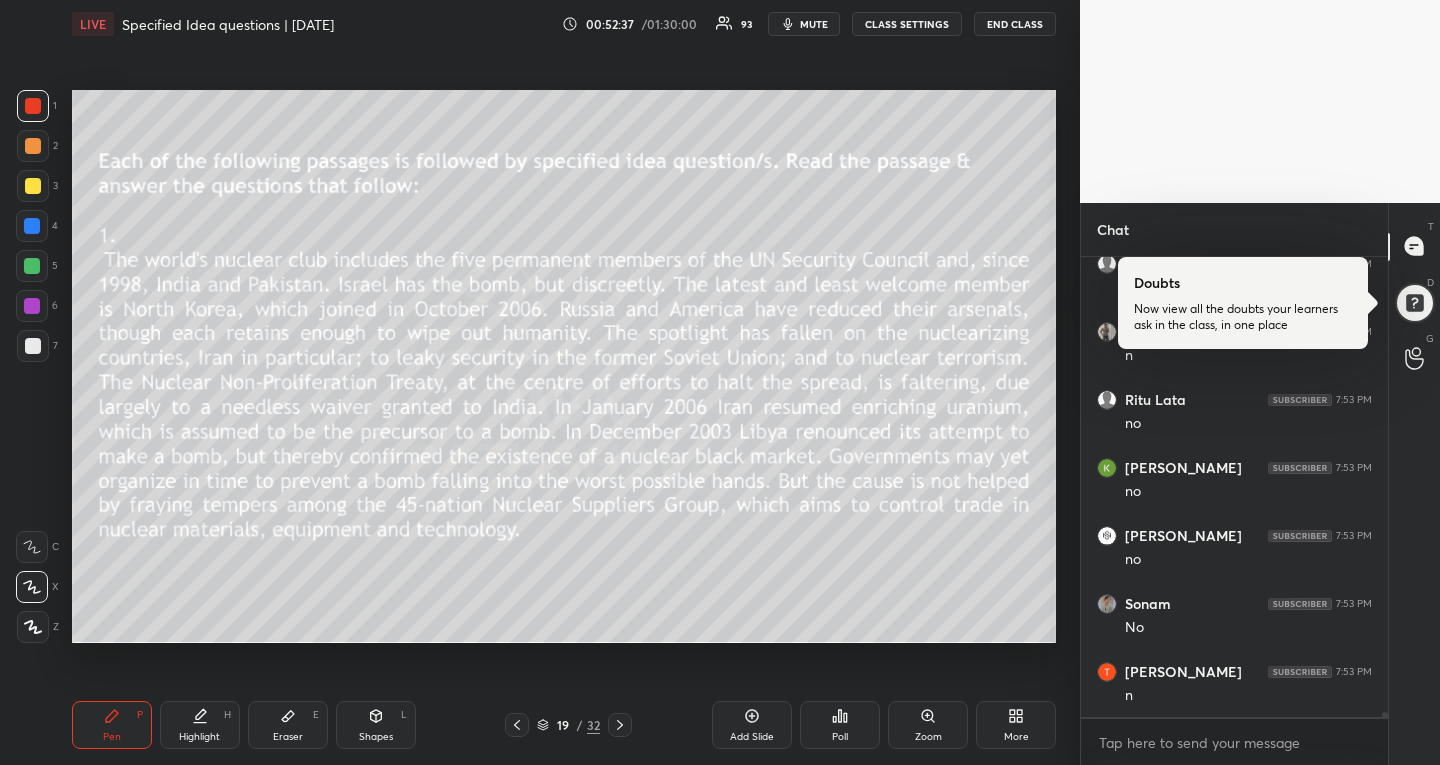 scroll, scrollTop: 40968, scrollLeft: 0, axis: vertical 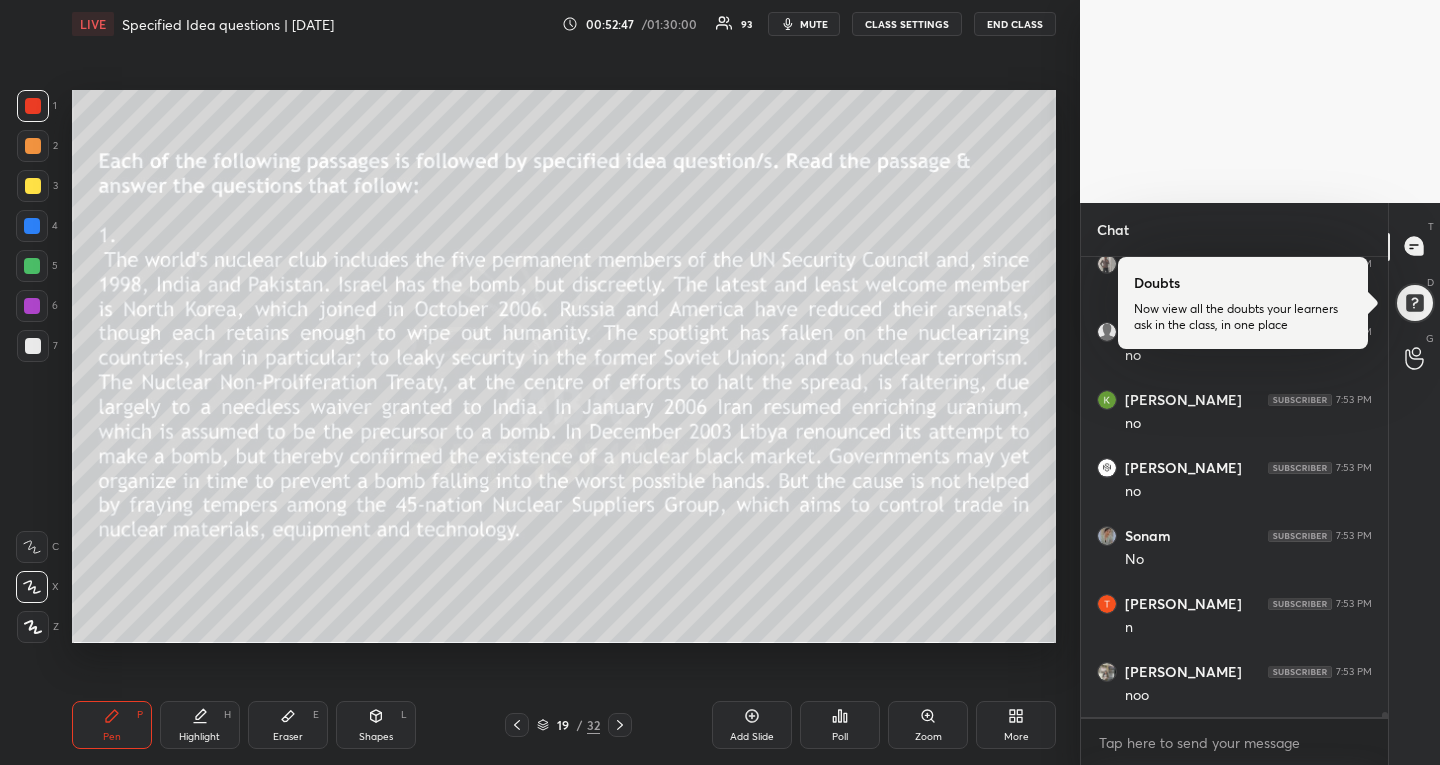 click 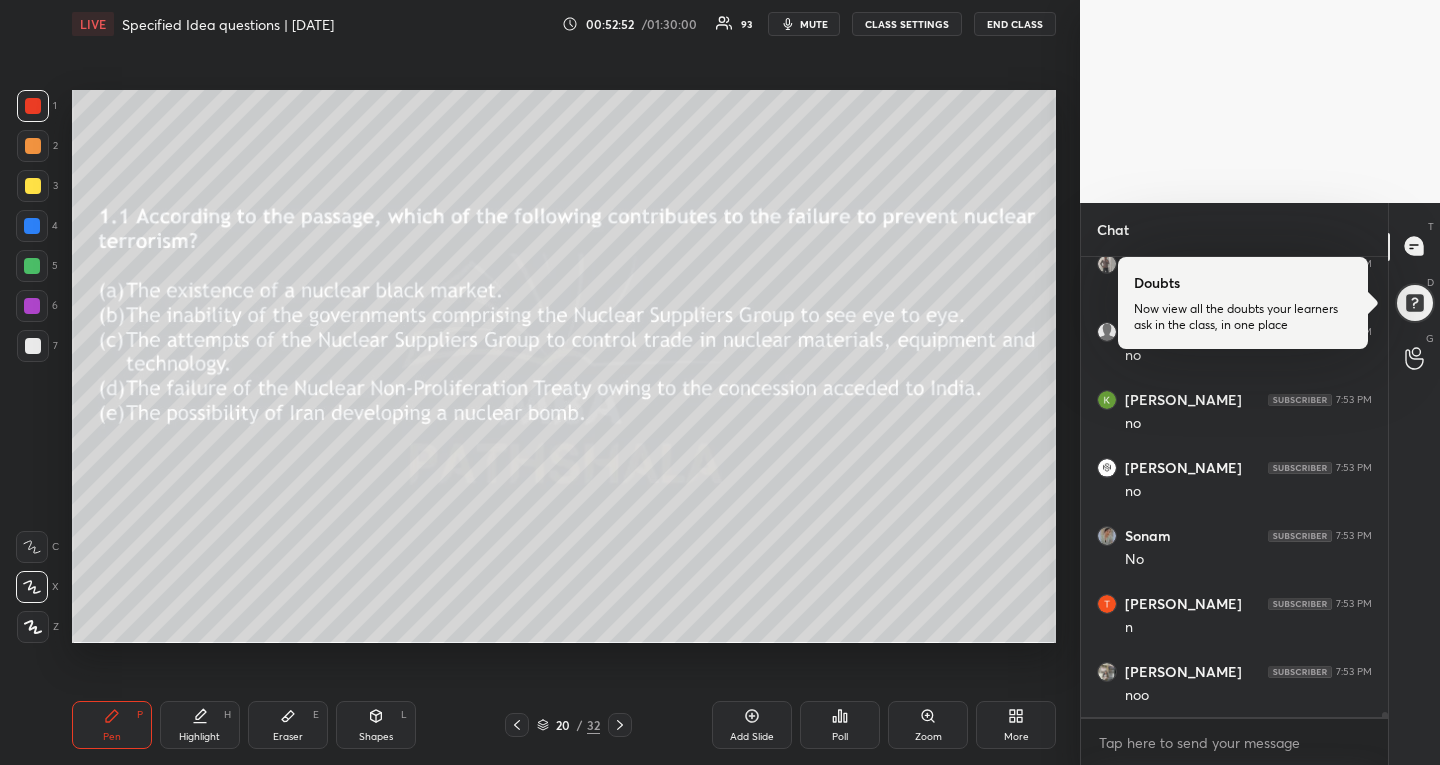 click on "Highlight" at bounding box center (199, 737) 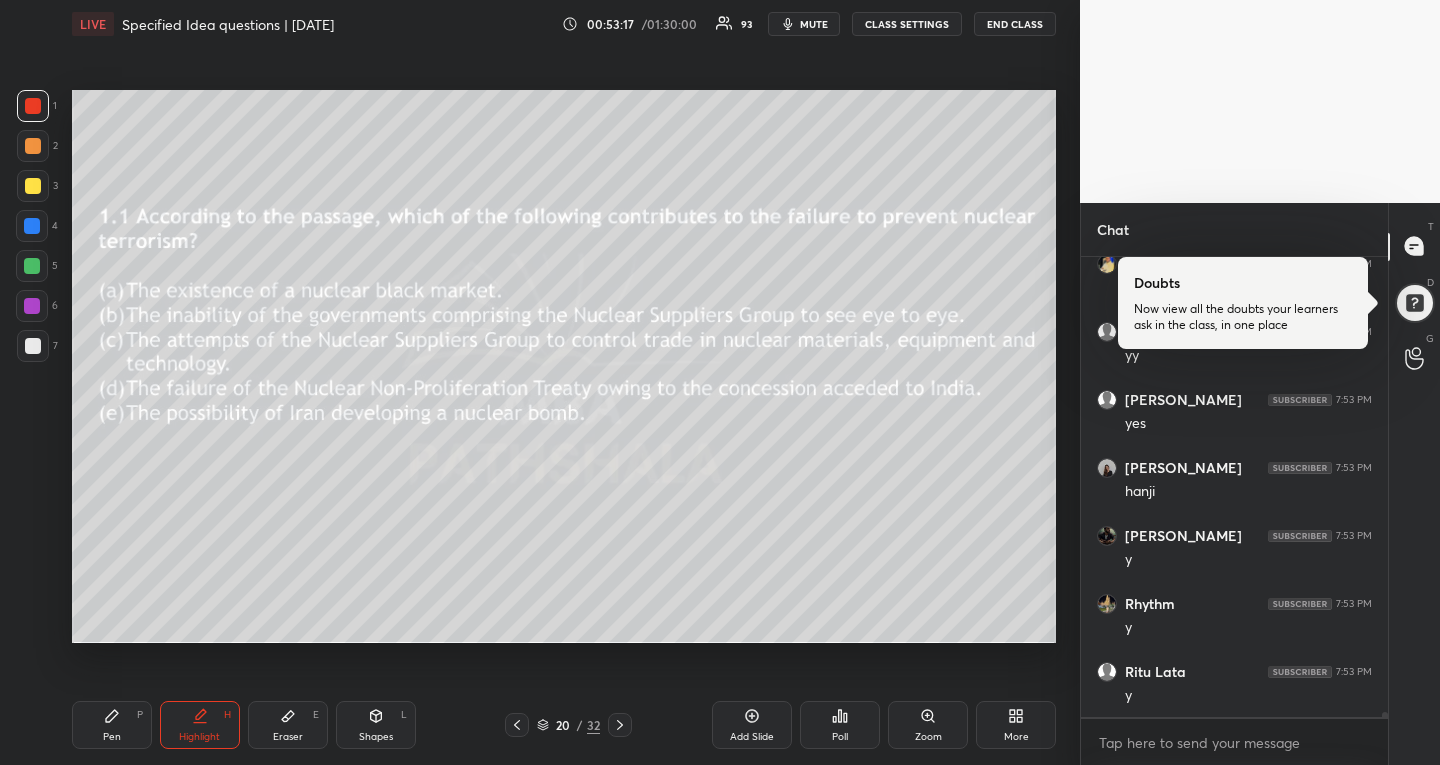 scroll, scrollTop: 41512, scrollLeft: 0, axis: vertical 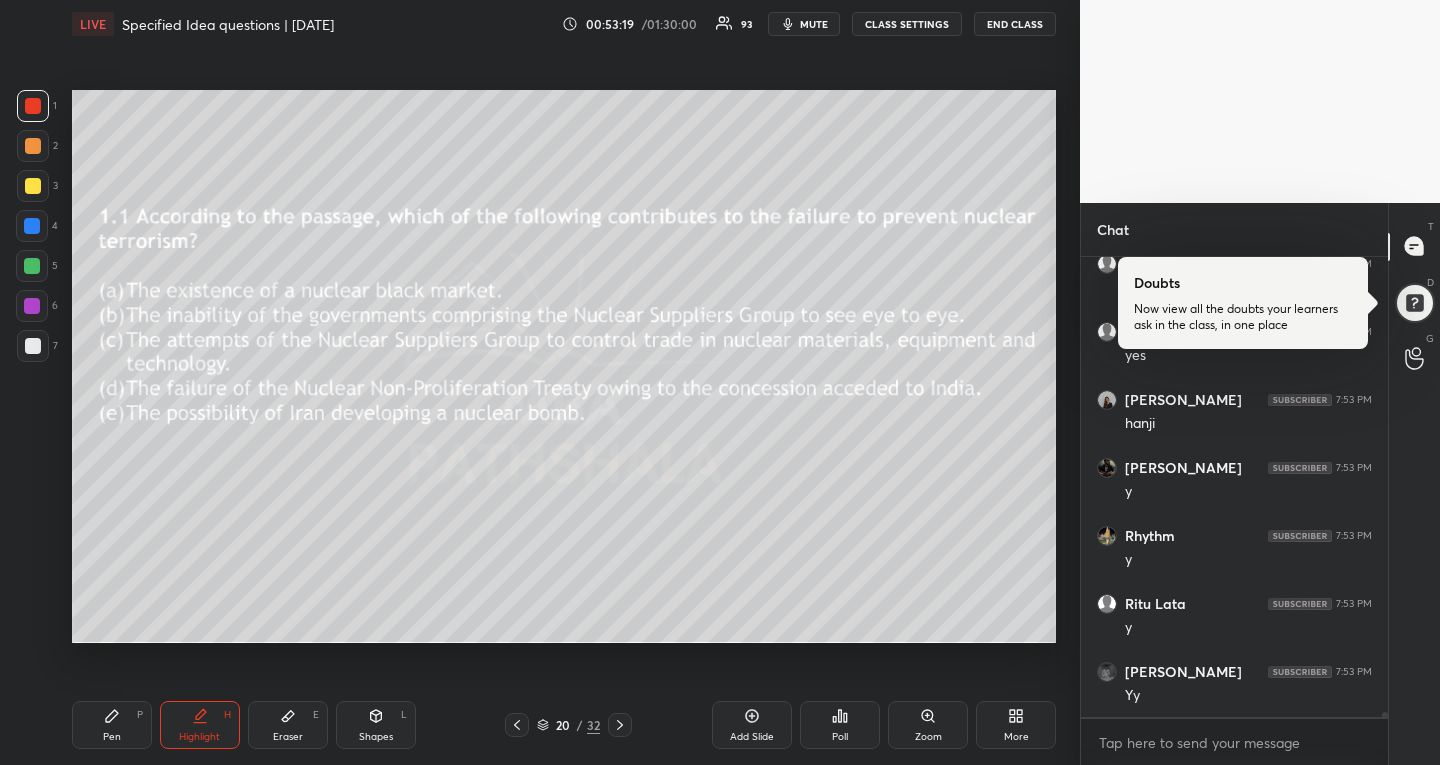 click on "Pen P" at bounding box center (112, 725) 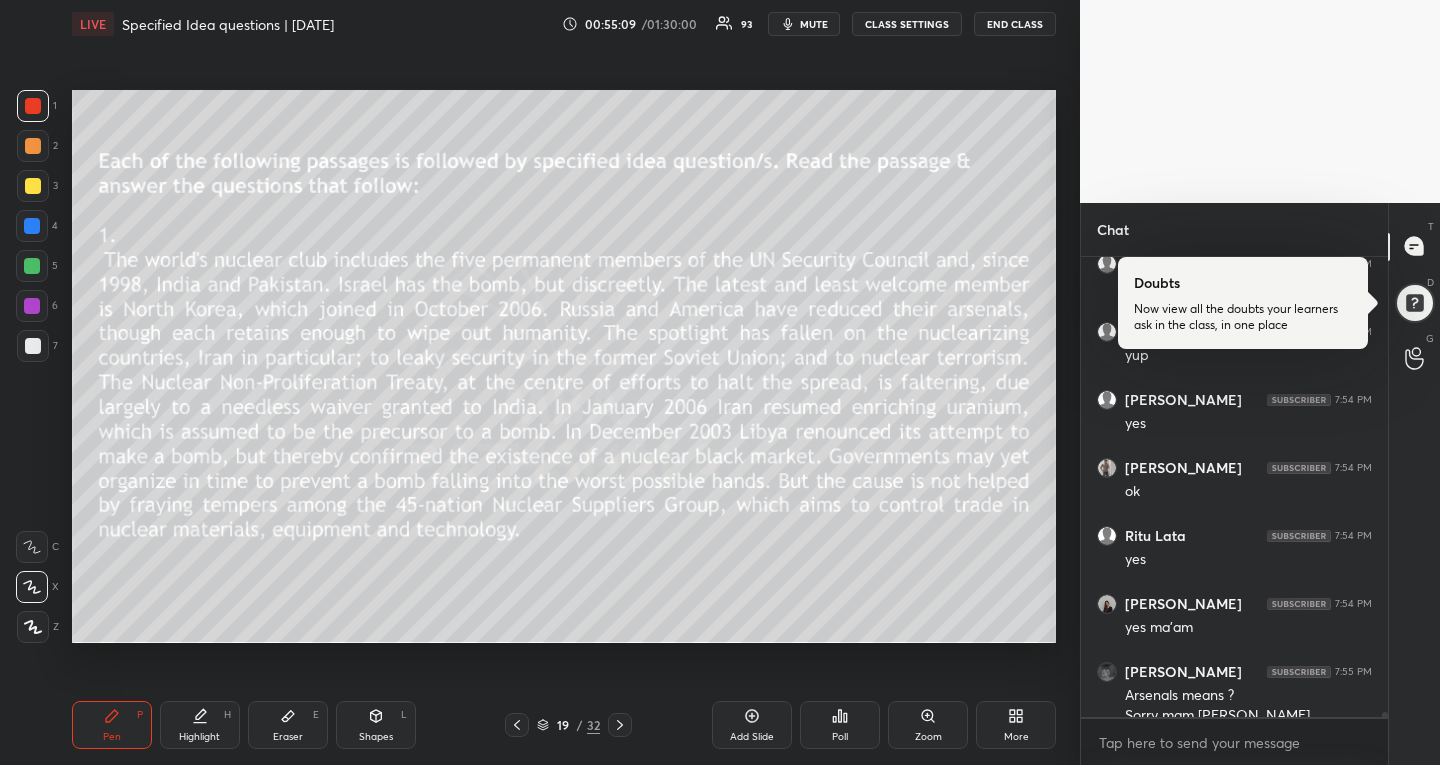 scroll, scrollTop: 42348, scrollLeft: 0, axis: vertical 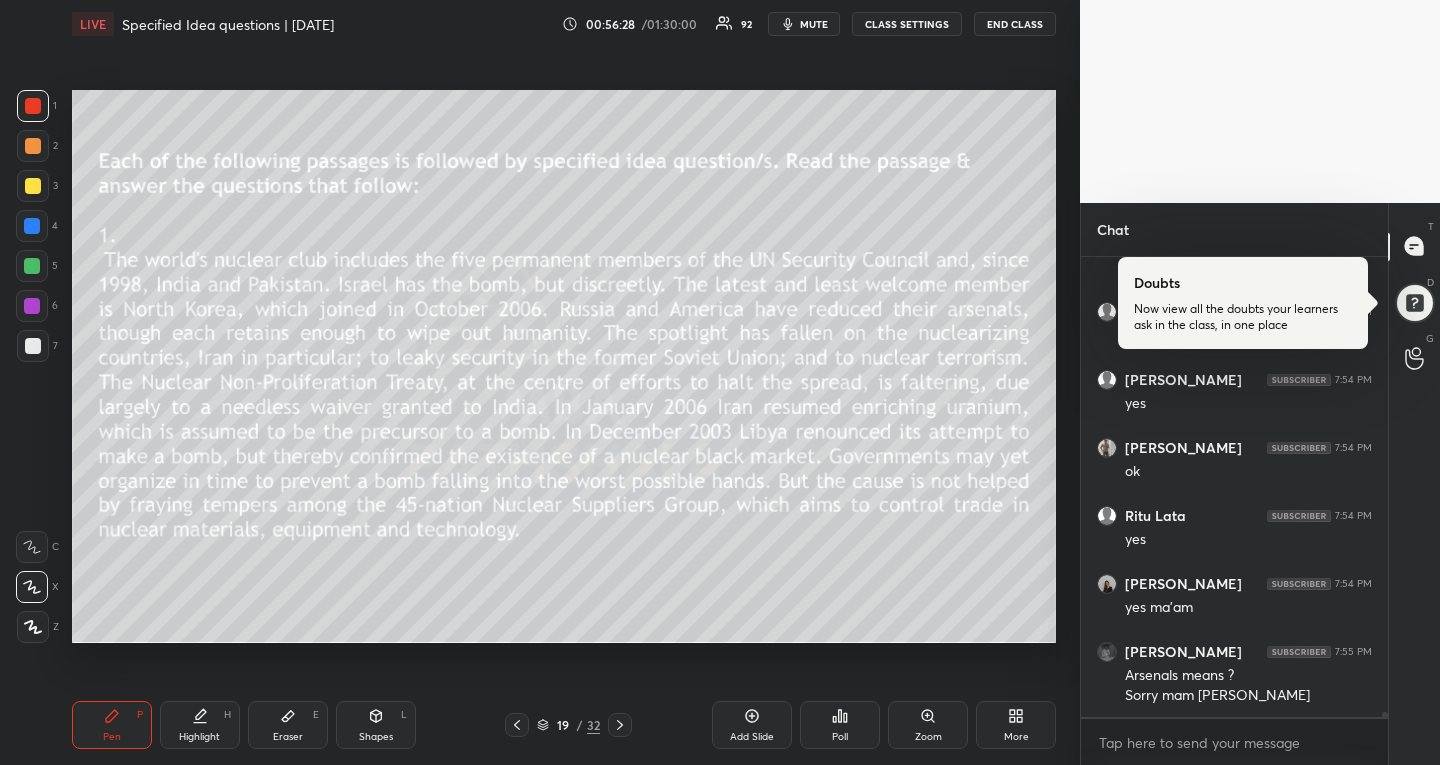 click on "19 / 32" at bounding box center [568, 725] 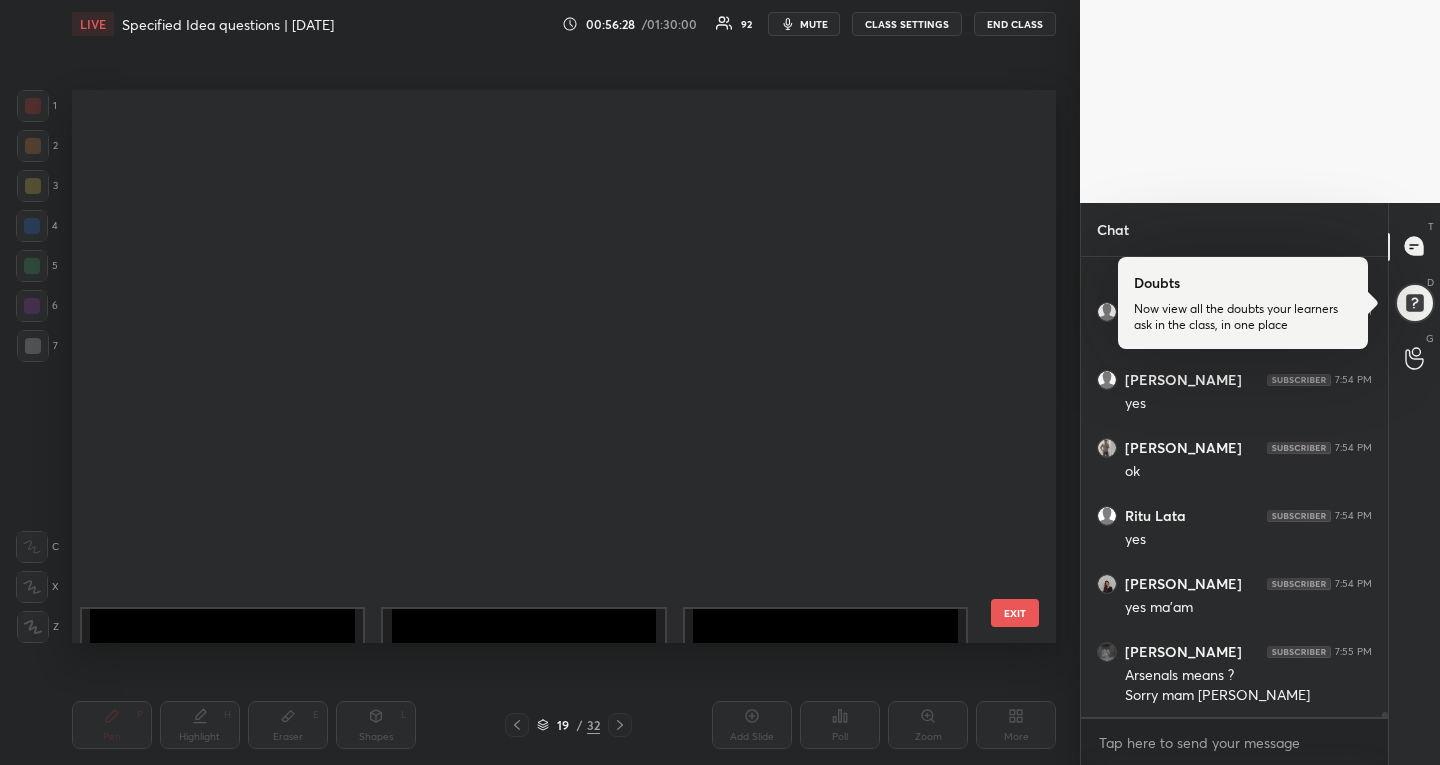 scroll, scrollTop: 632, scrollLeft: 0, axis: vertical 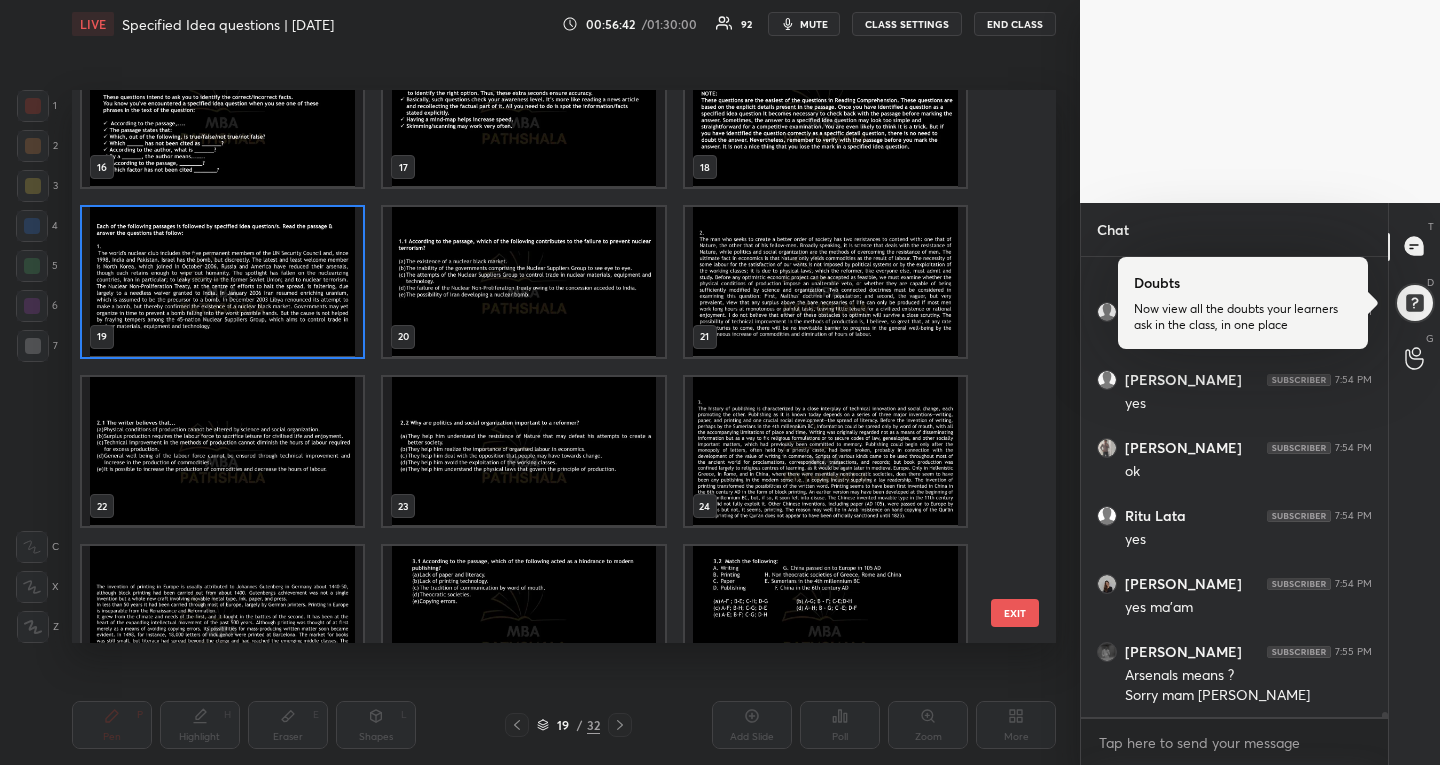 click at bounding box center (222, 282) 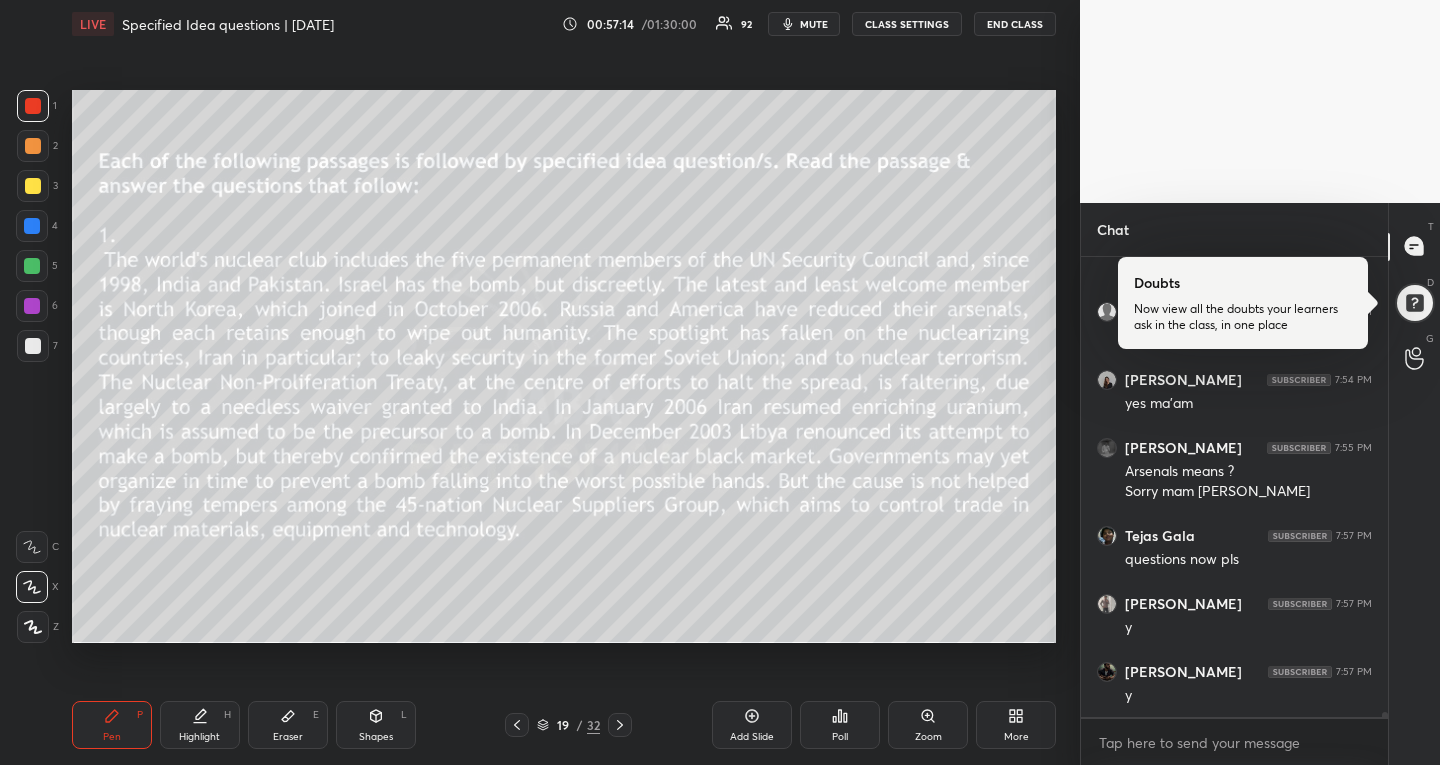 scroll, scrollTop: 42688, scrollLeft: 0, axis: vertical 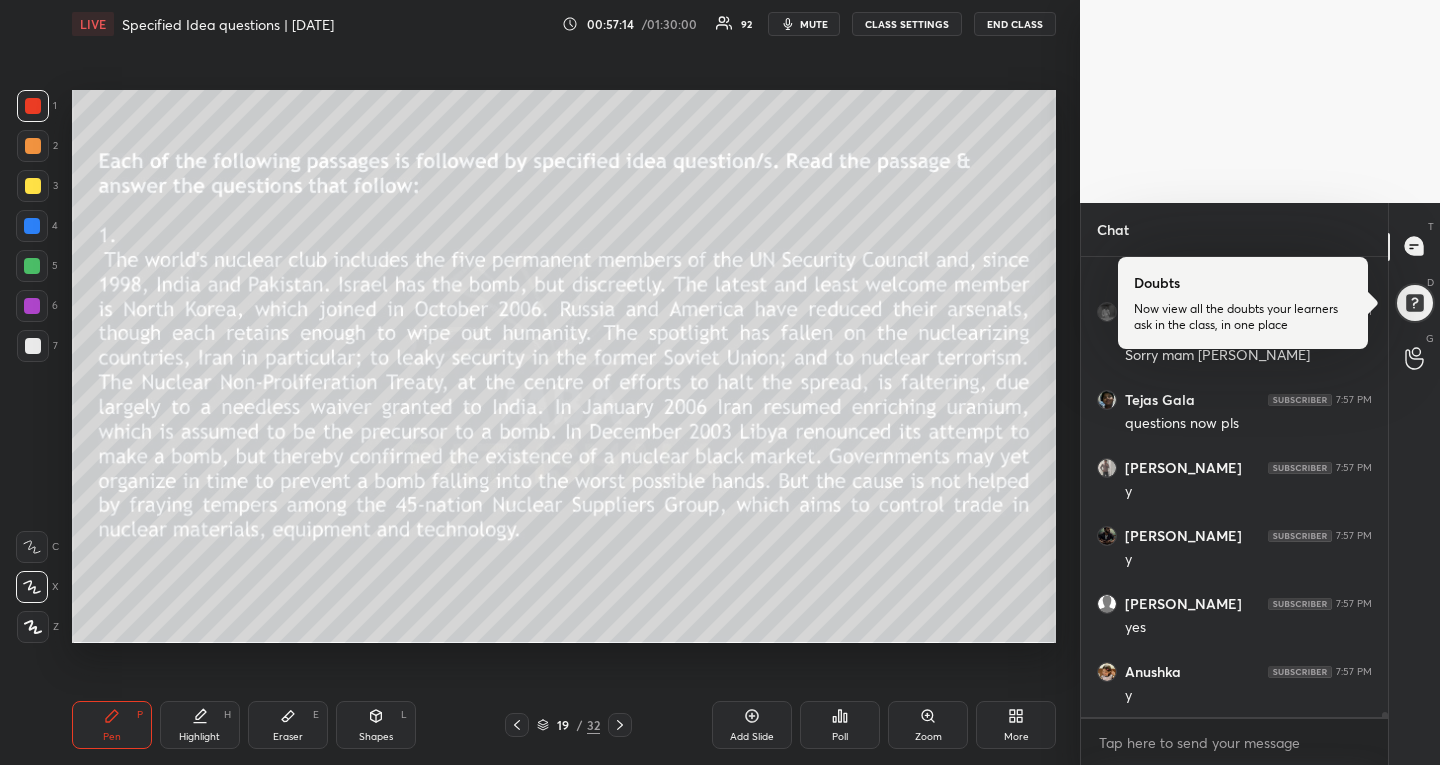 click 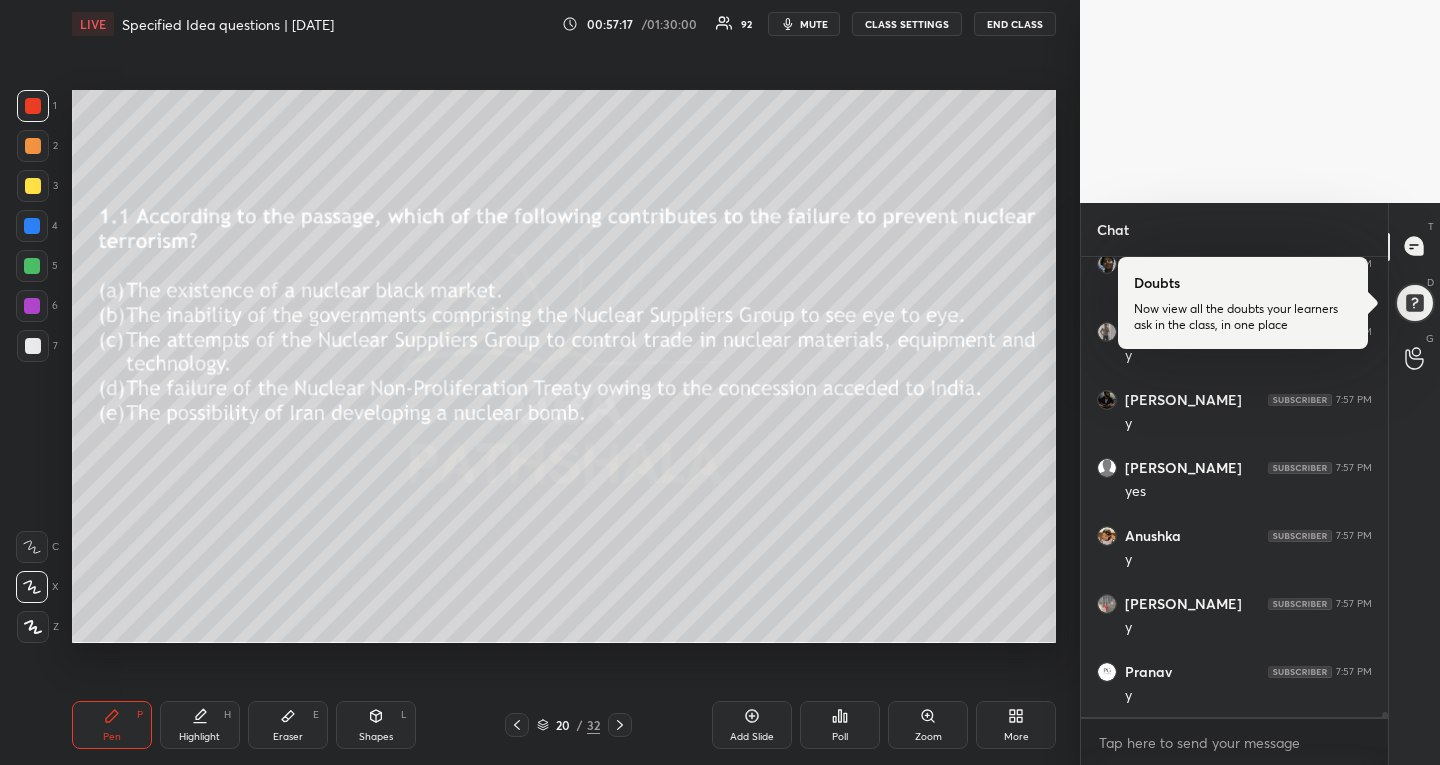 scroll, scrollTop: 42892, scrollLeft: 0, axis: vertical 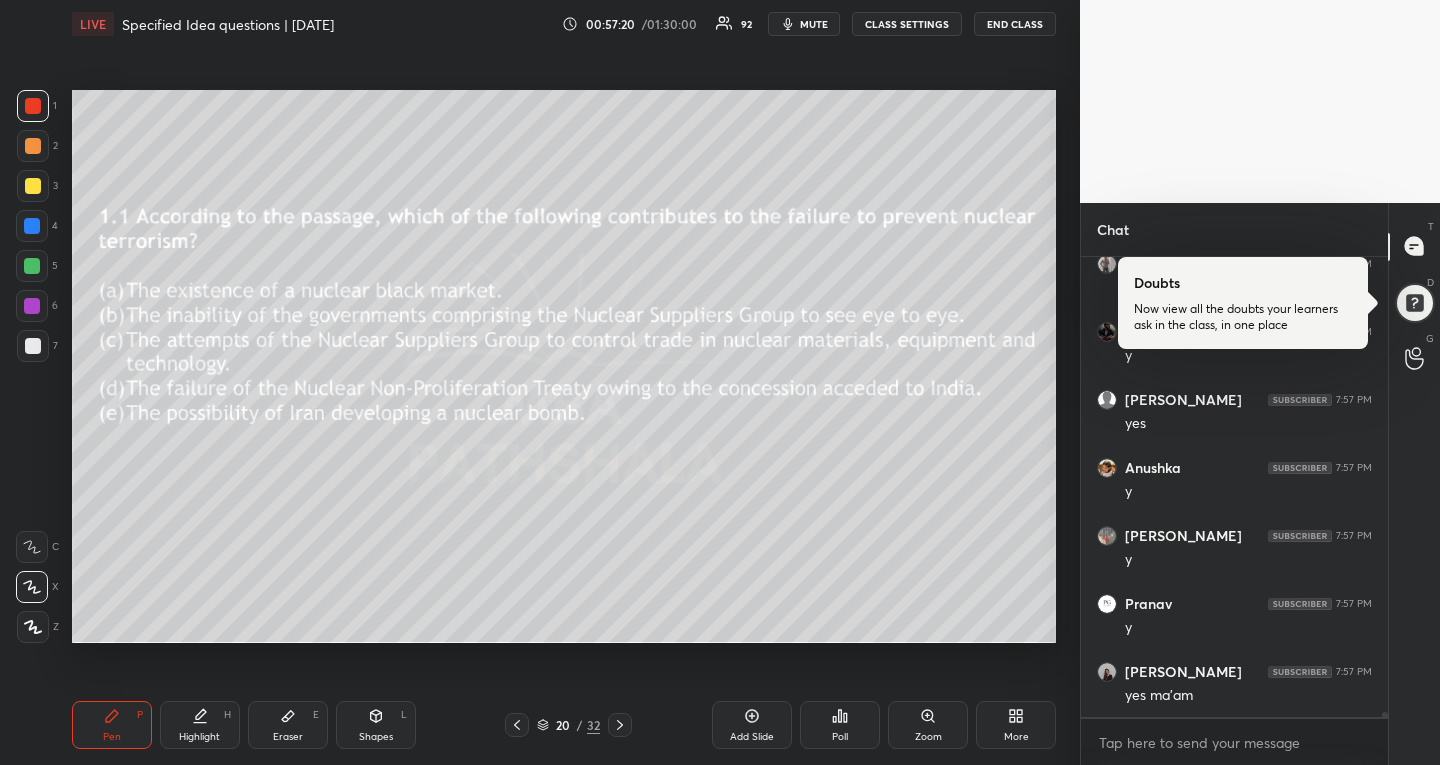 click on "Poll" at bounding box center [840, 725] 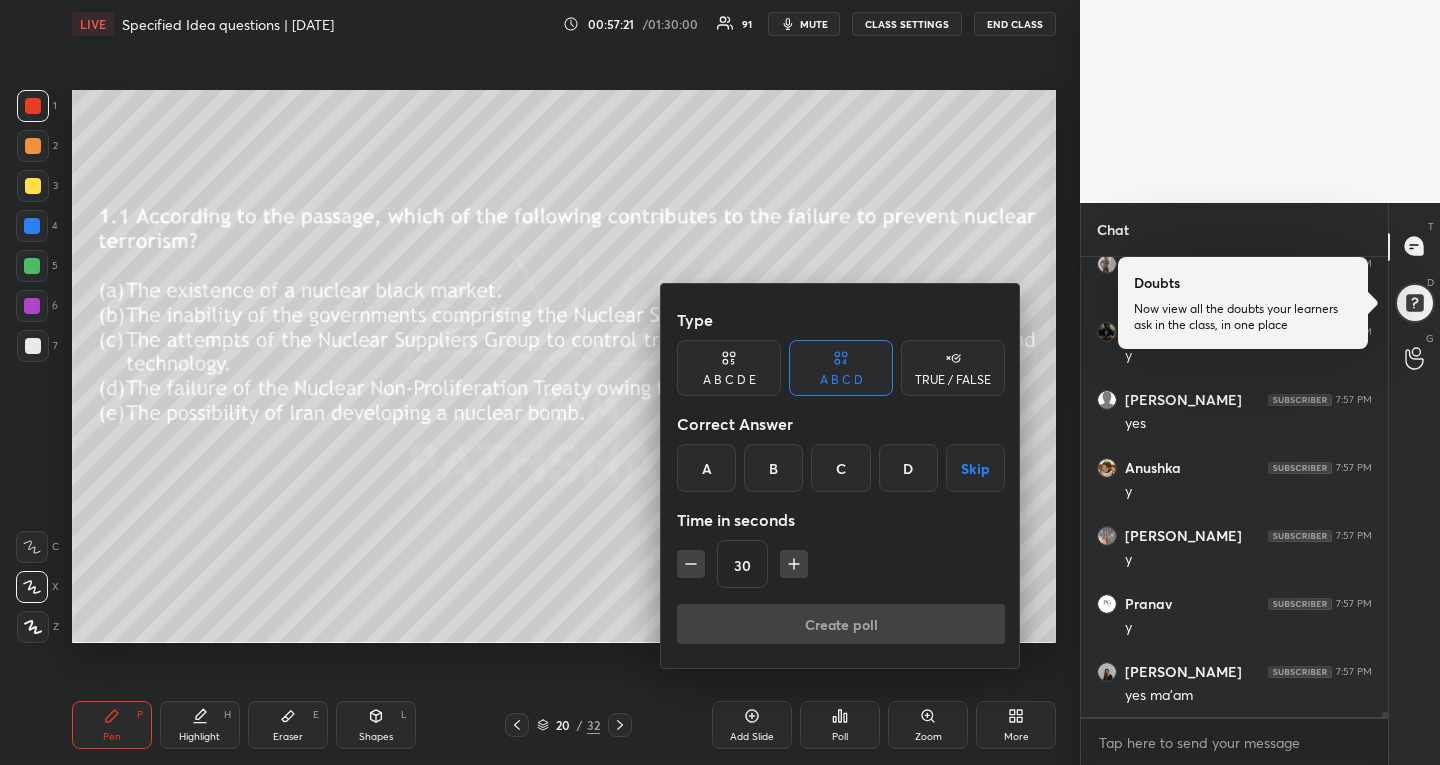 drag, startPoint x: 702, startPoint y: 364, endPoint x: 886, endPoint y: 433, distance: 196.51208 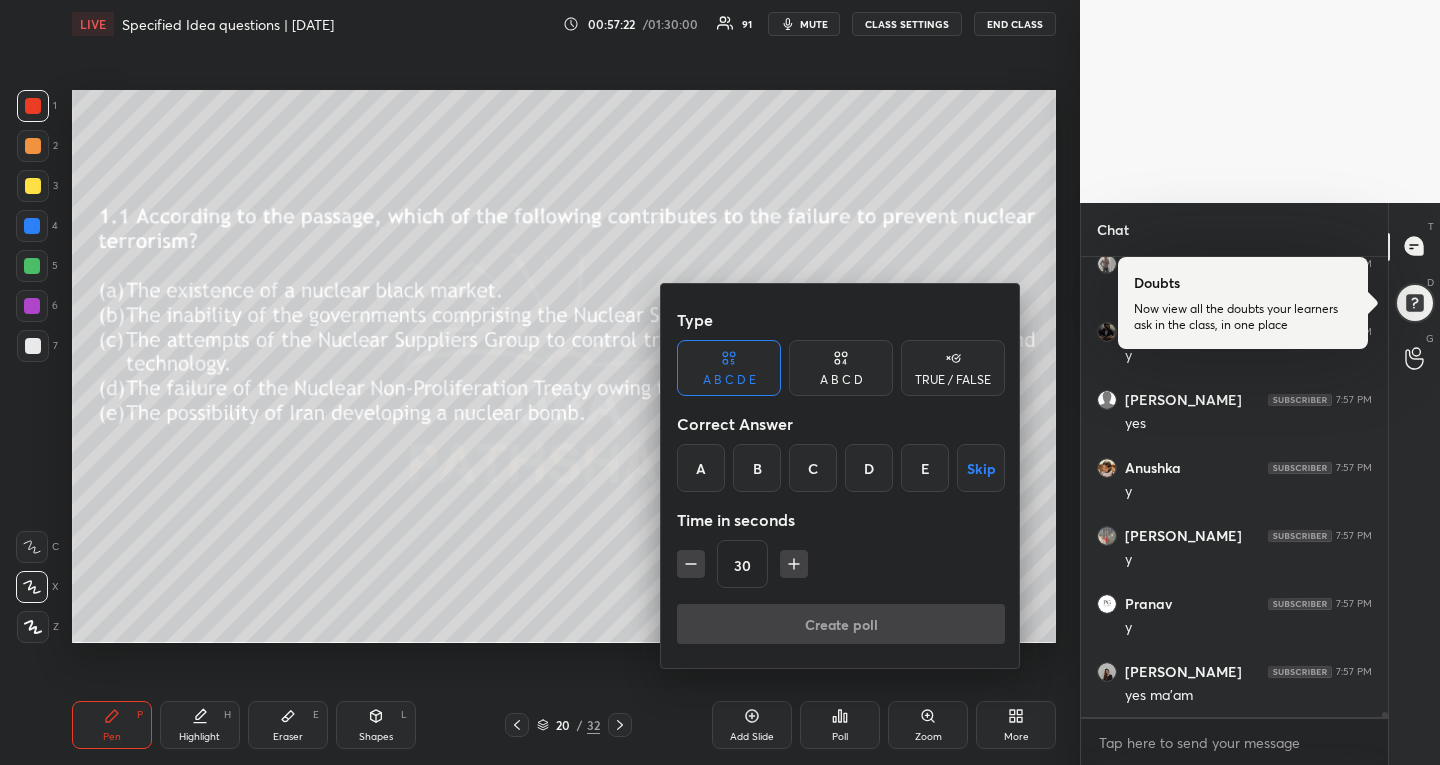click at bounding box center [794, 564] 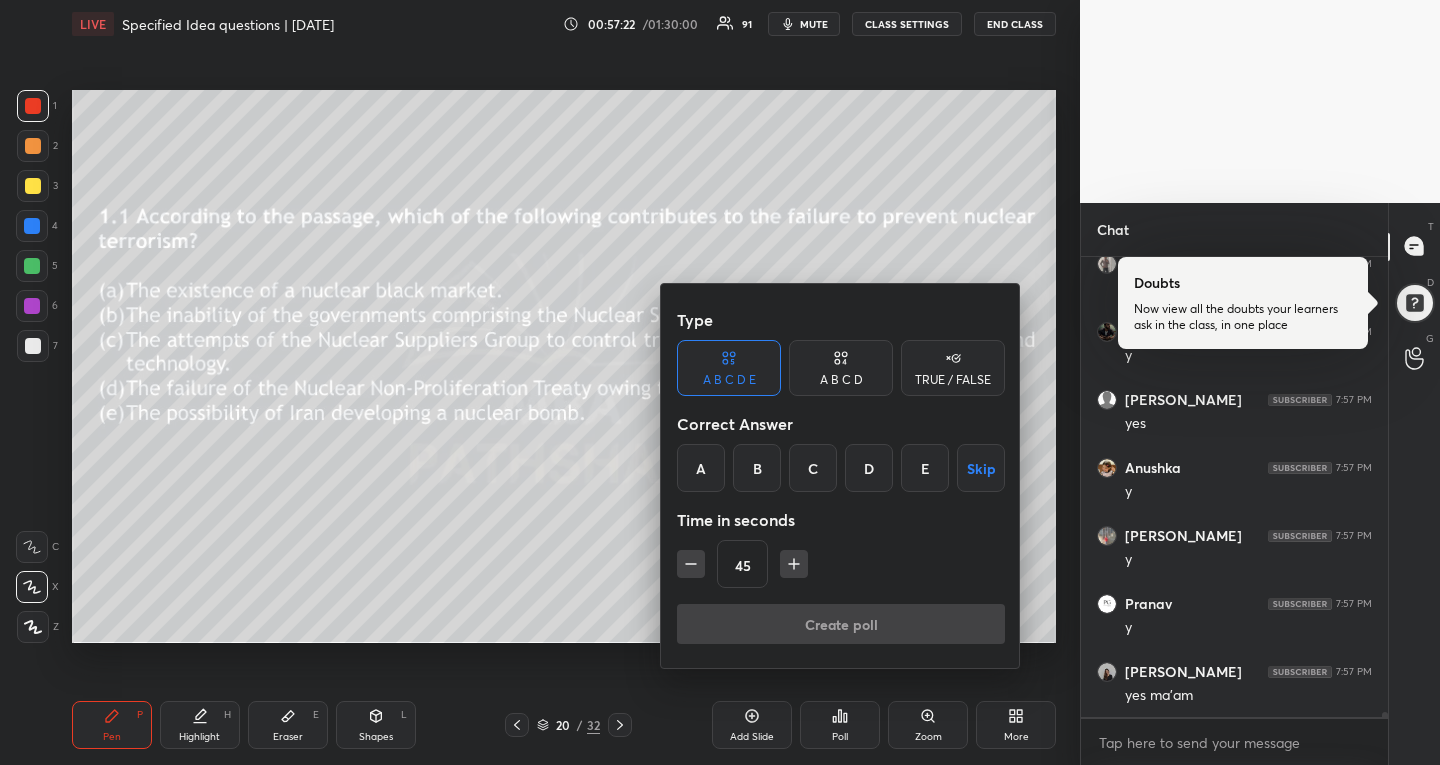 click at bounding box center [794, 564] 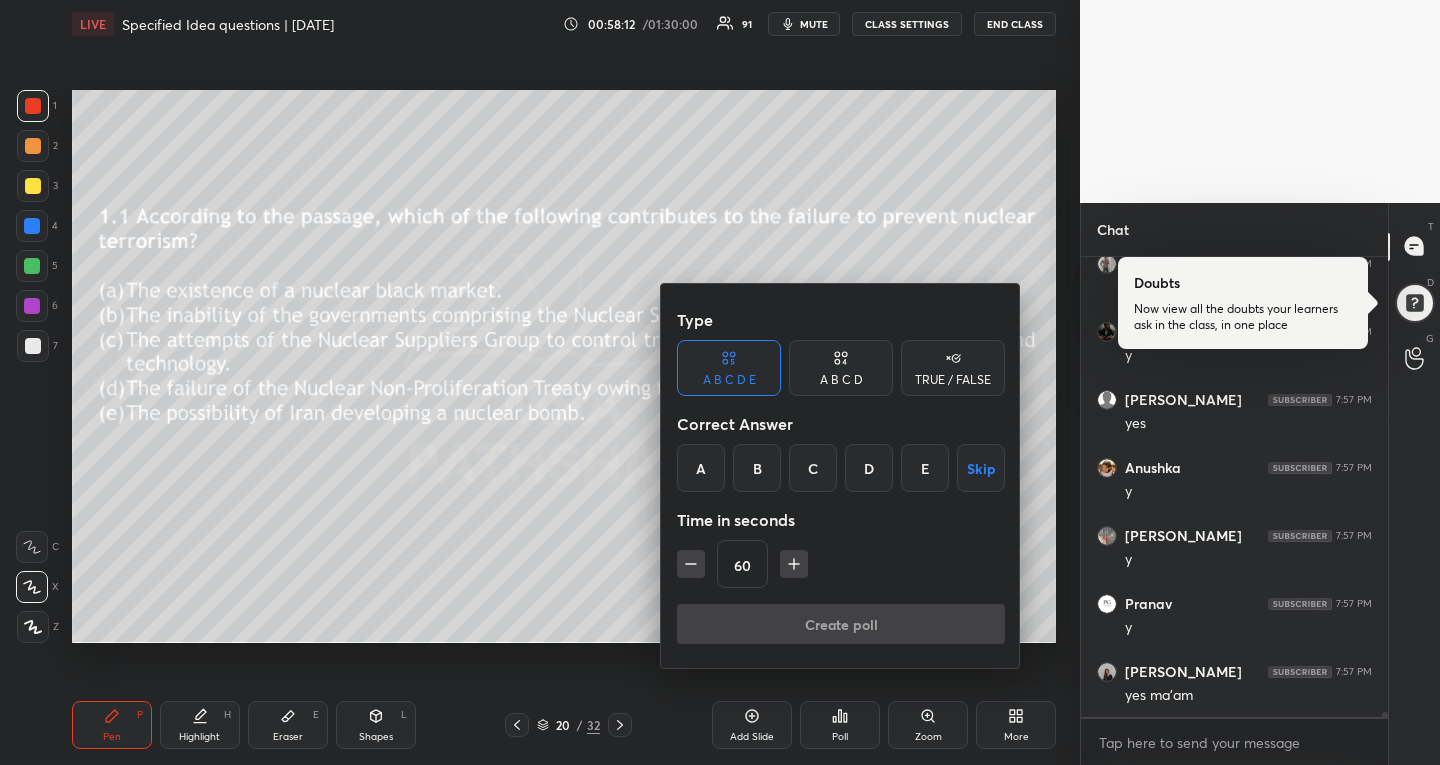 drag, startPoint x: 997, startPoint y: 452, endPoint x: 945, endPoint y: 501, distance: 71.44928 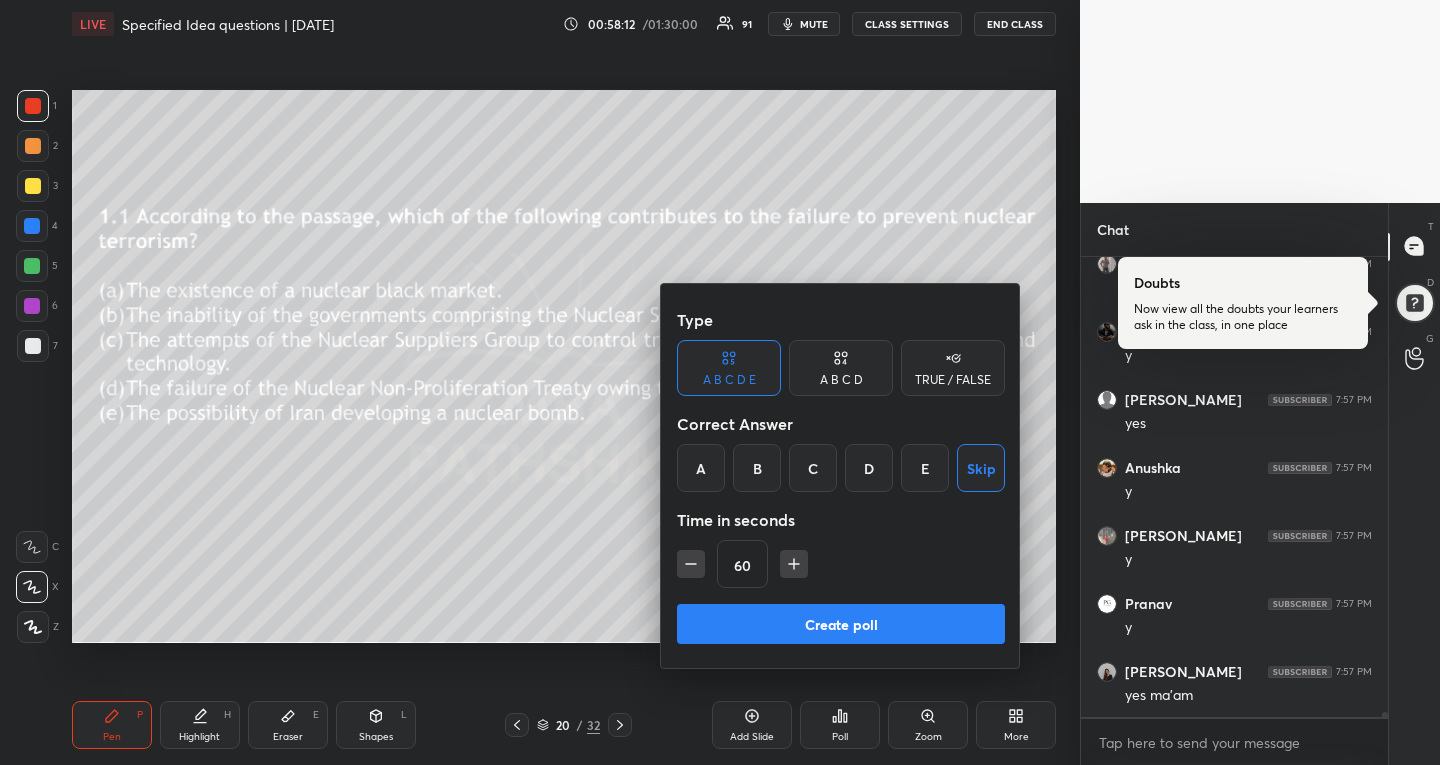 scroll, scrollTop: 42960, scrollLeft: 0, axis: vertical 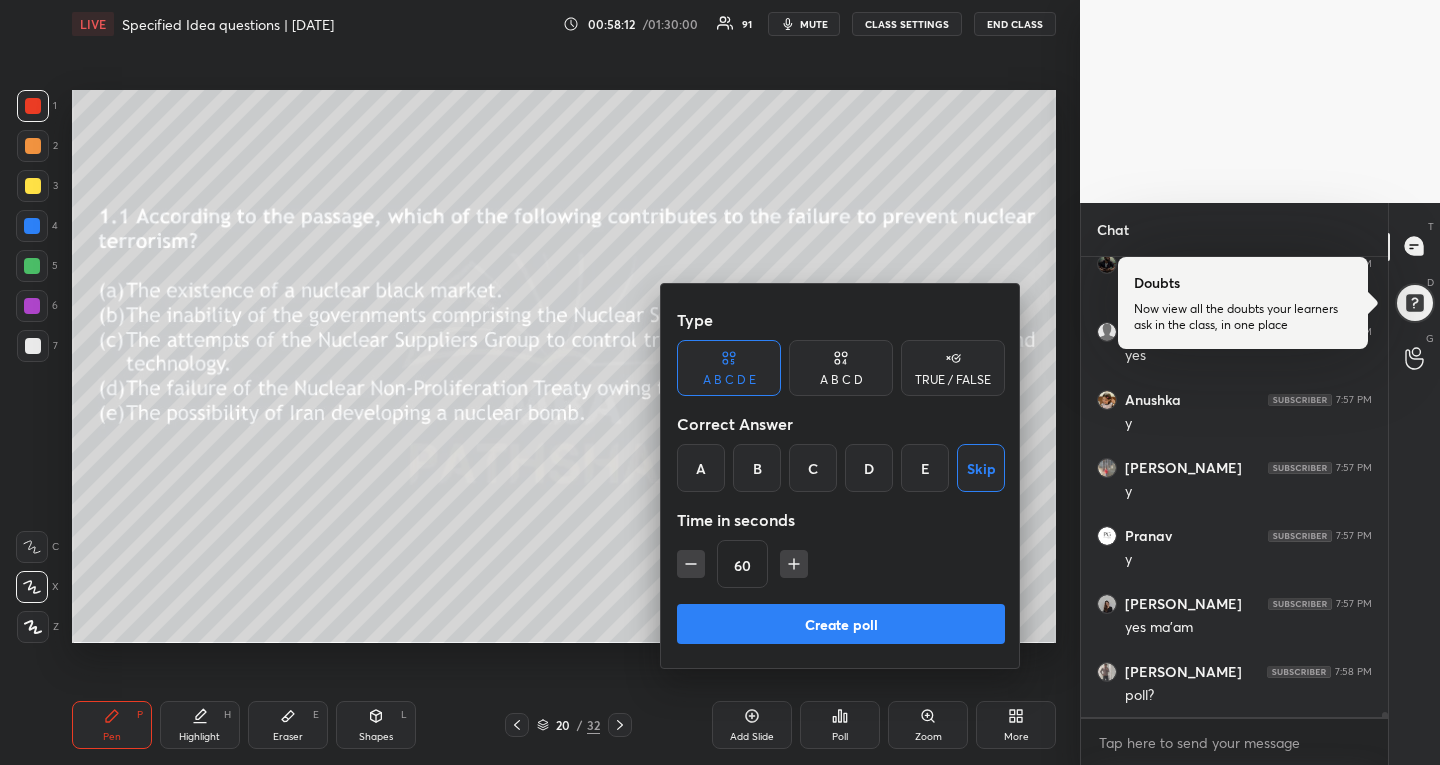 click on "Create poll" at bounding box center [841, 624] 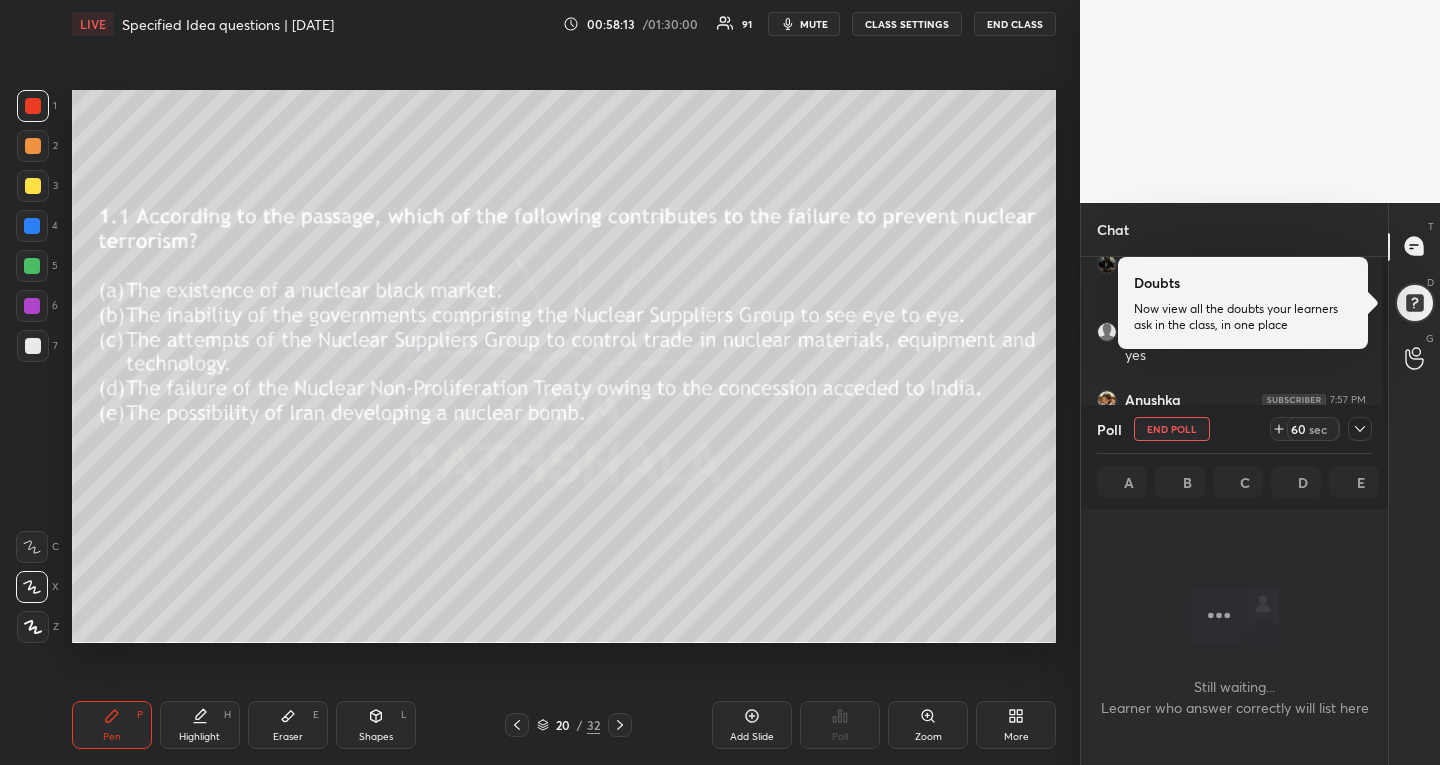 scroll, scrollTop: 383, scrollLeft: 295, axis: both 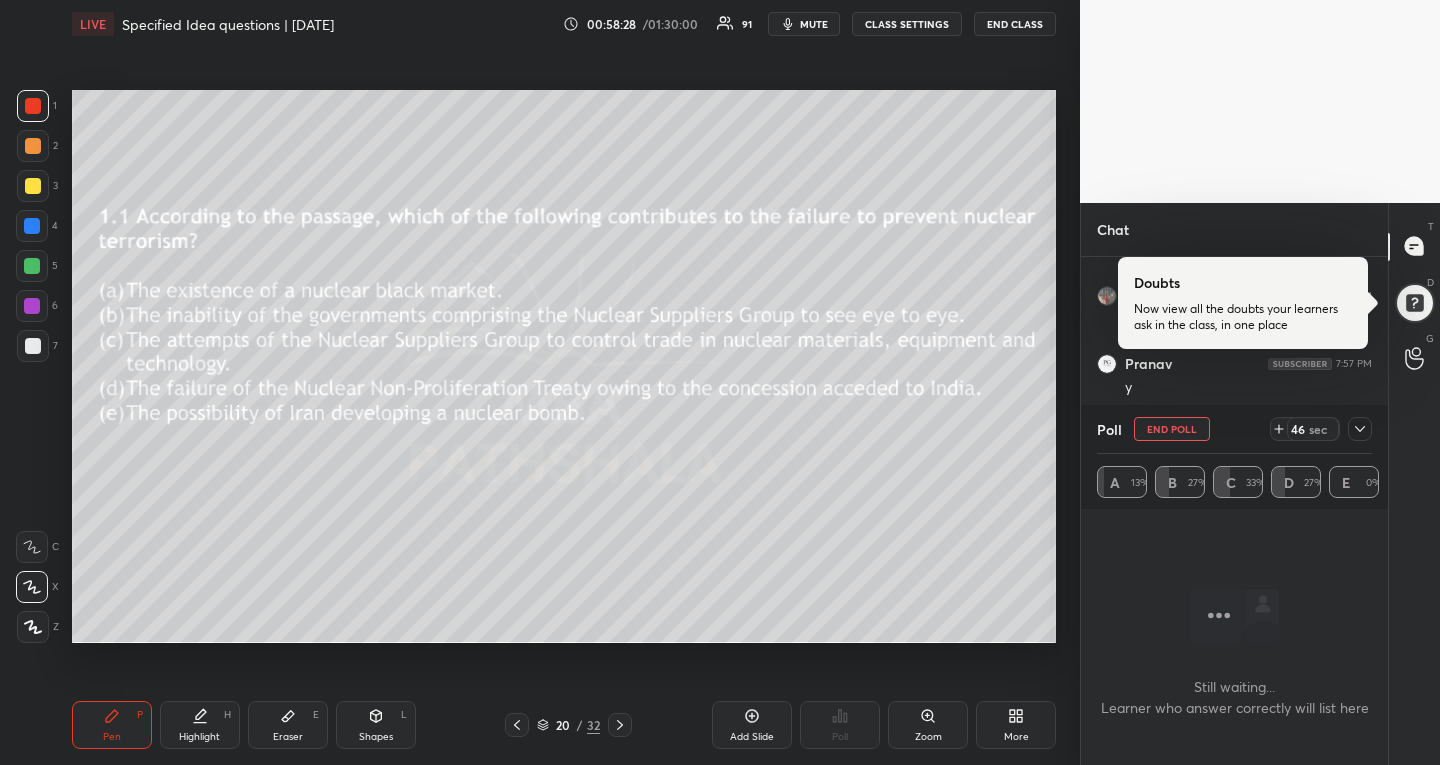 click 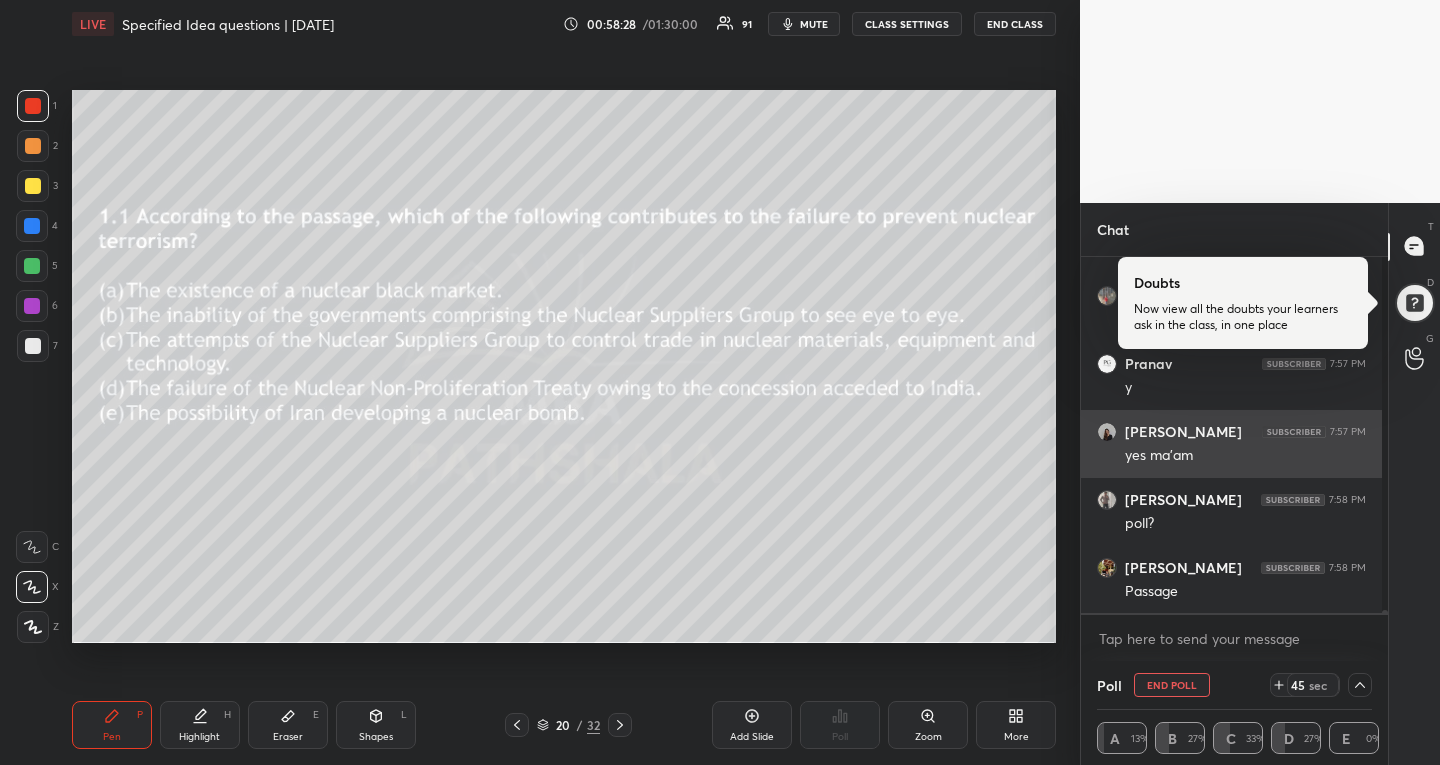 scroll, scrollTop: 350, scrollLeft: 295, axis: both 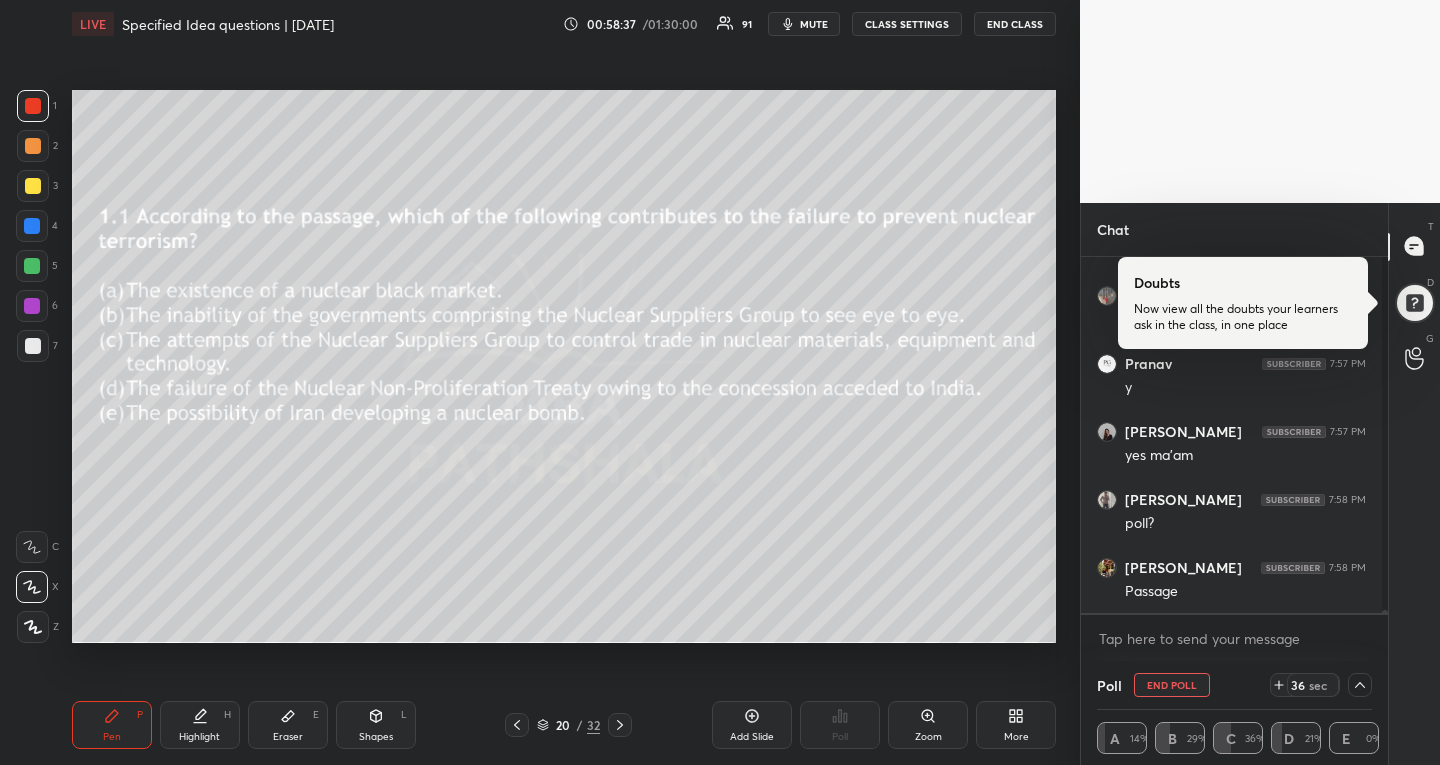 click 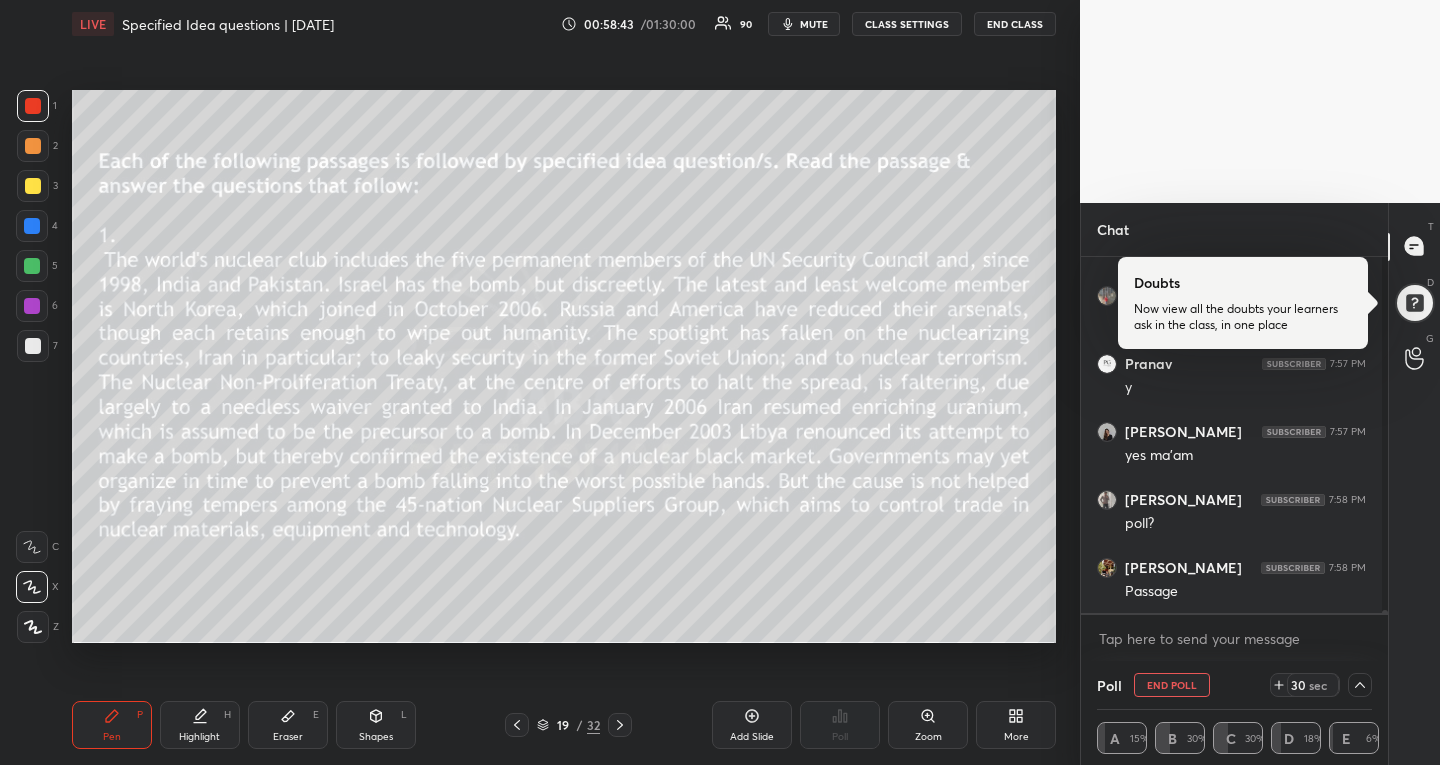 click 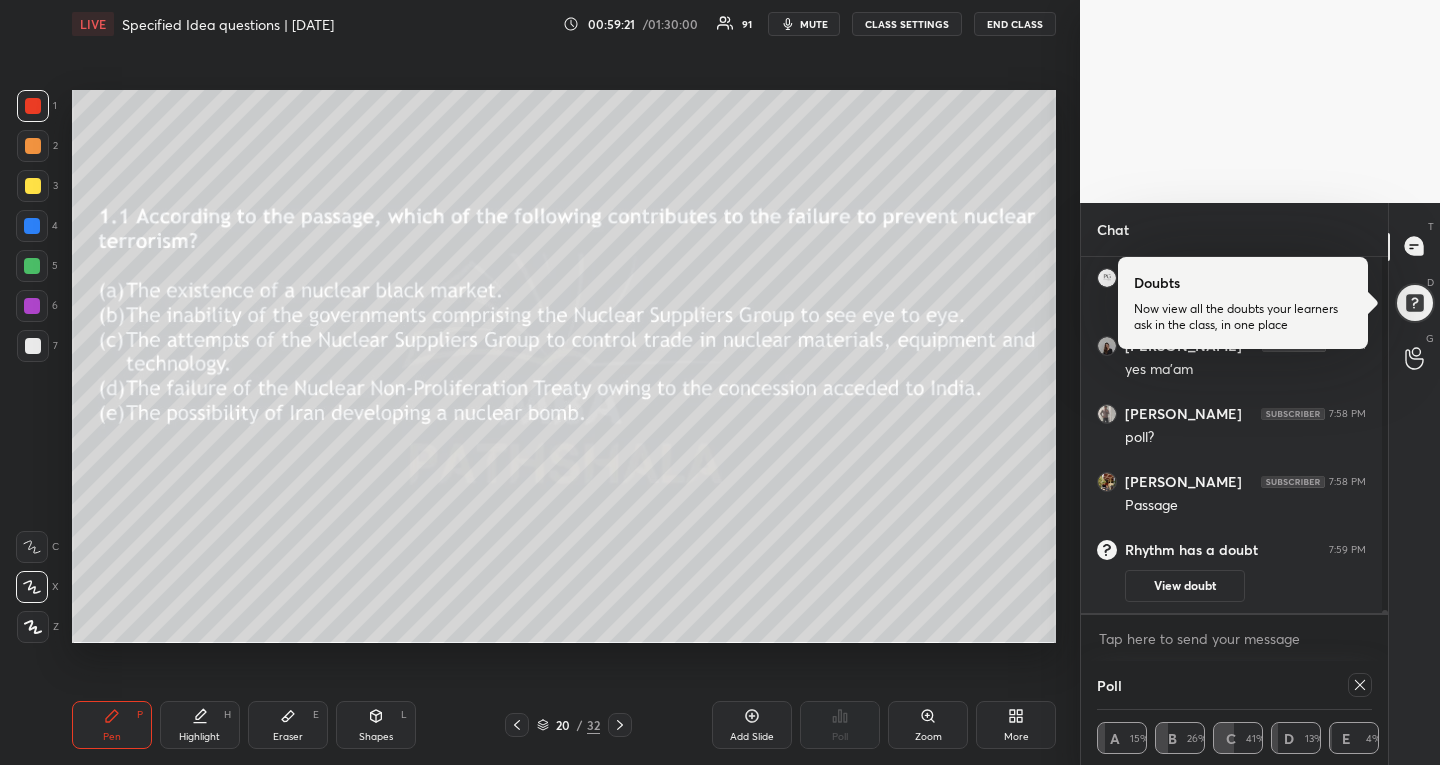 scroll, scrollTop: 38073, scrollLeft: 0, axis: vertical 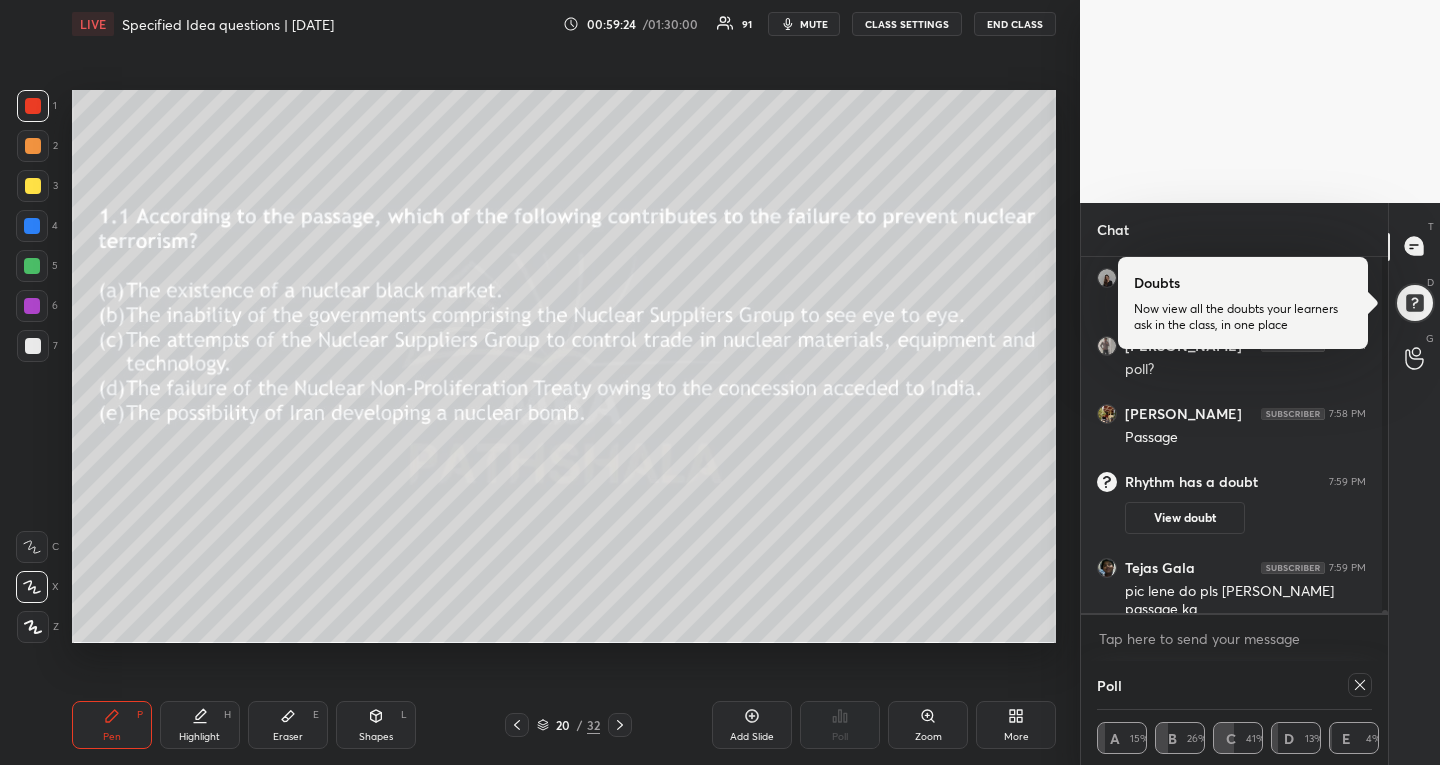 click 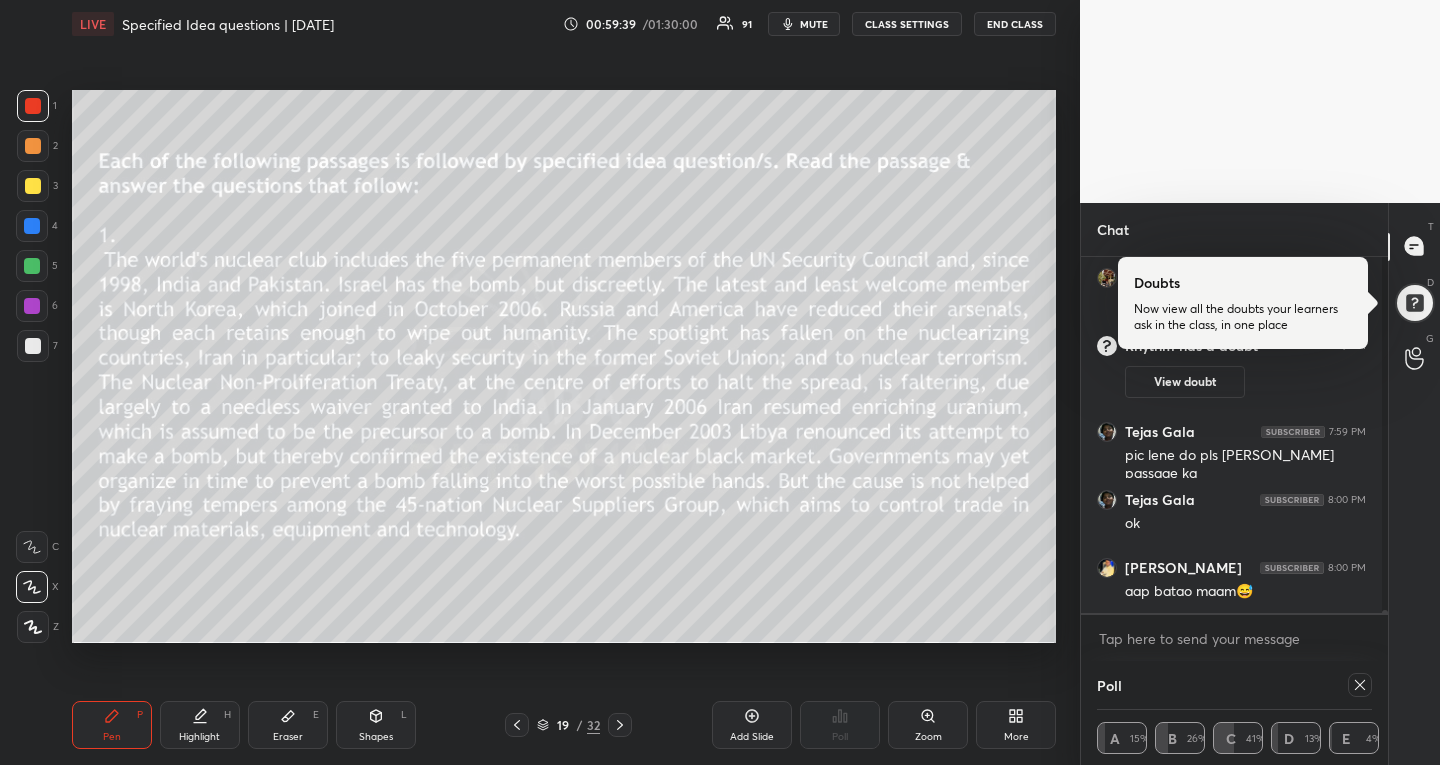 scroll, scrollTop: 38259, scrollLeft: 0, axis: vertical 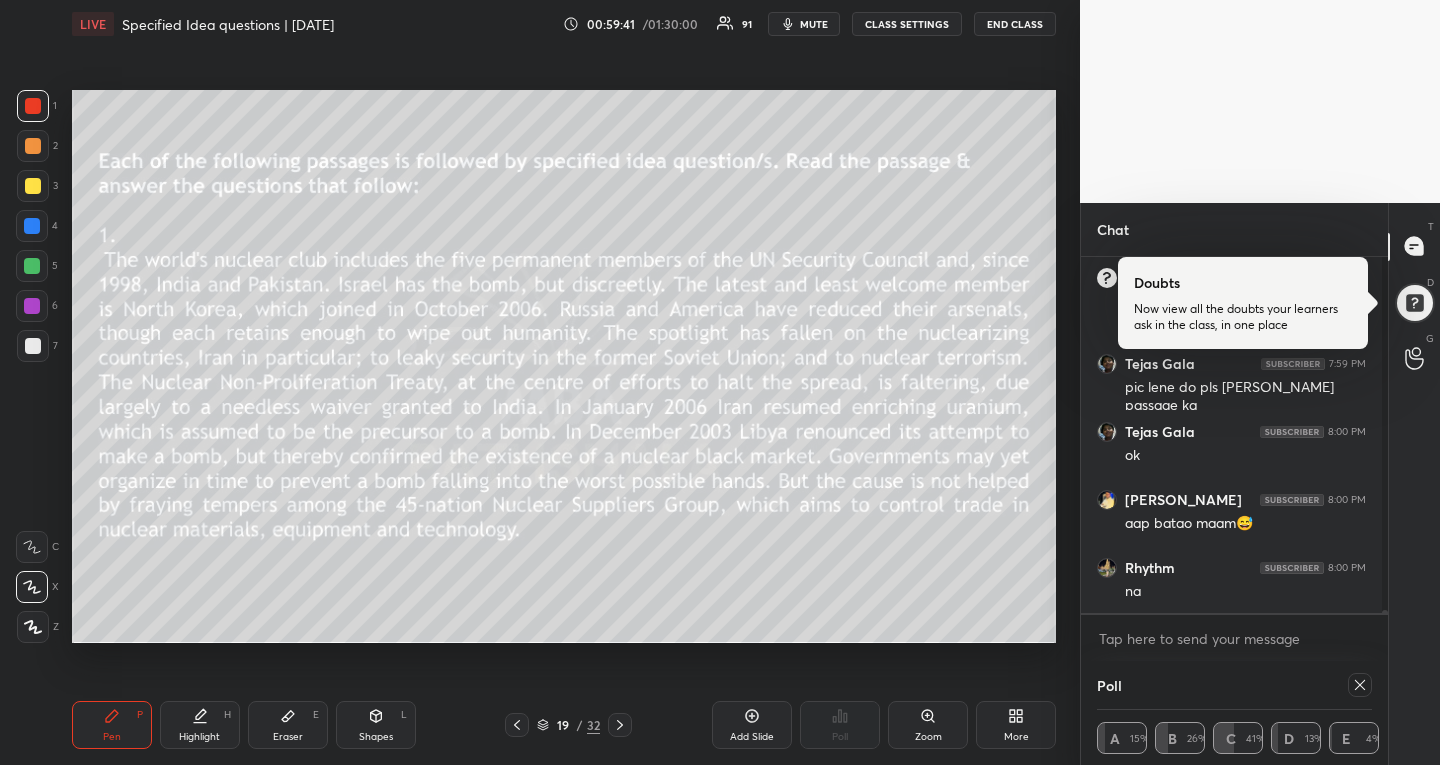 click 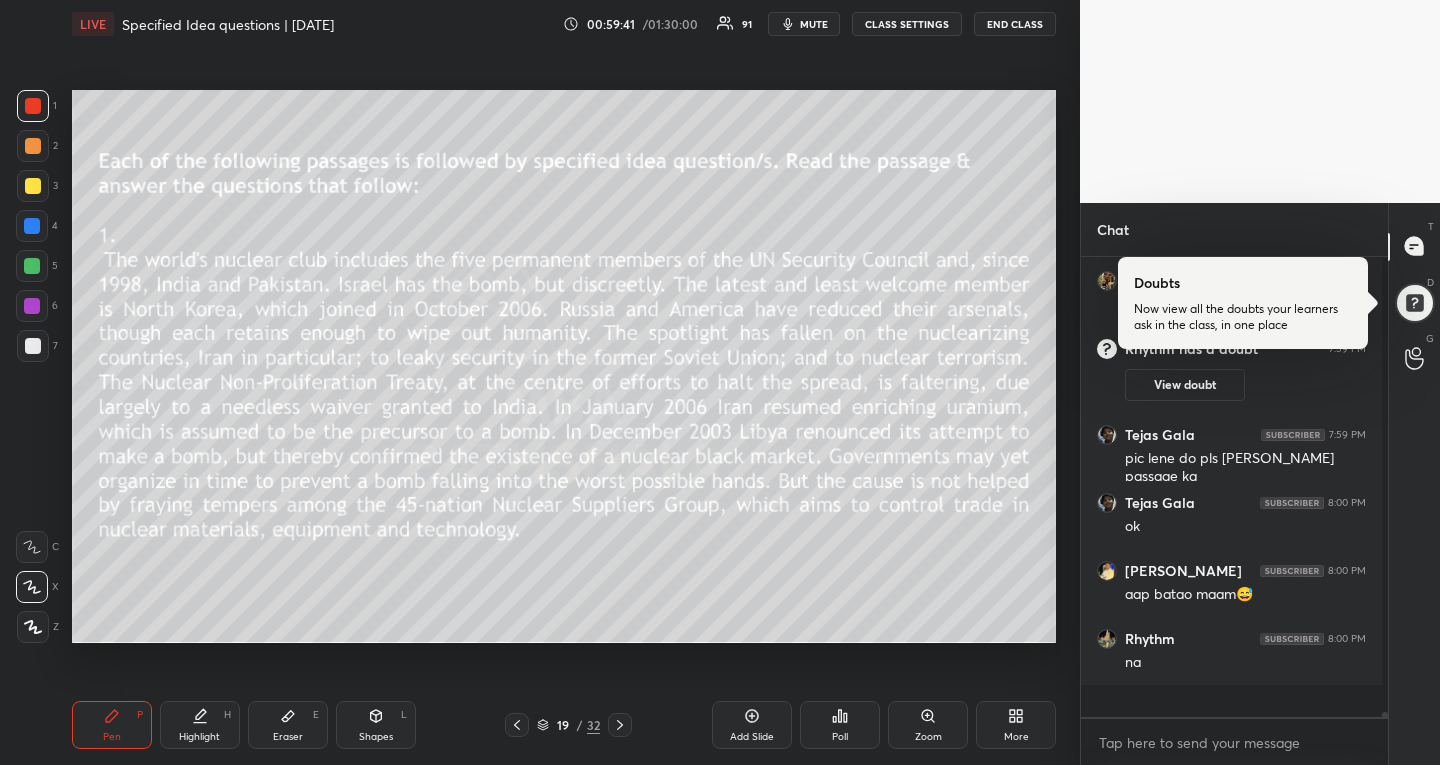 scroll, scrollTop: 38155, scrollLeft: 0, axis: vertical 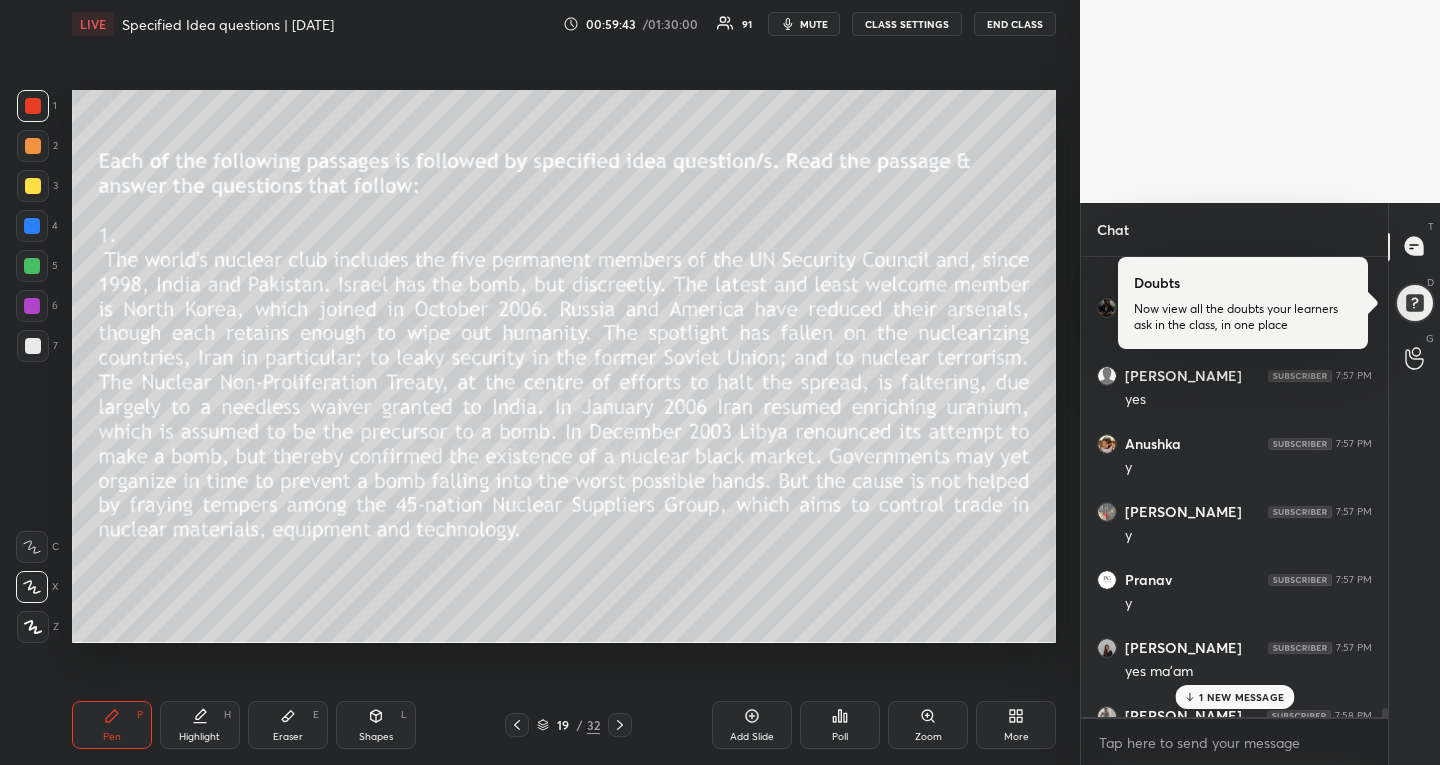 click on "Eraser" at bounding box center (288, 737) 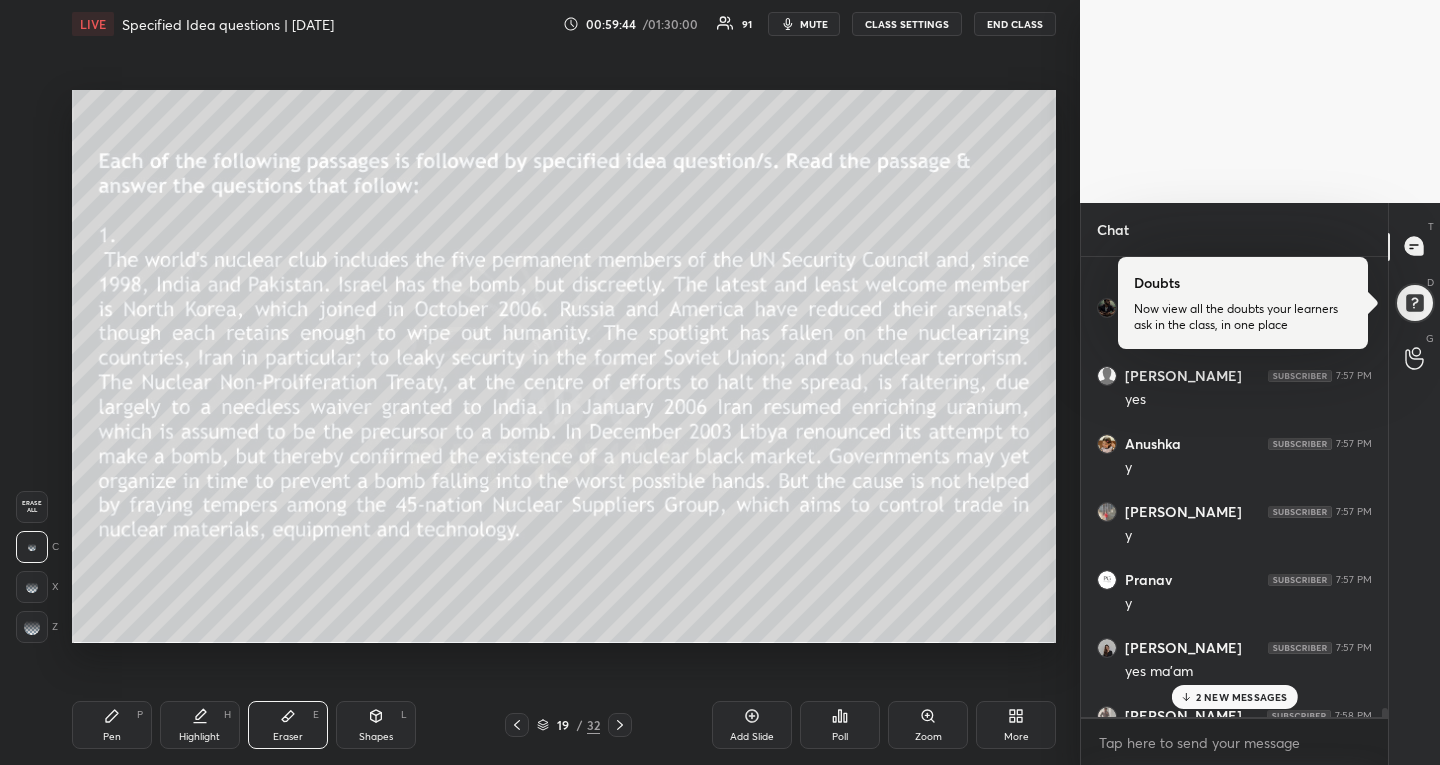 click on "Pen P" at bounding box center [112, 725] 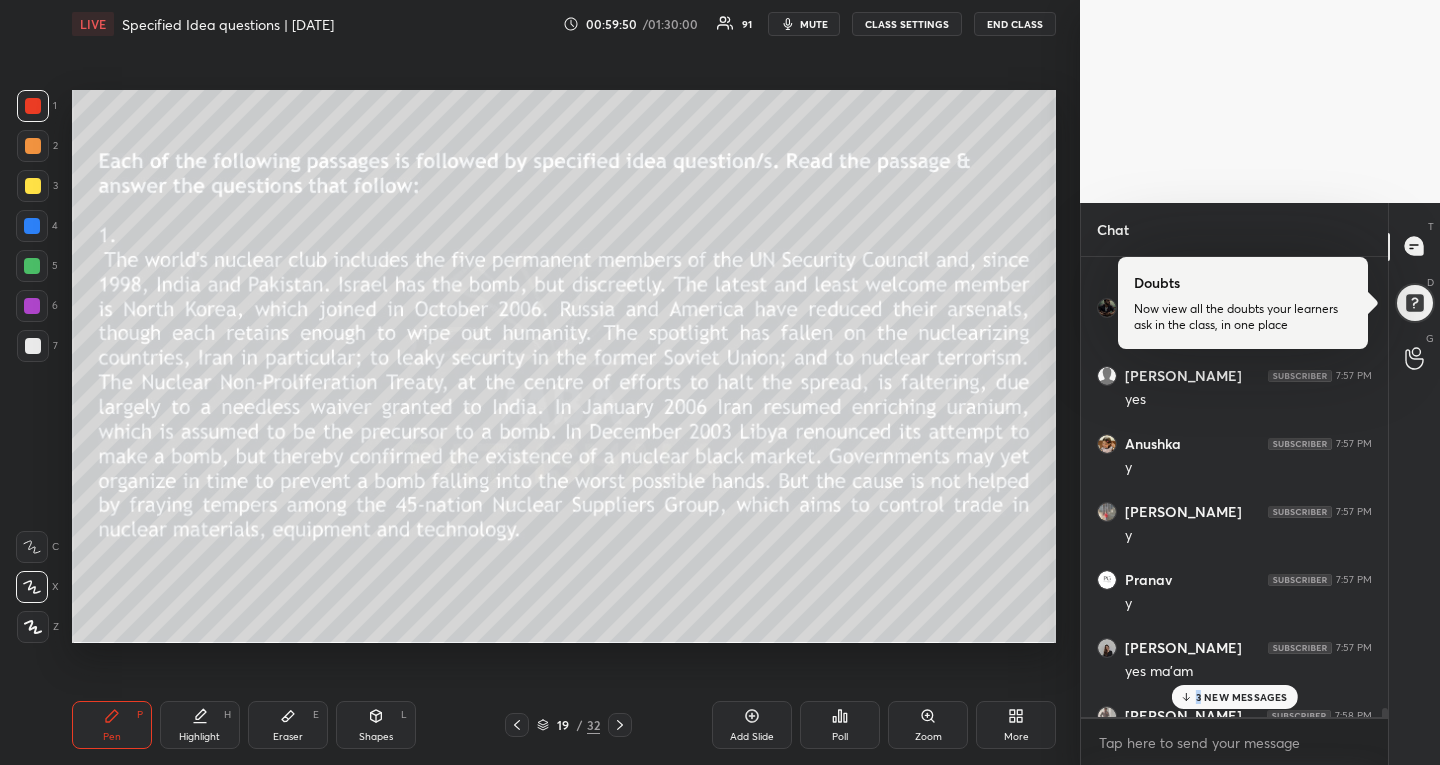 click on "3 NEW MESSAGES" at bounding box center (1234, 697) 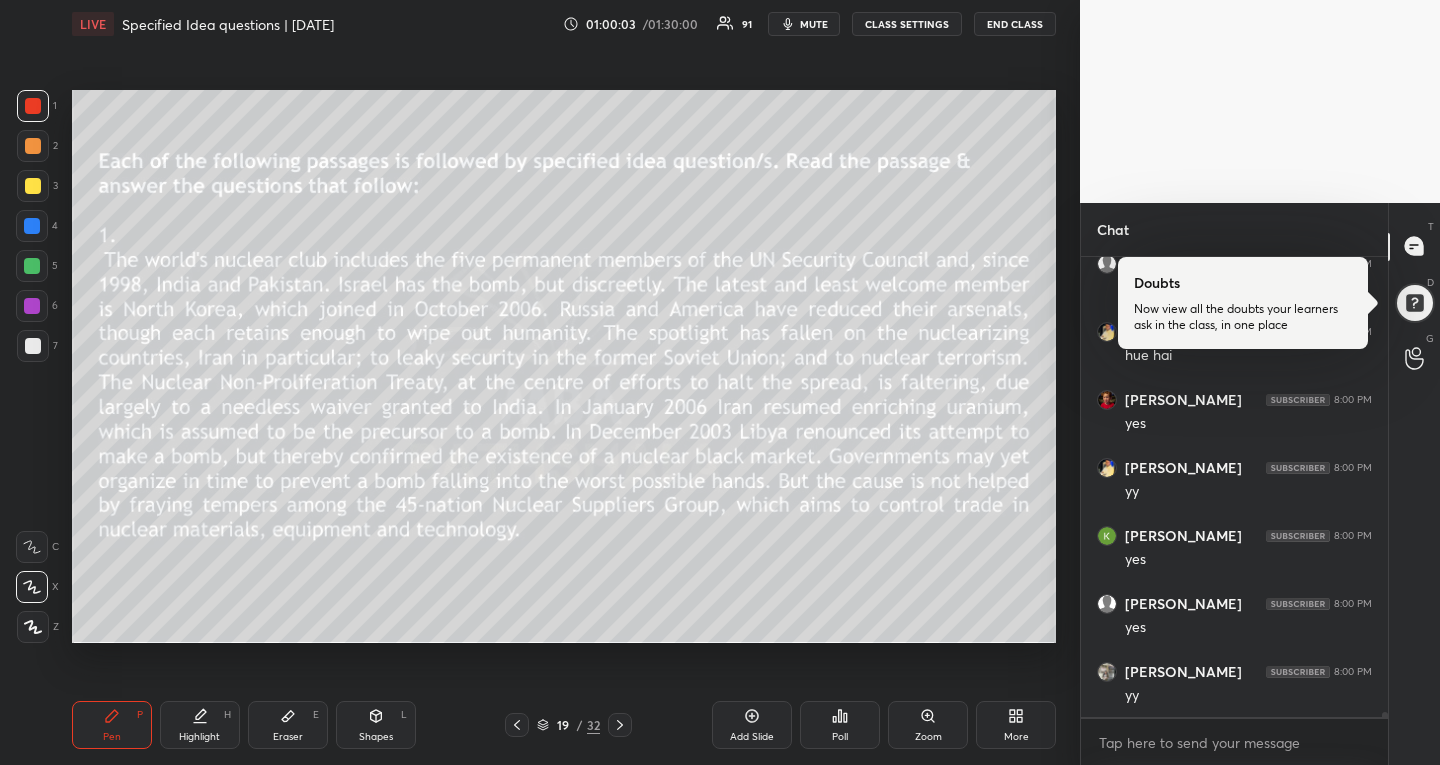 scroll, scrollTop: 39025, scrollLeft: 0, axis: vertical 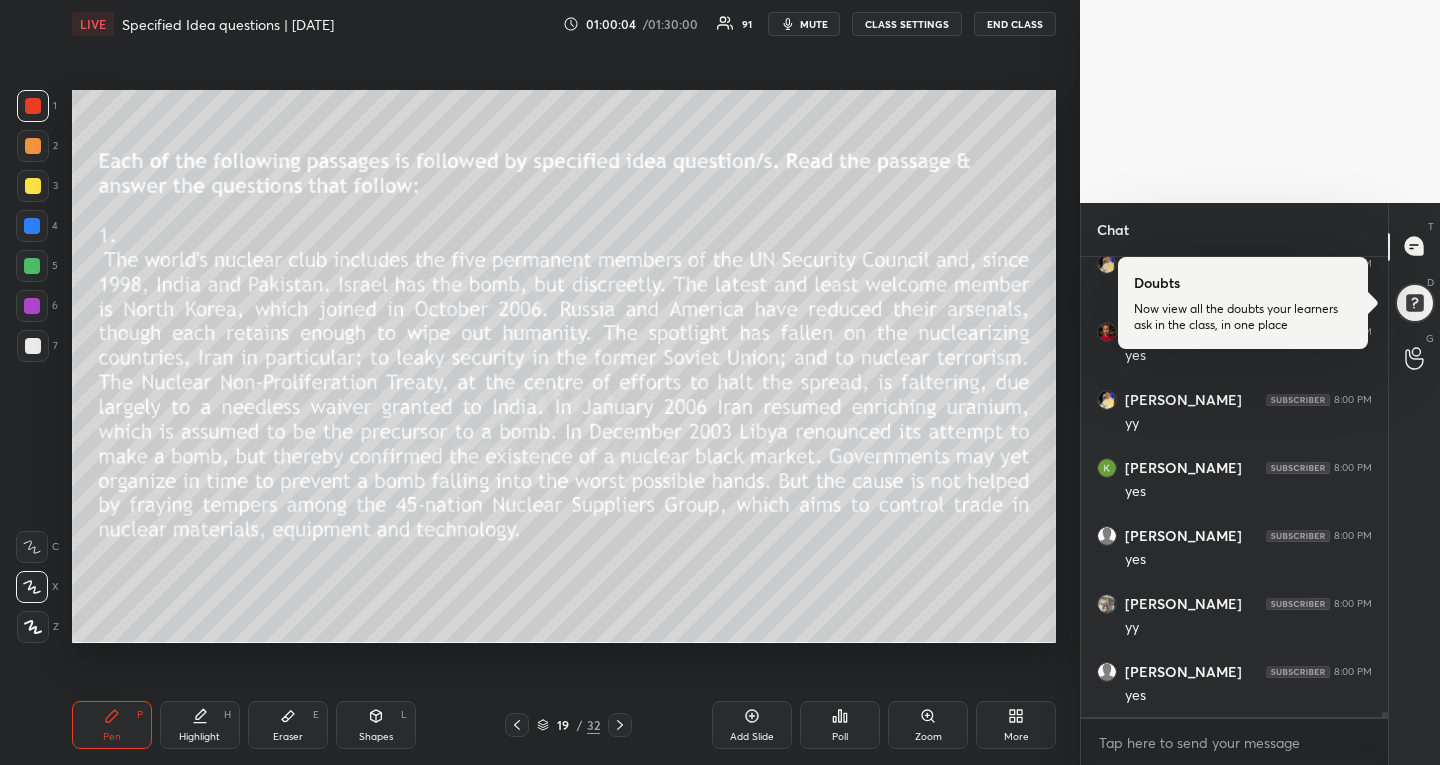 click on "Eraser" at bounding box center [288, 737] 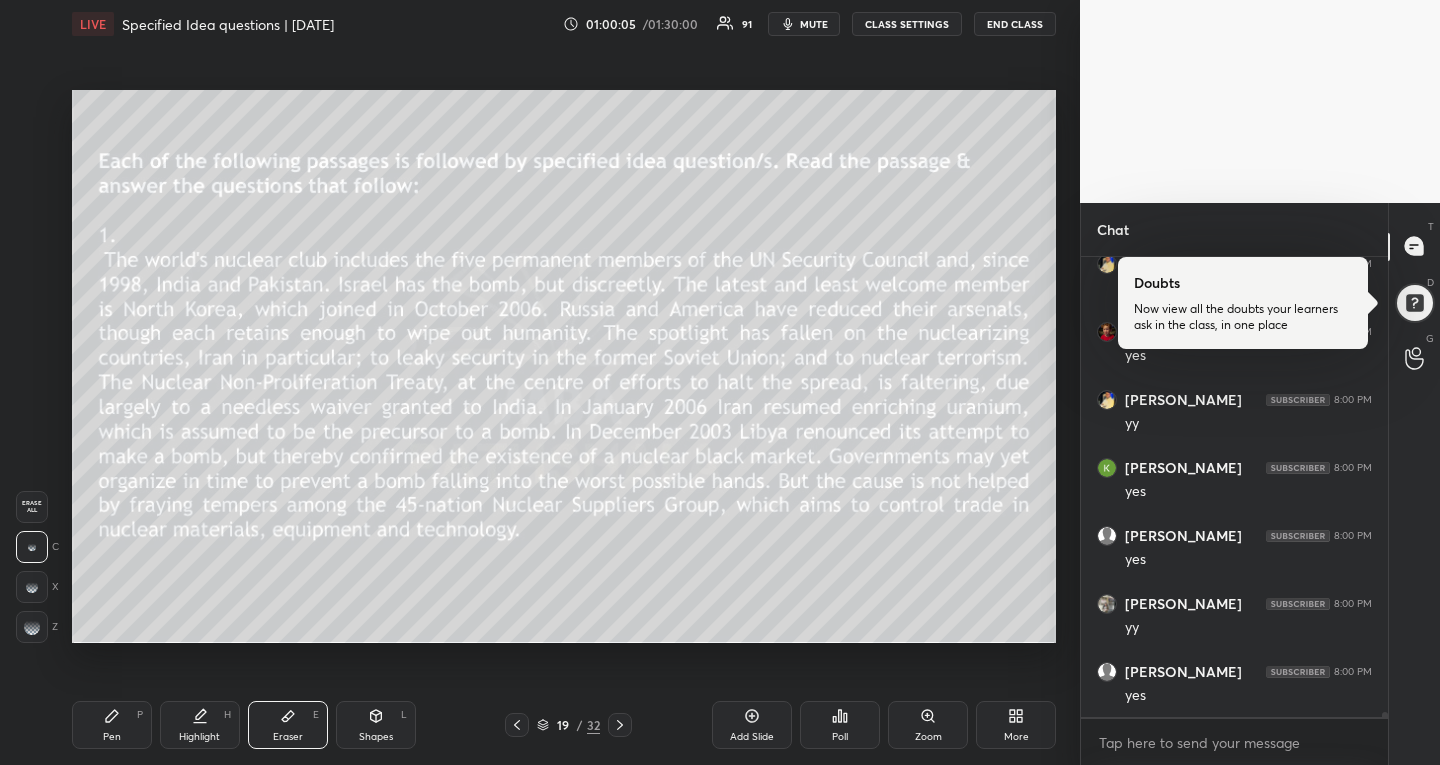 drag, startPoint x: 36, startPoint y: 633, endPoint x: 53, endPoint y: 630, distance: 17.262676 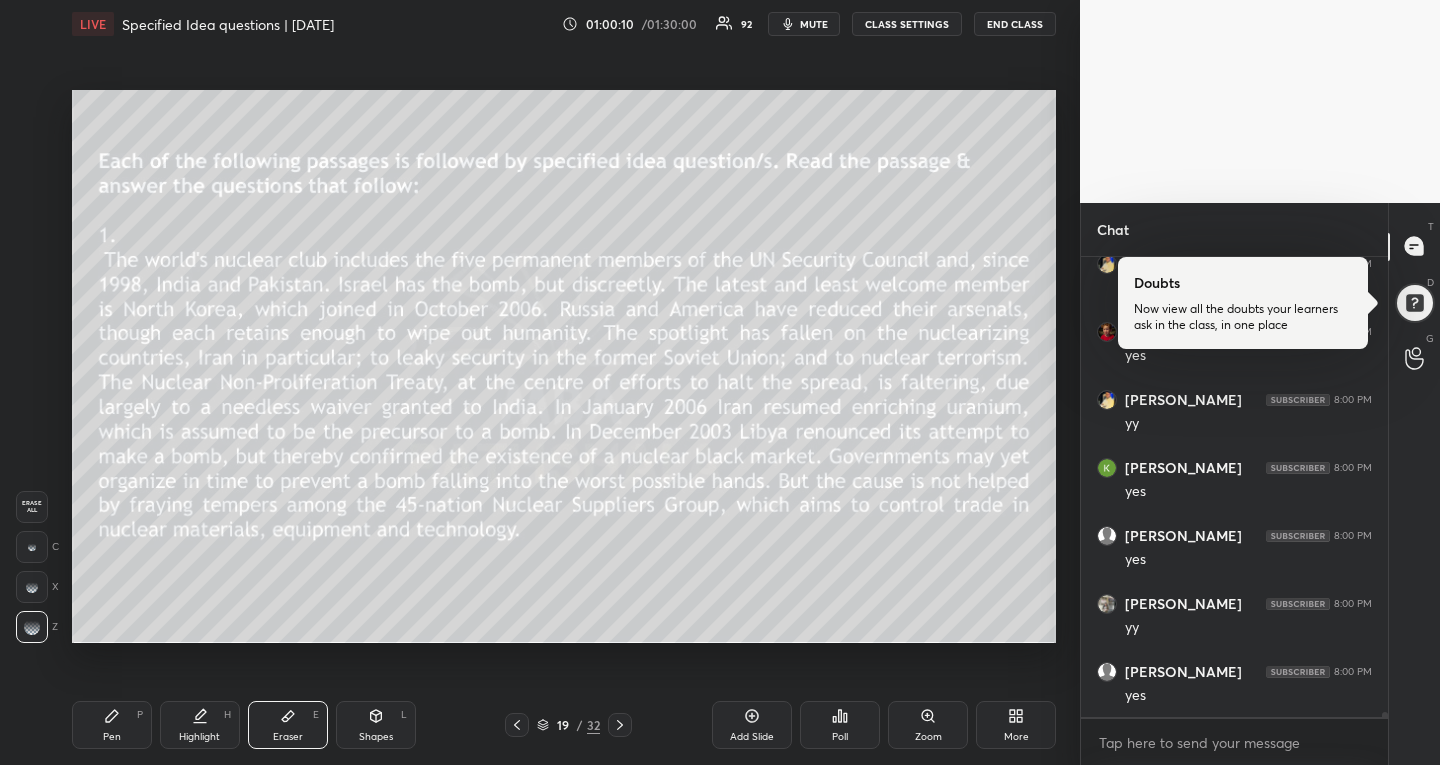 drag, startPoint x: 126, startPoint y: 710, endPoint x: 130, endPoint y: 650, distance: 60.133186 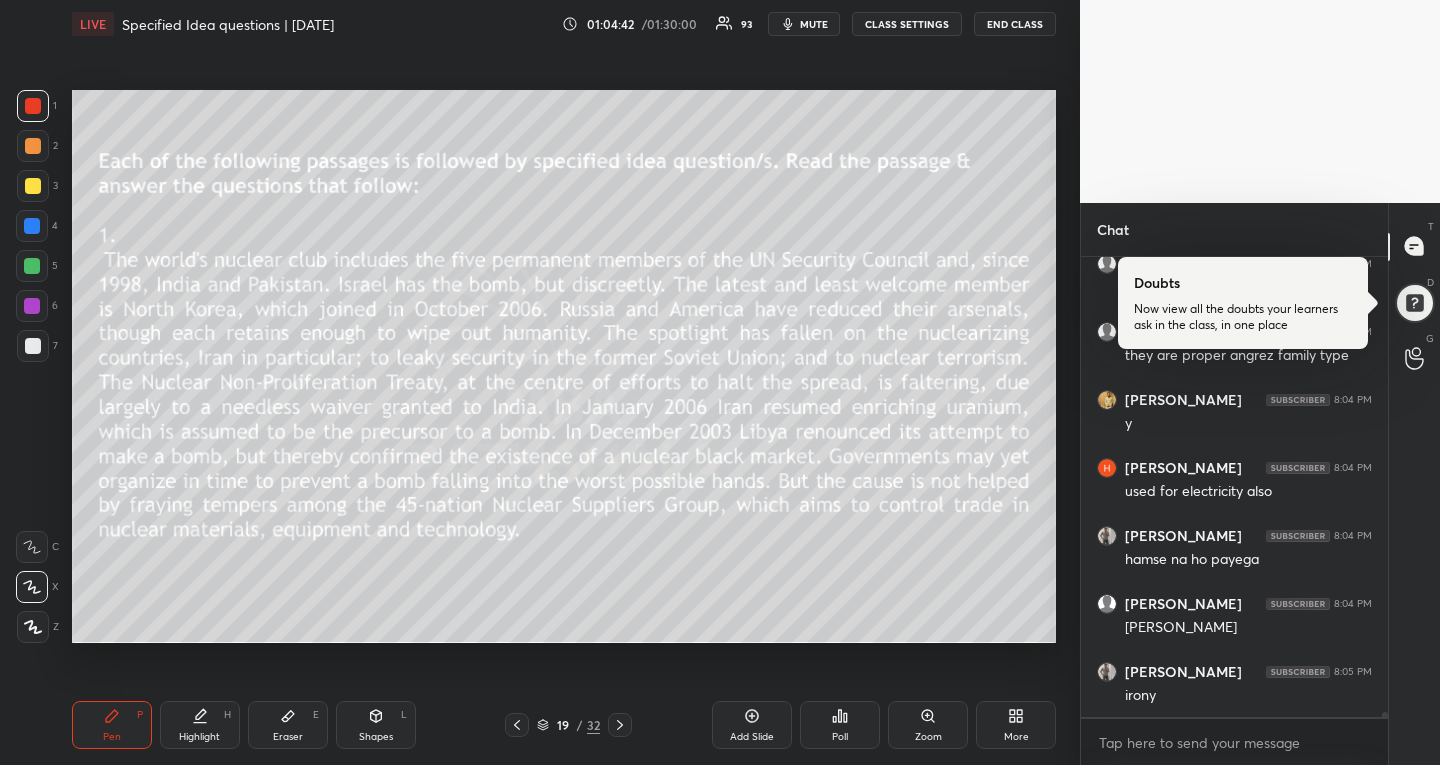 scroll, scrollTop: 40489, scrollLeft: 0, axis: vertical 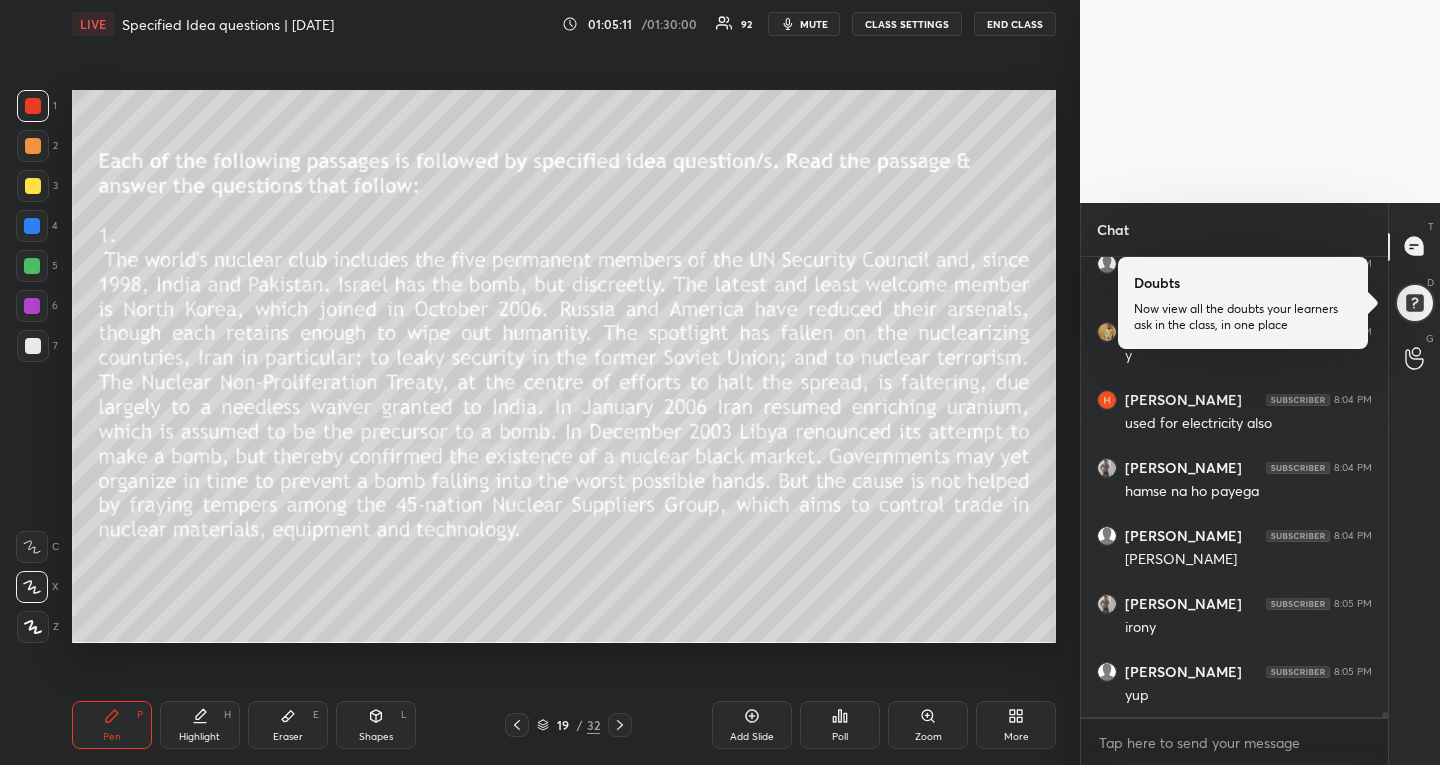 click at bounding box center [32, 266] 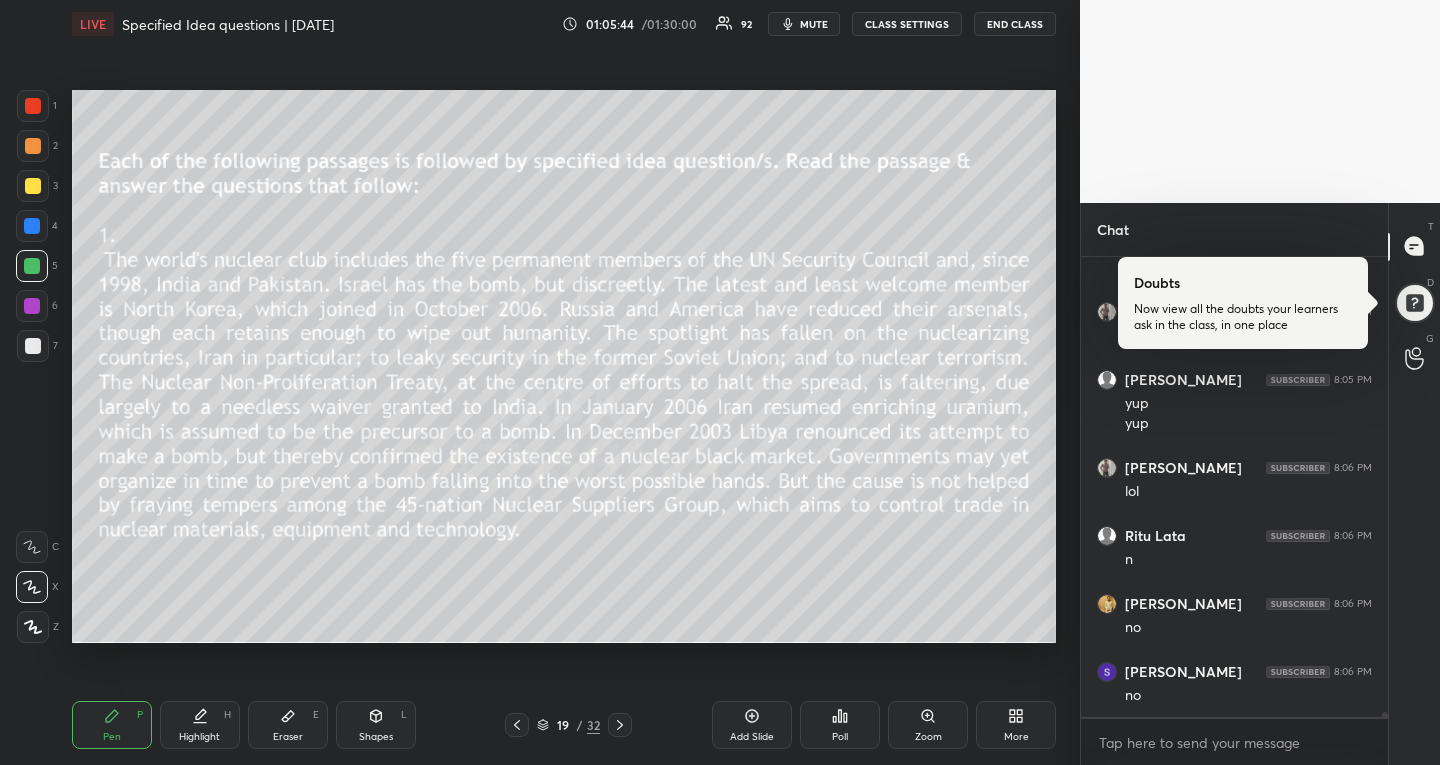 scroll, scrollTop: 40849, scrollLeft: 0, axis: vertical 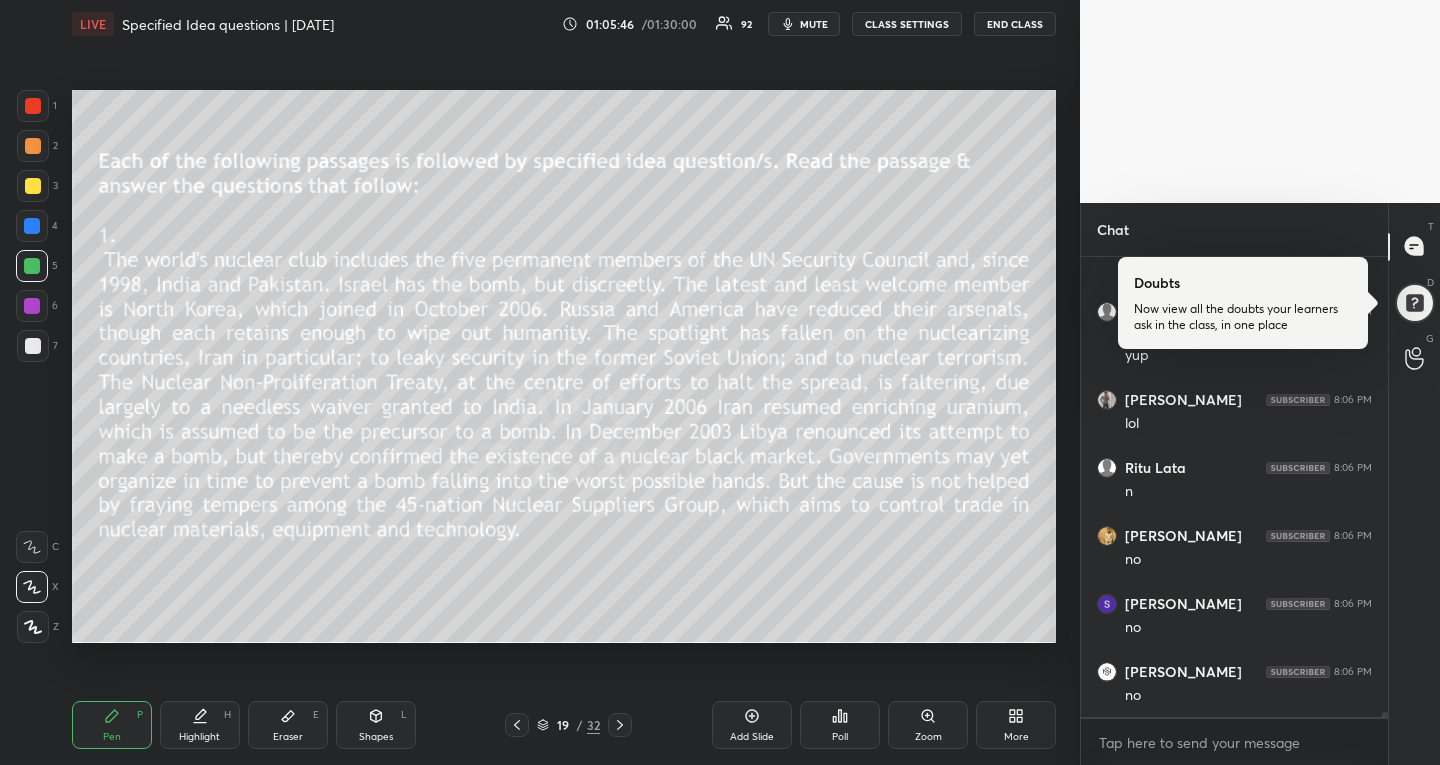 click 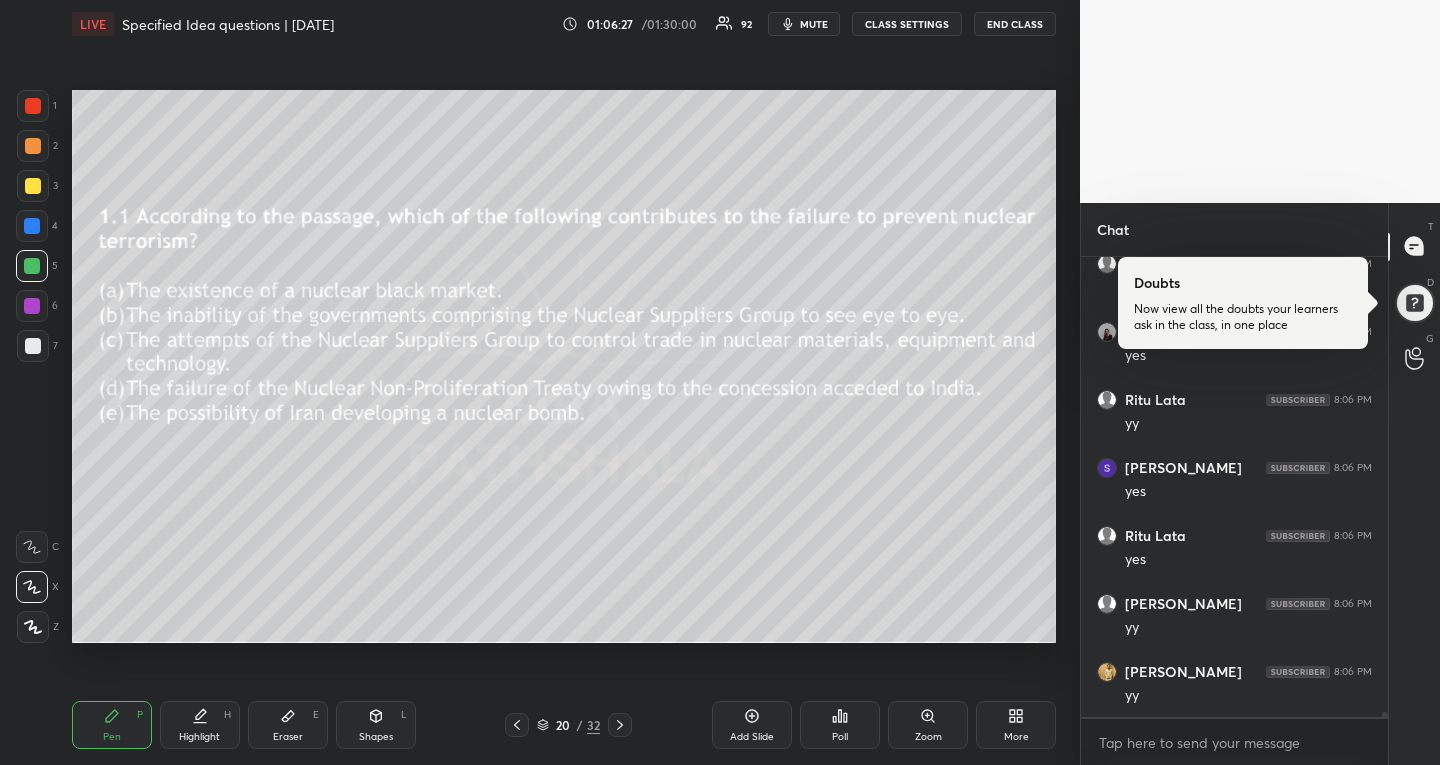 scroll, scrollTop: 41937, scrollLeft: 0, axis: vertical 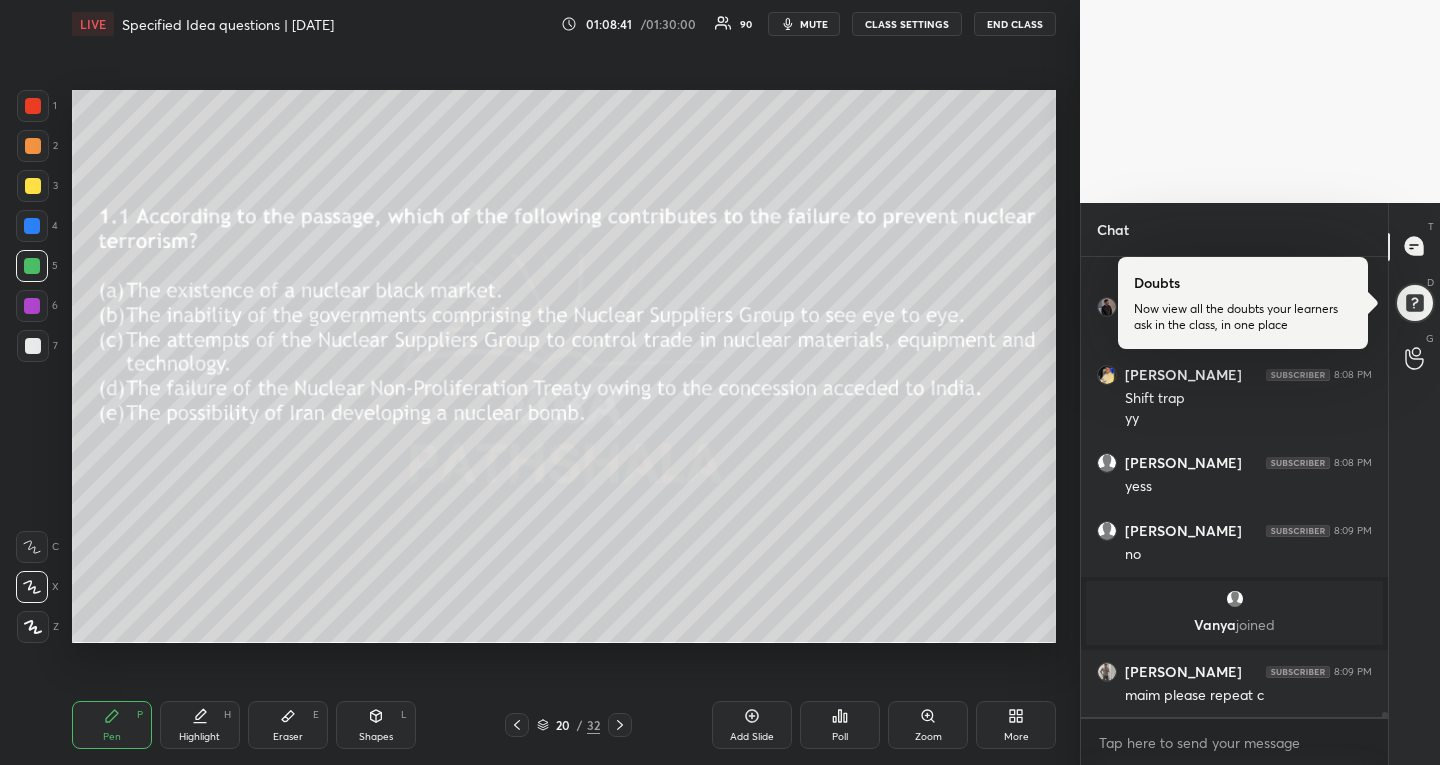 drag, startPoint x: 36, startPoint y: 177, endPoint x: 53, endPoint y: 197, distance: 26.24881 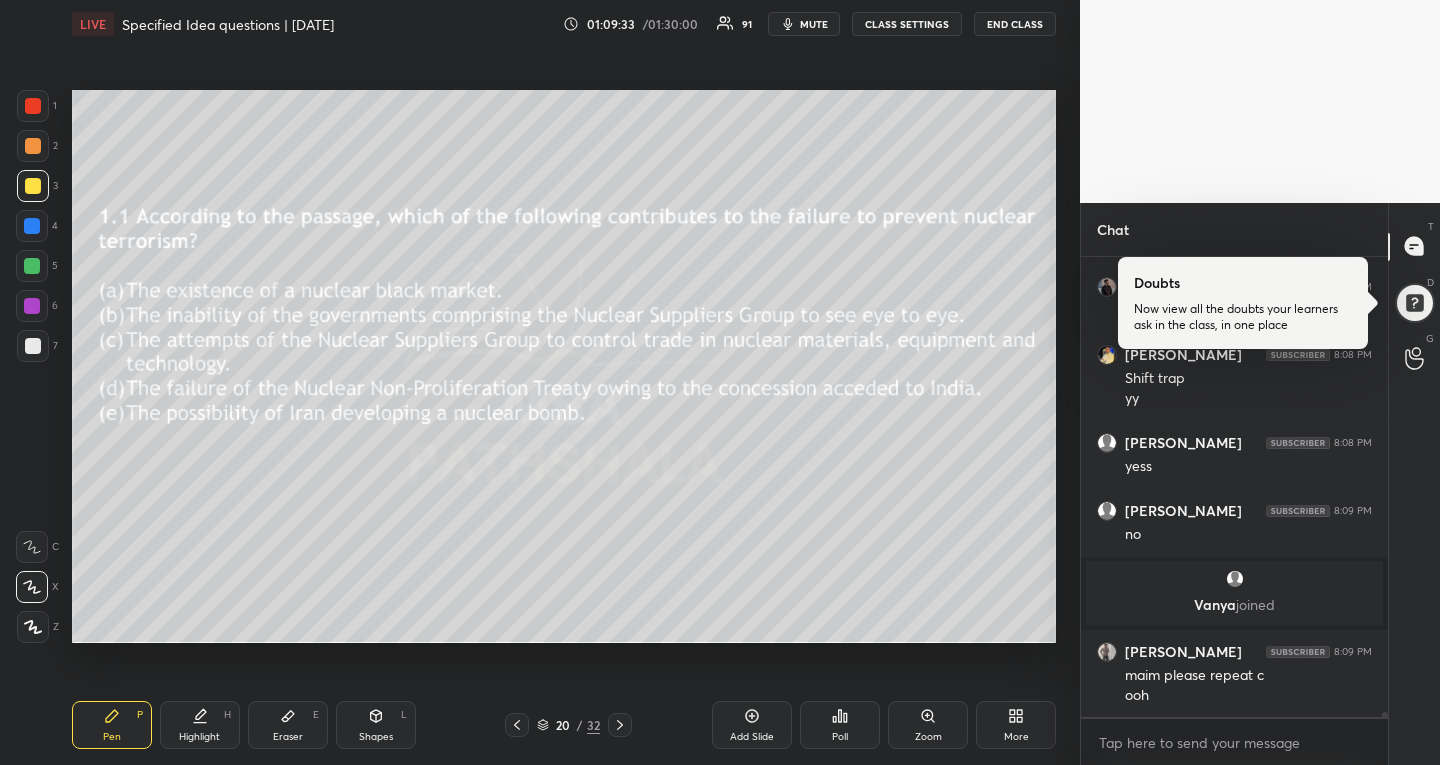 scroll, scrollTop: 43594, scrollLeft: 0, axis: vertical 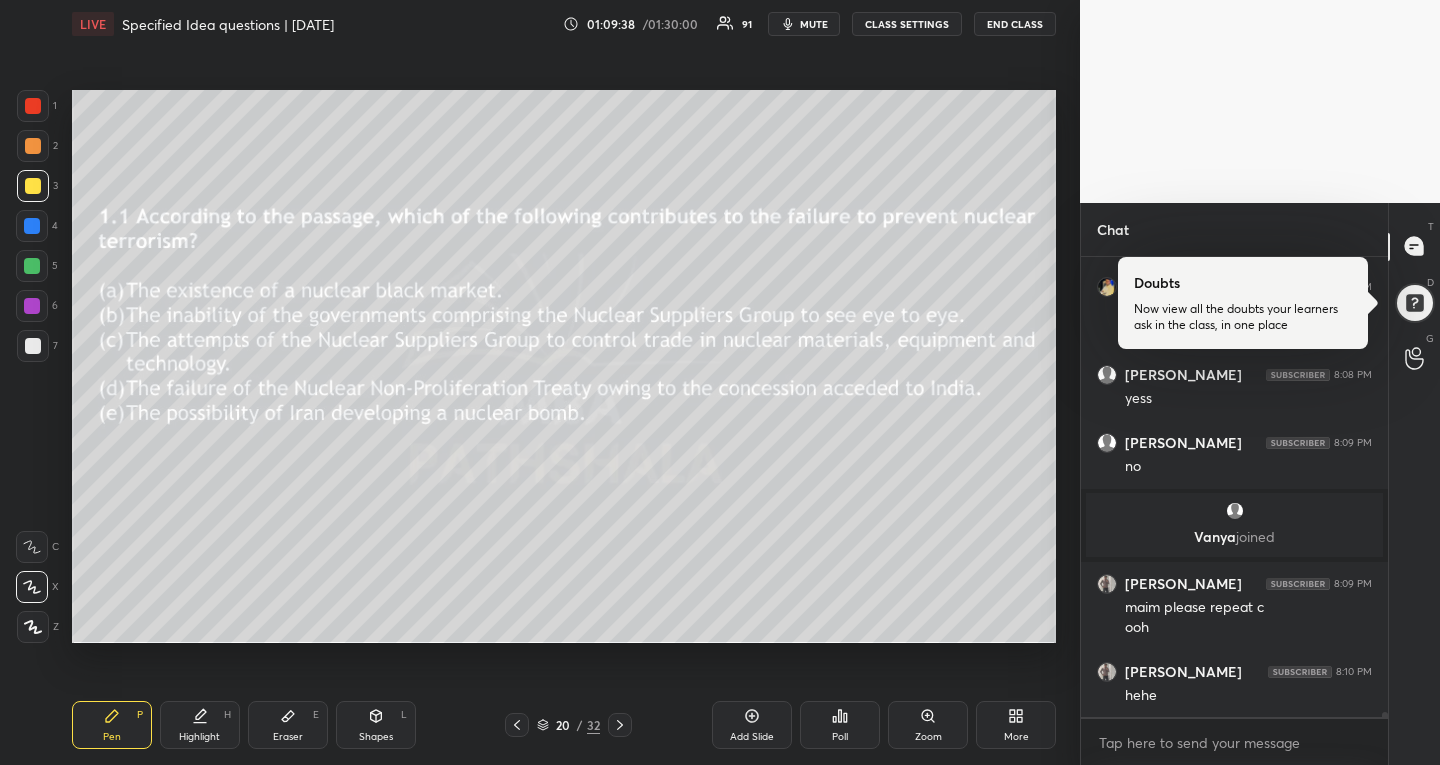 click 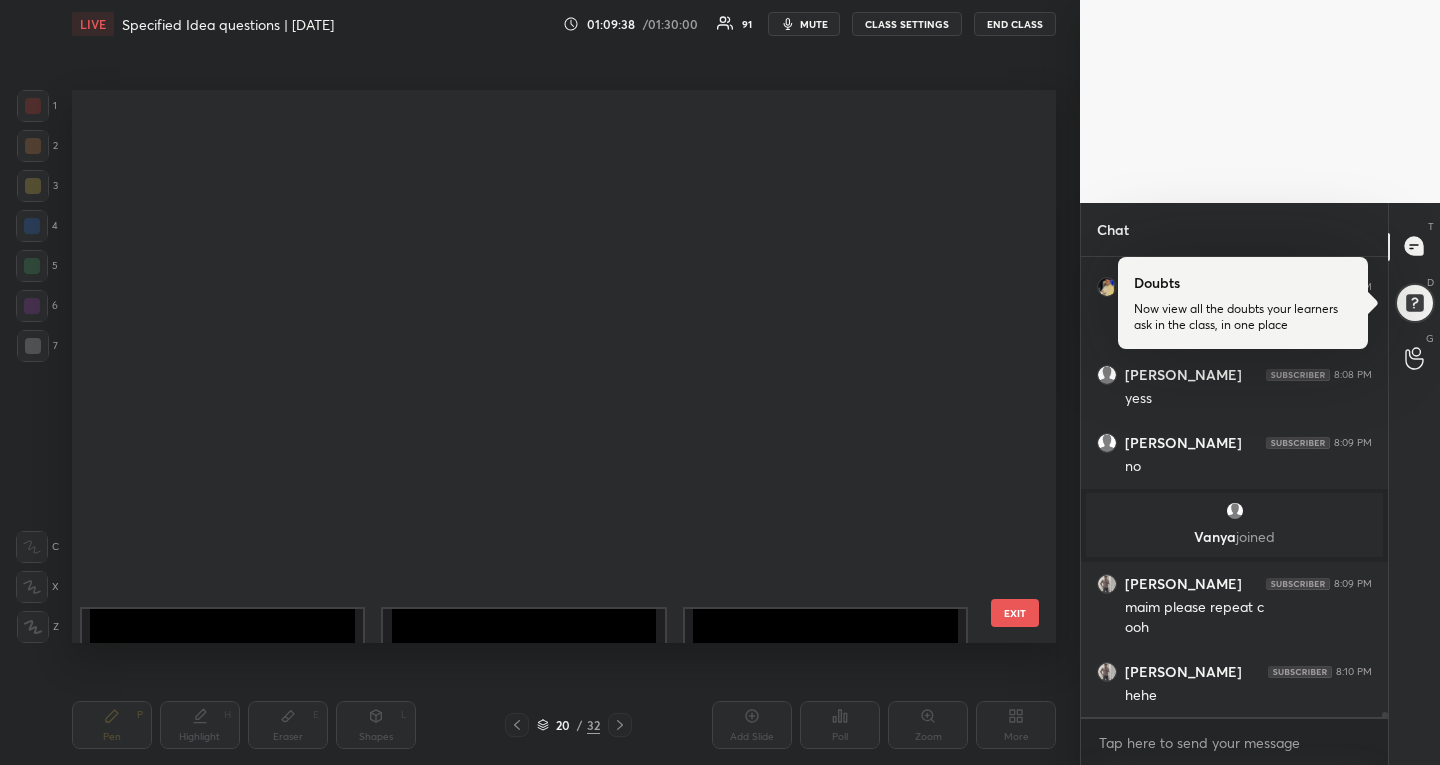 scroll, scrollTop: 632, scrollLeft: 0, axis: vertical 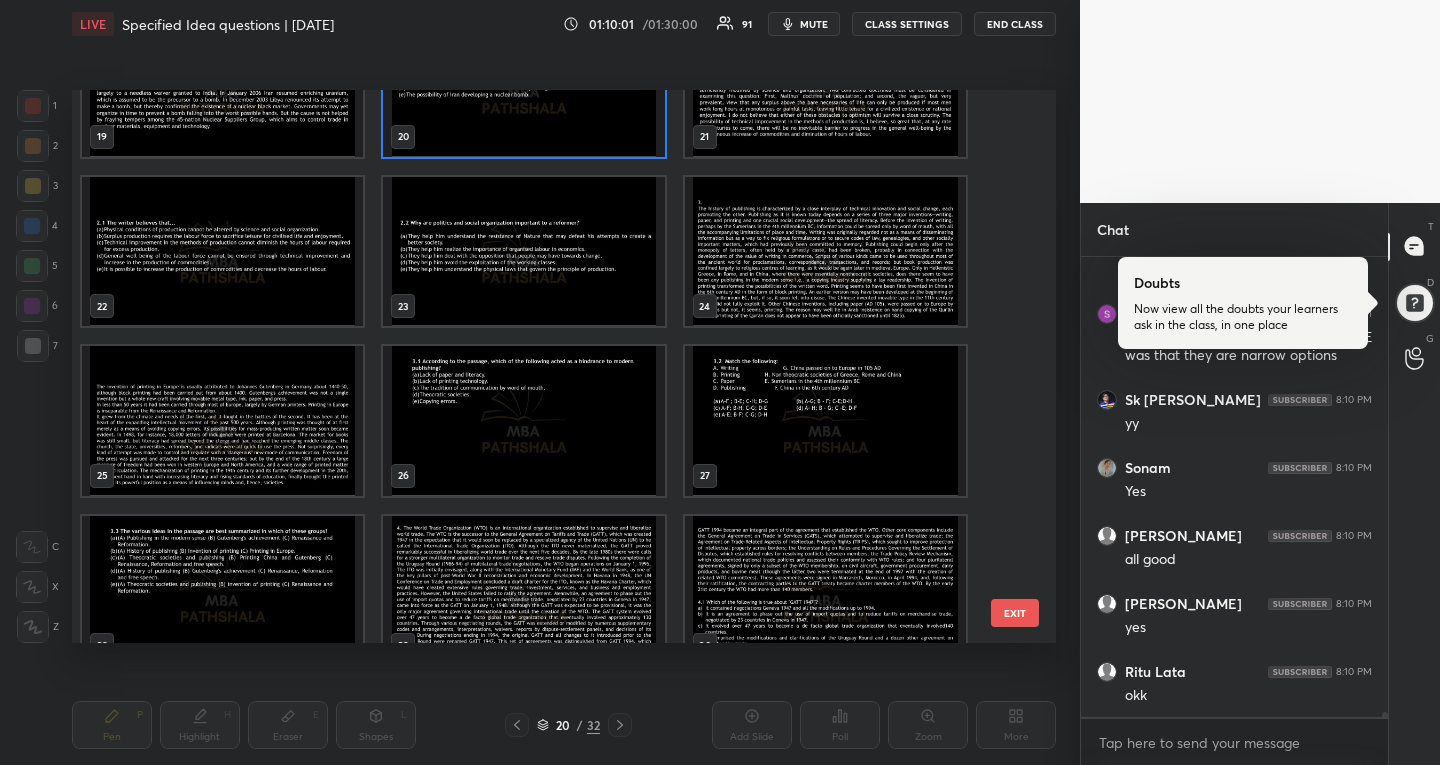 click at bounding box center (222, 590) 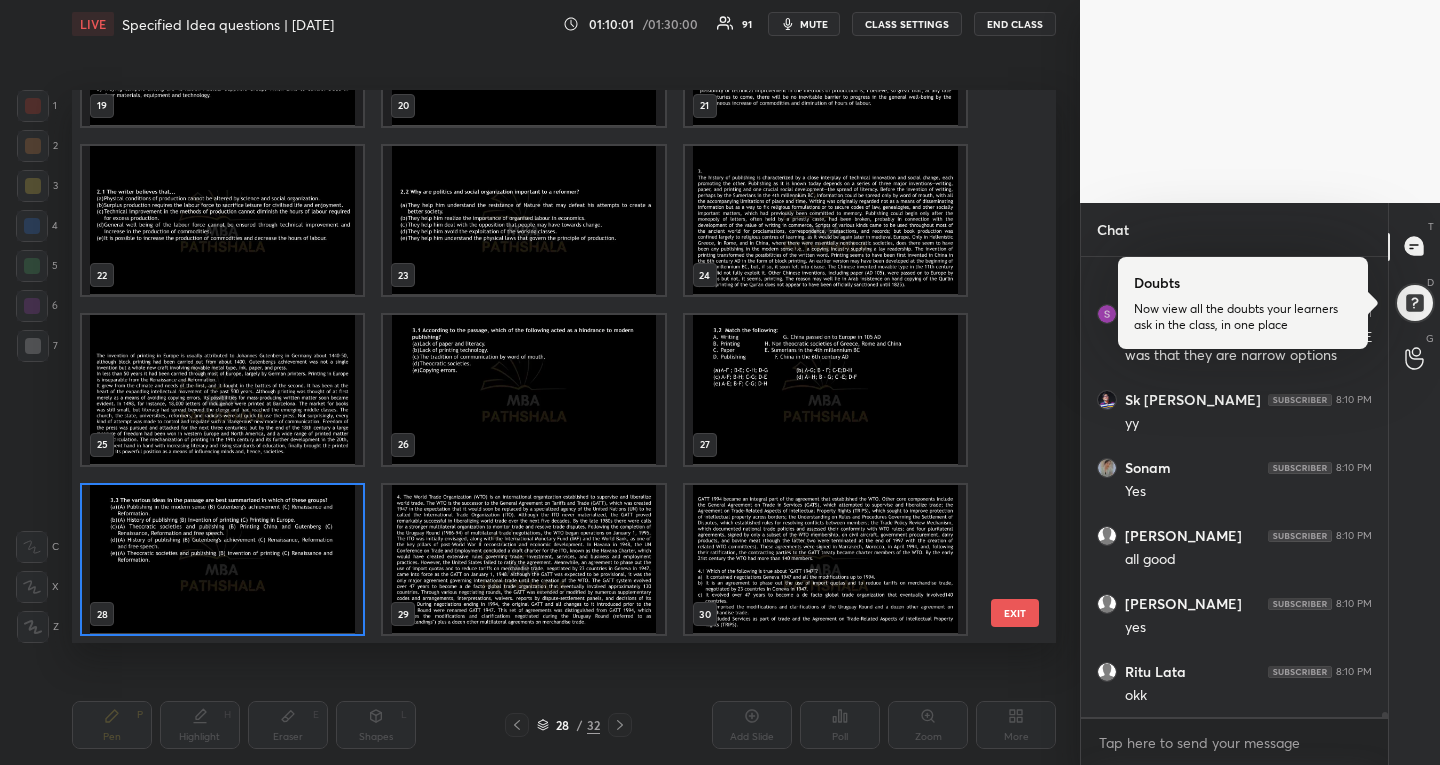 click at bounding box center (222, 559) 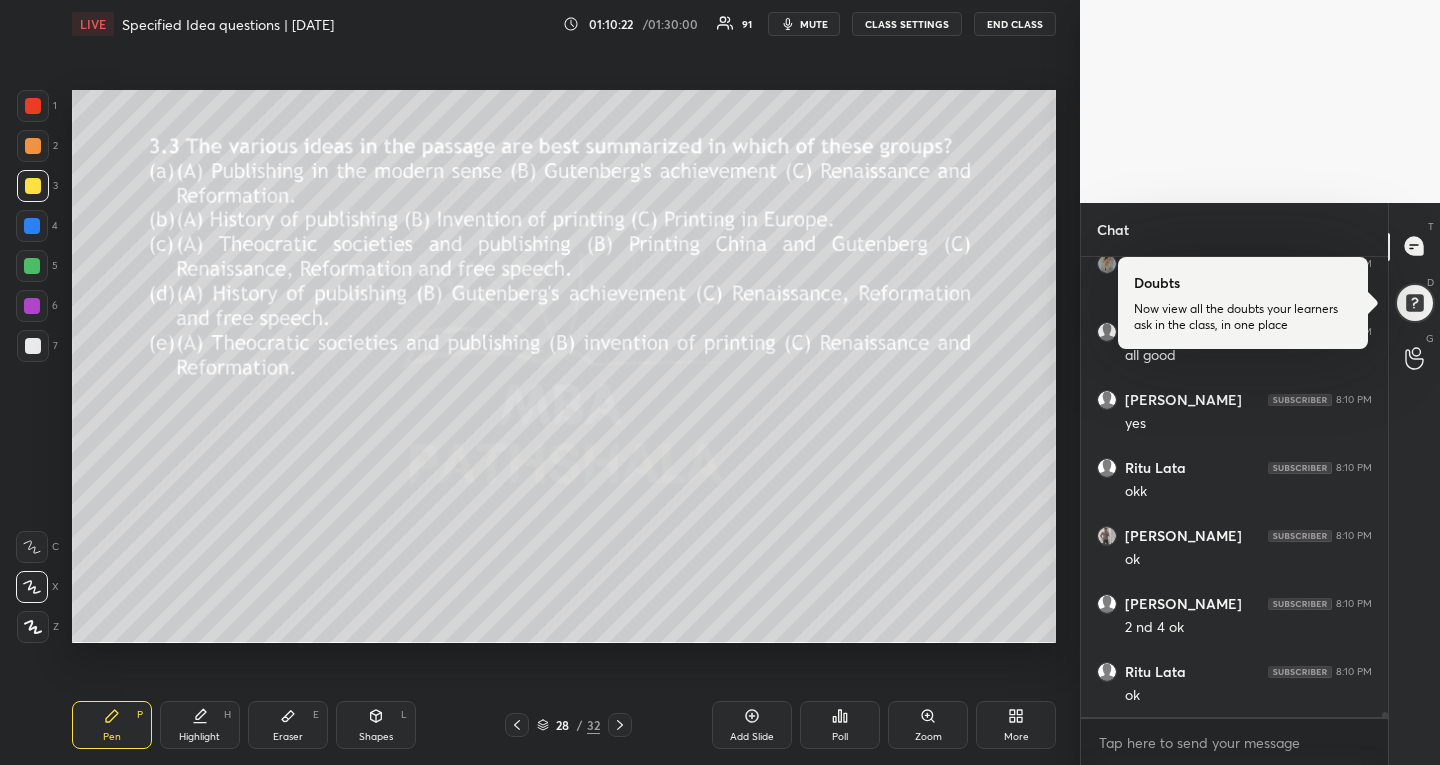 scroll, scrollTop: 44292, scrollLeft: 0, axis: vertical 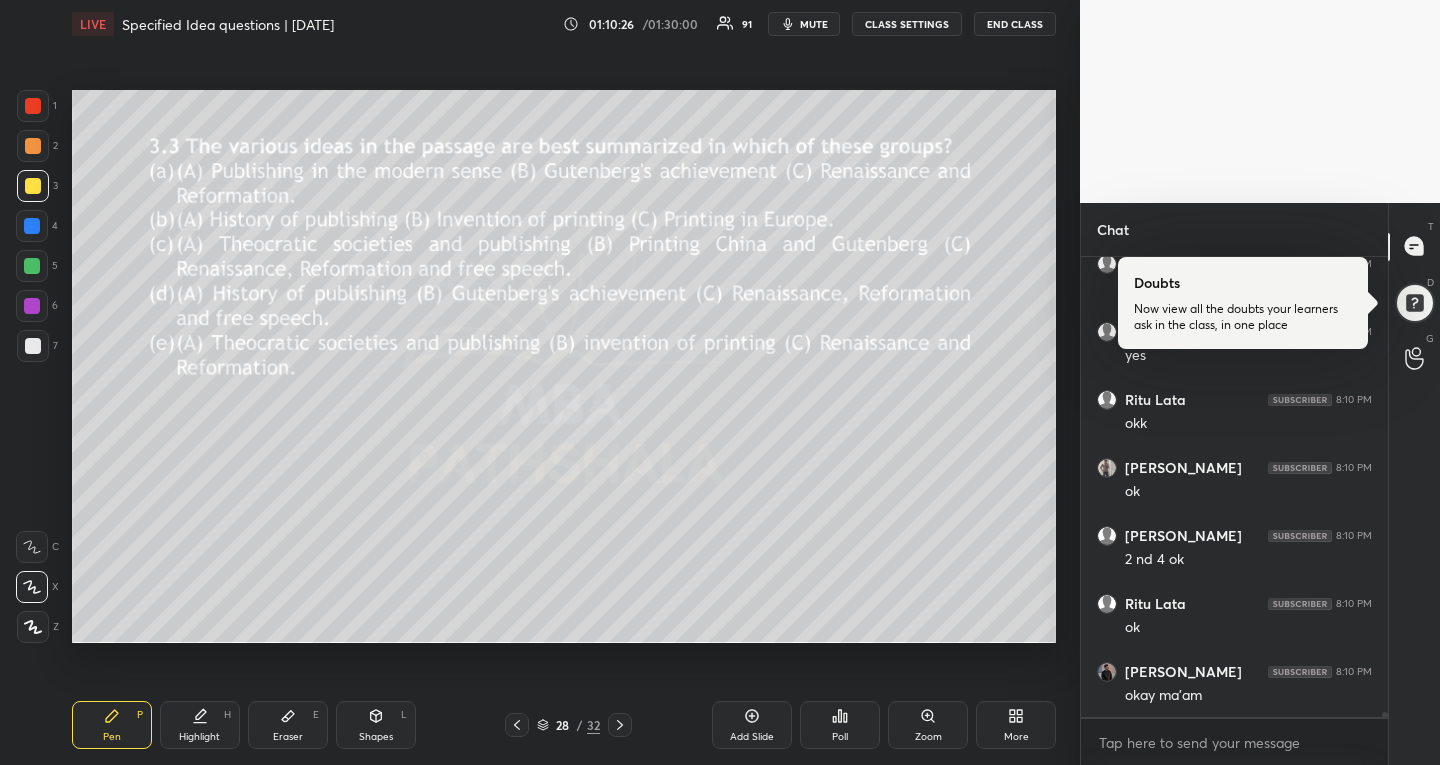click 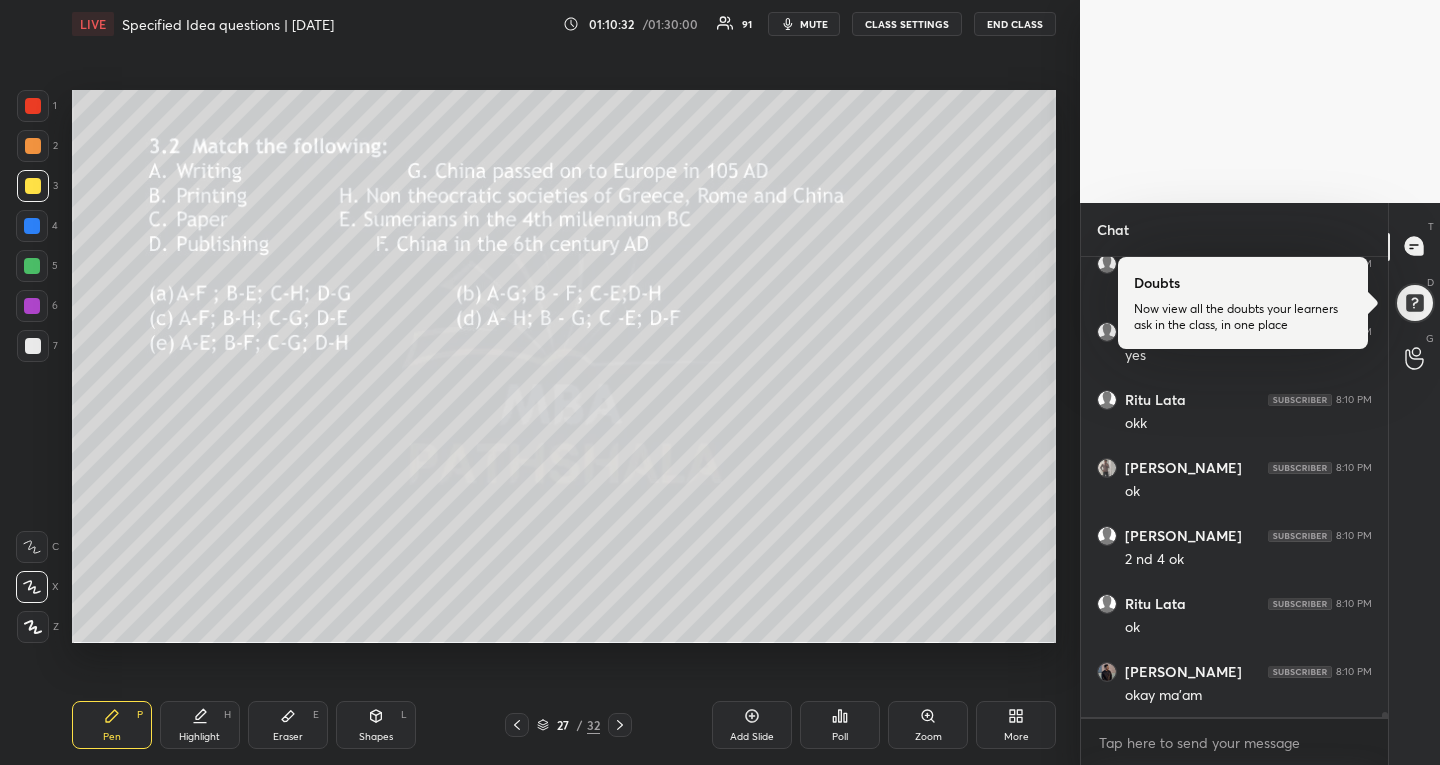 click 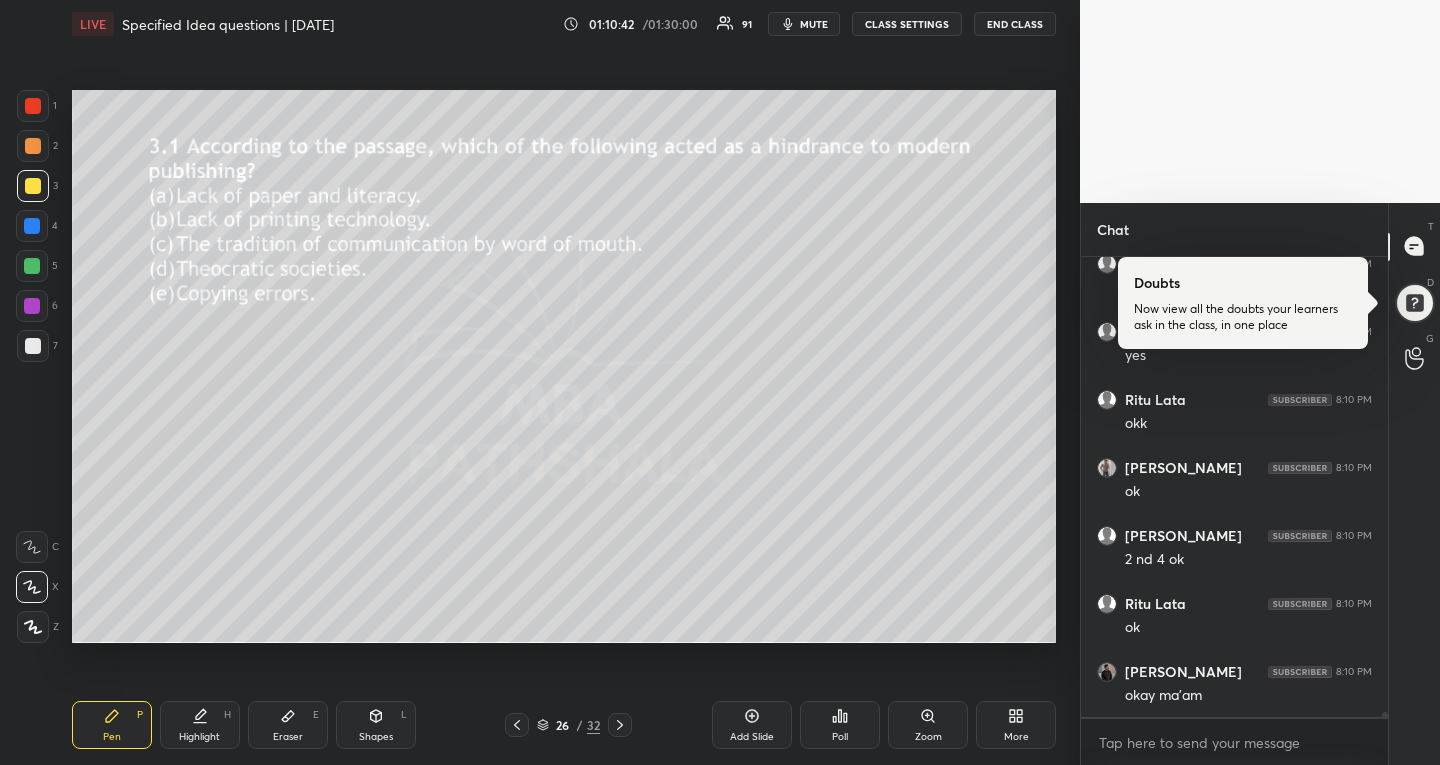 click at bounding box center [517, 725] 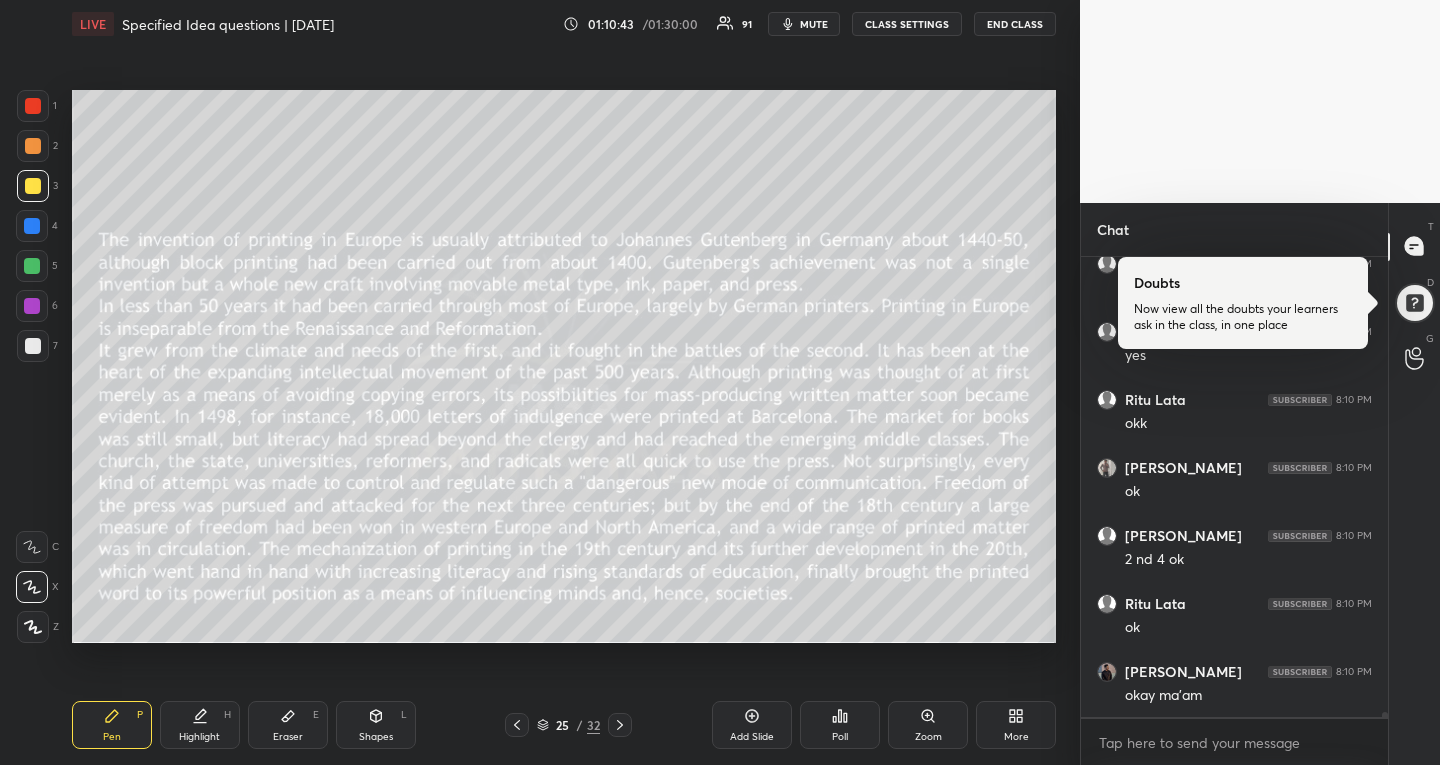 click 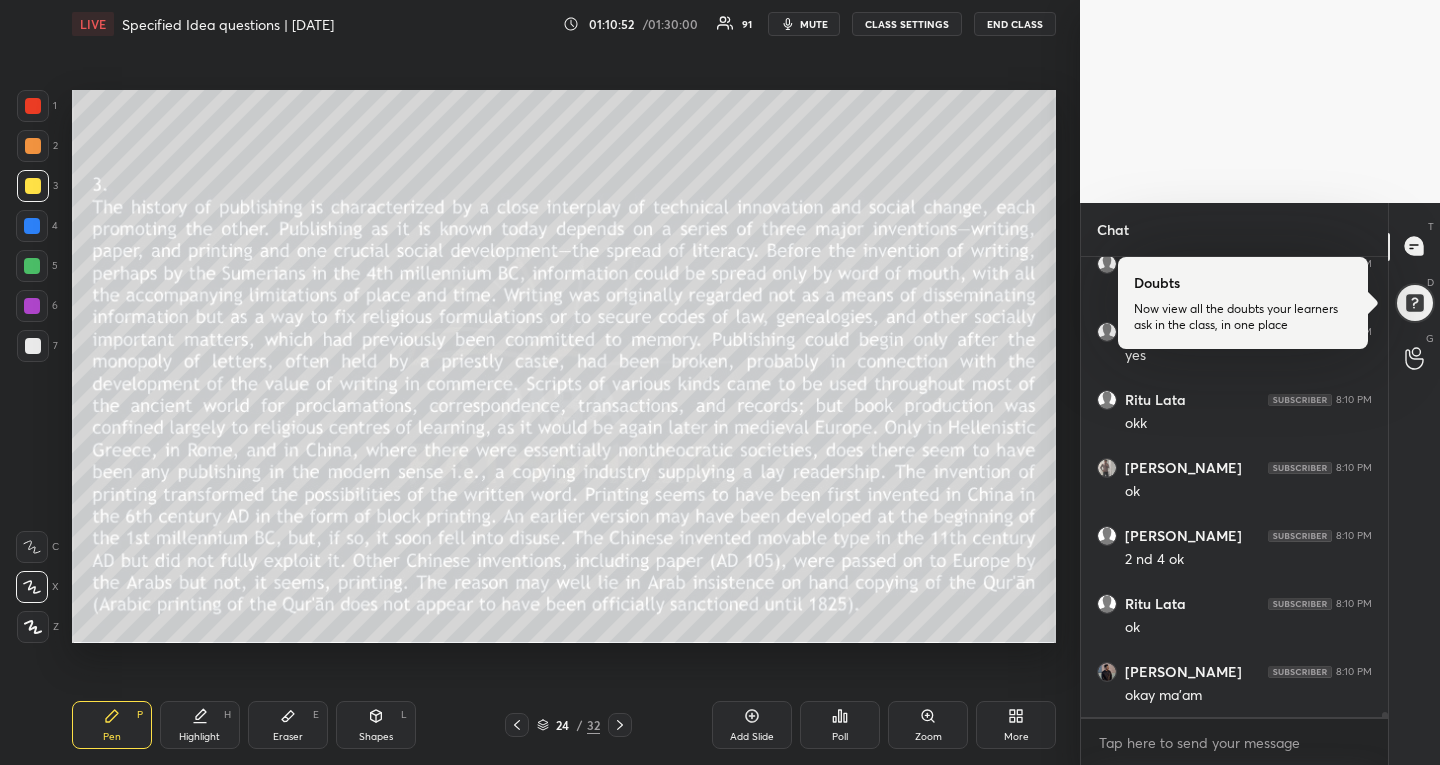 click on "mute" at bounding box center [814, 24] 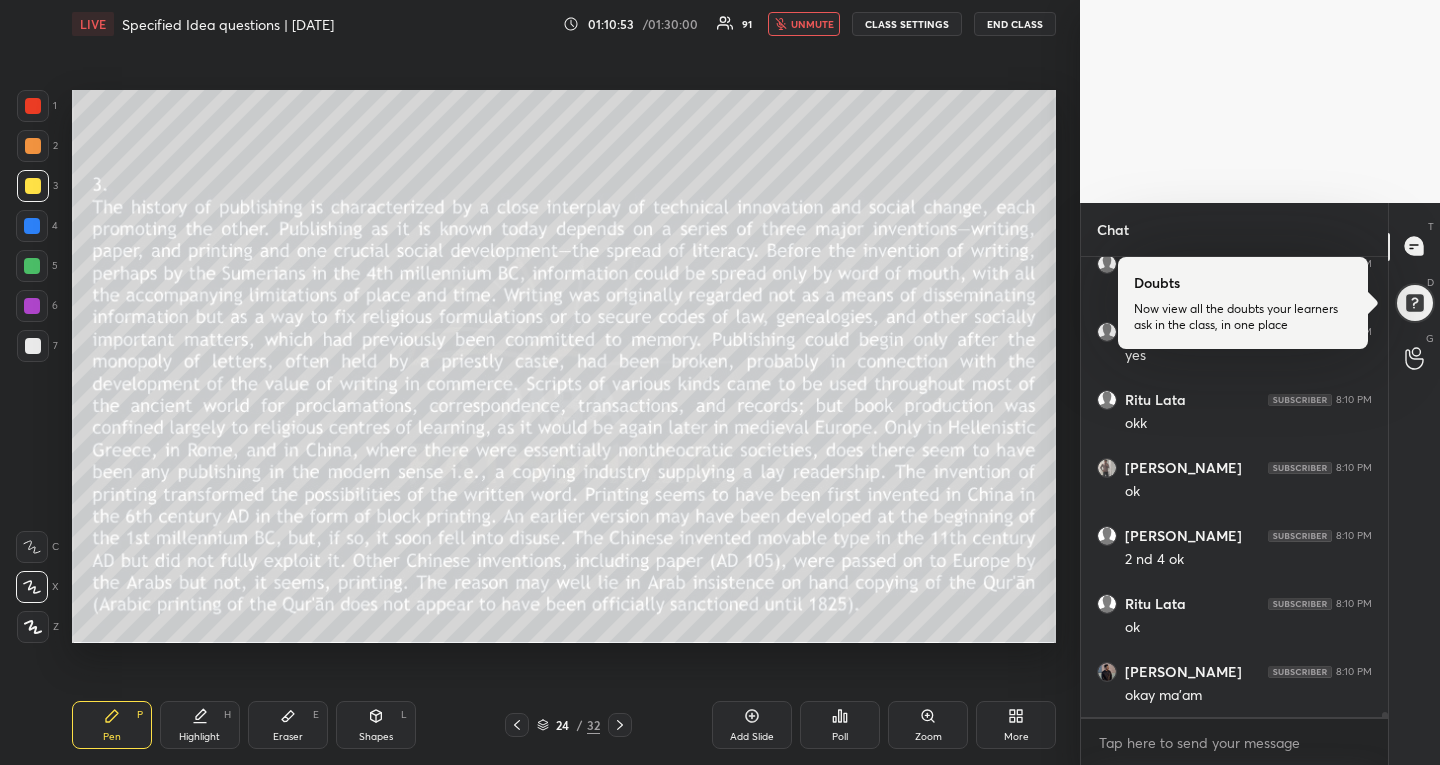 click on "unmute" at bounding box center (812, 24) 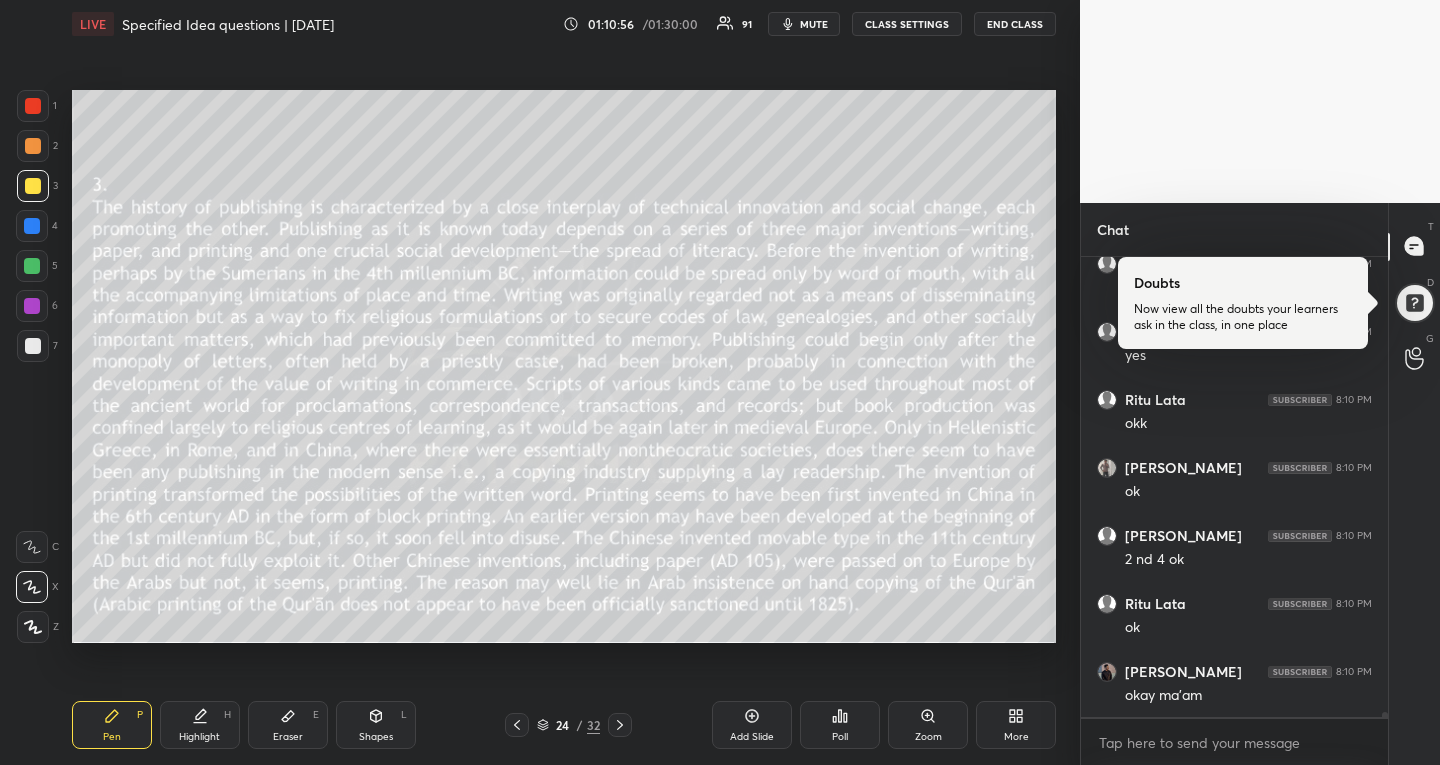 click on "mute" at bounding box center [814, 24] 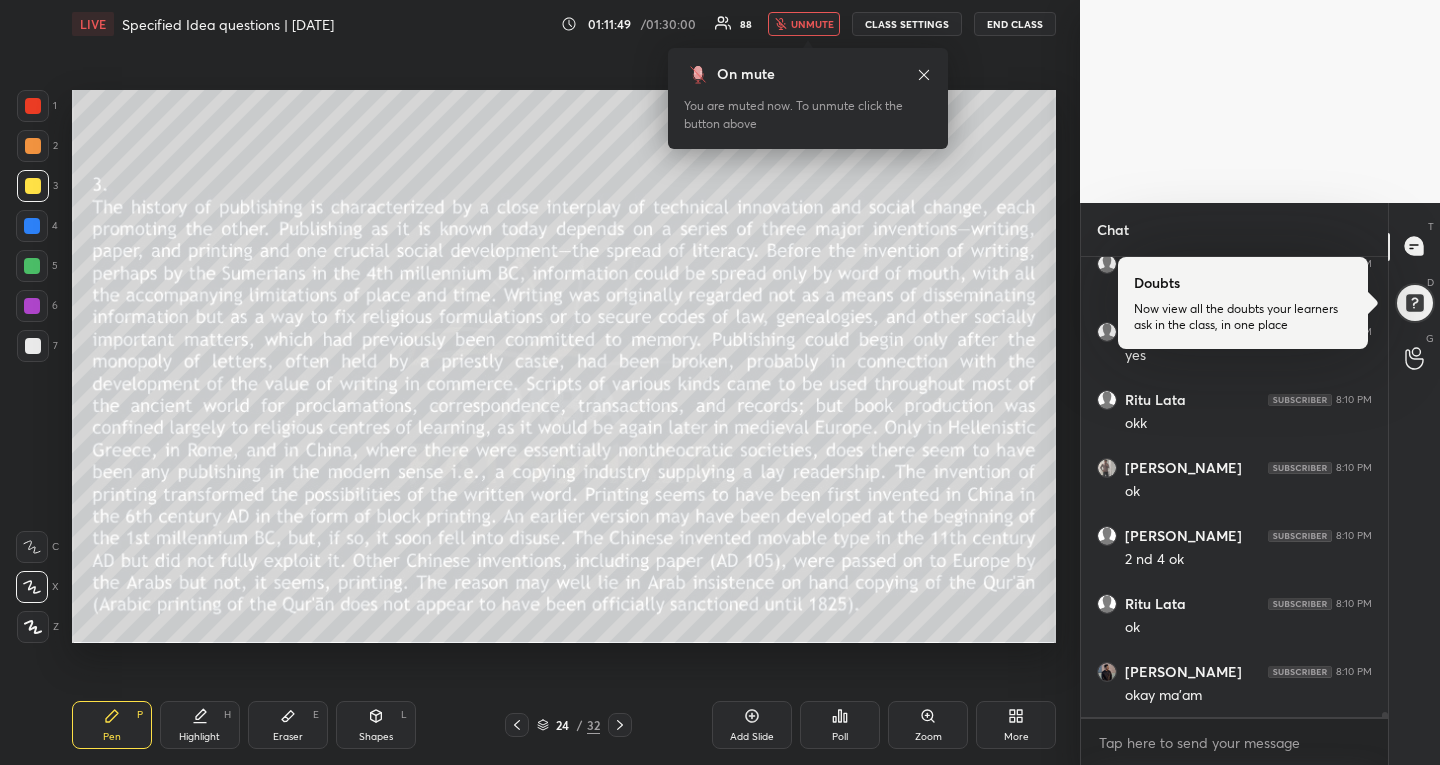 scroll, scrollTop: 44378, scrollLeft: 0, axis: vertical 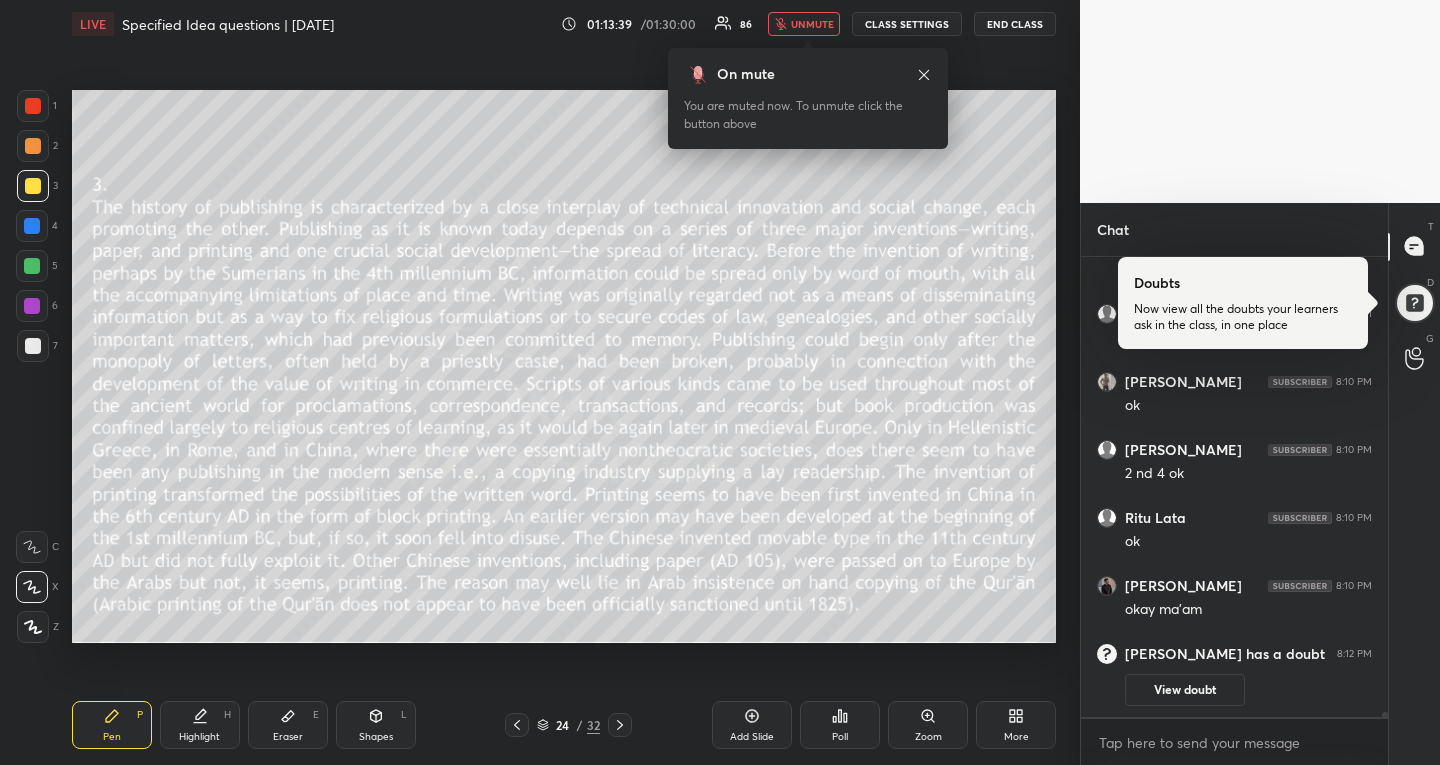 click on "unmute" at bounding box center (804, 24) 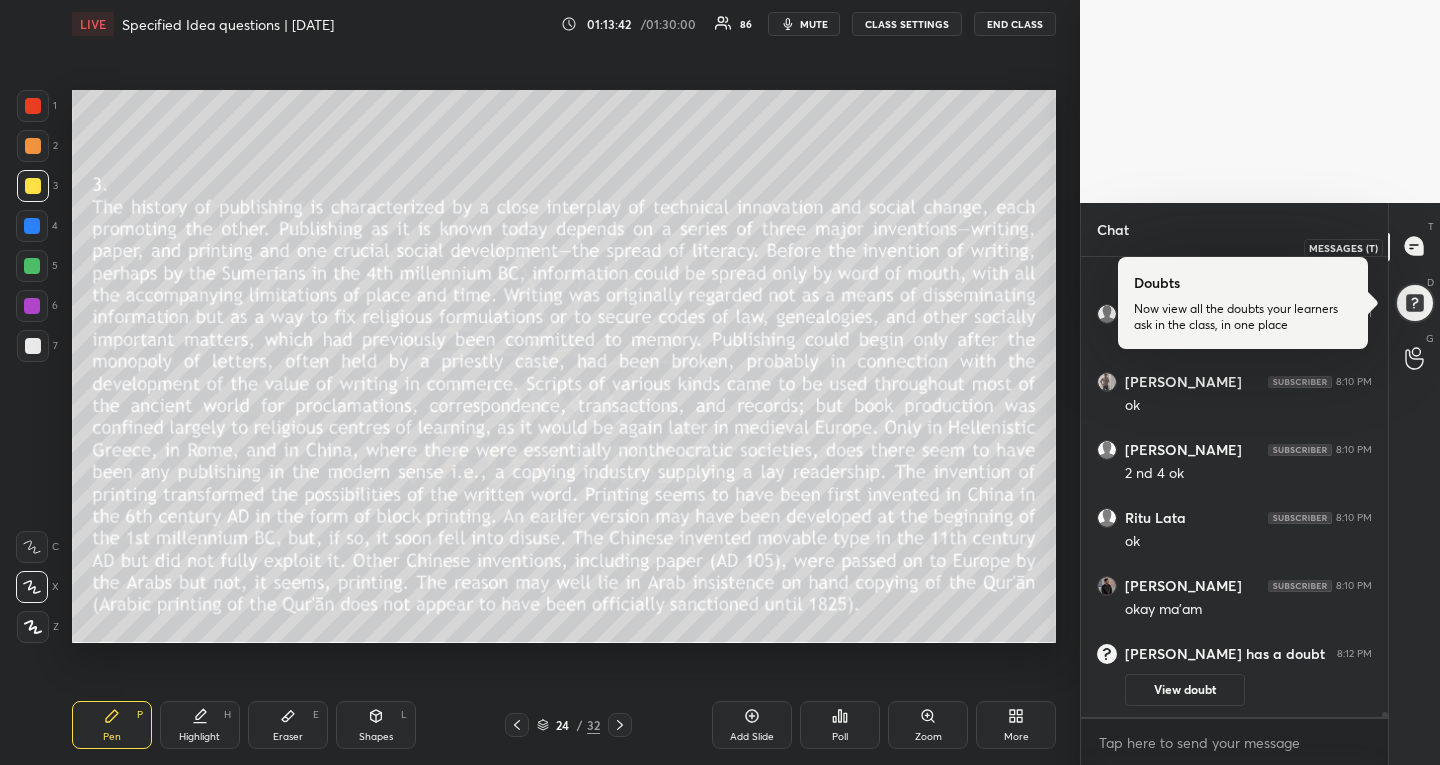 click 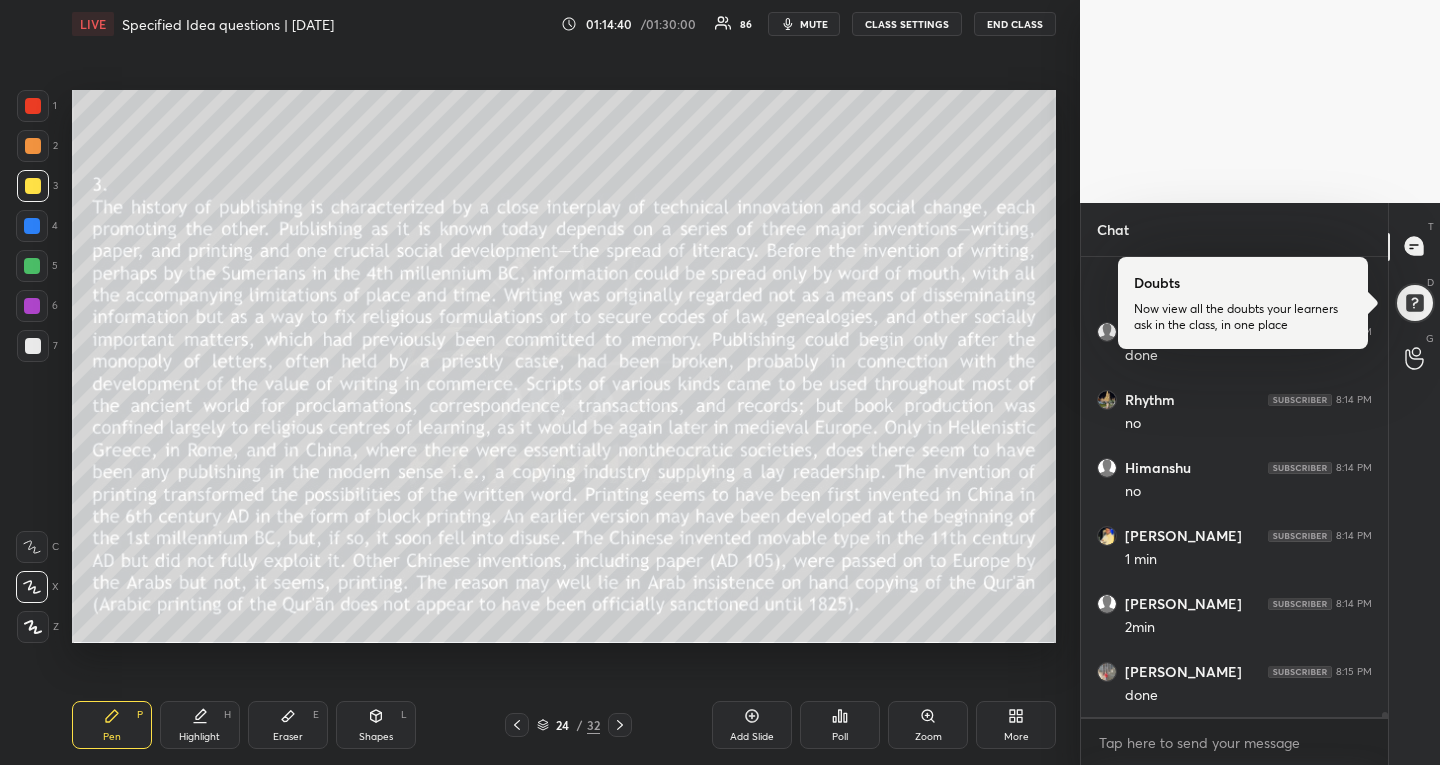 scroll, scrollTop: 44656, scrollLeft: 0, axis: vertical 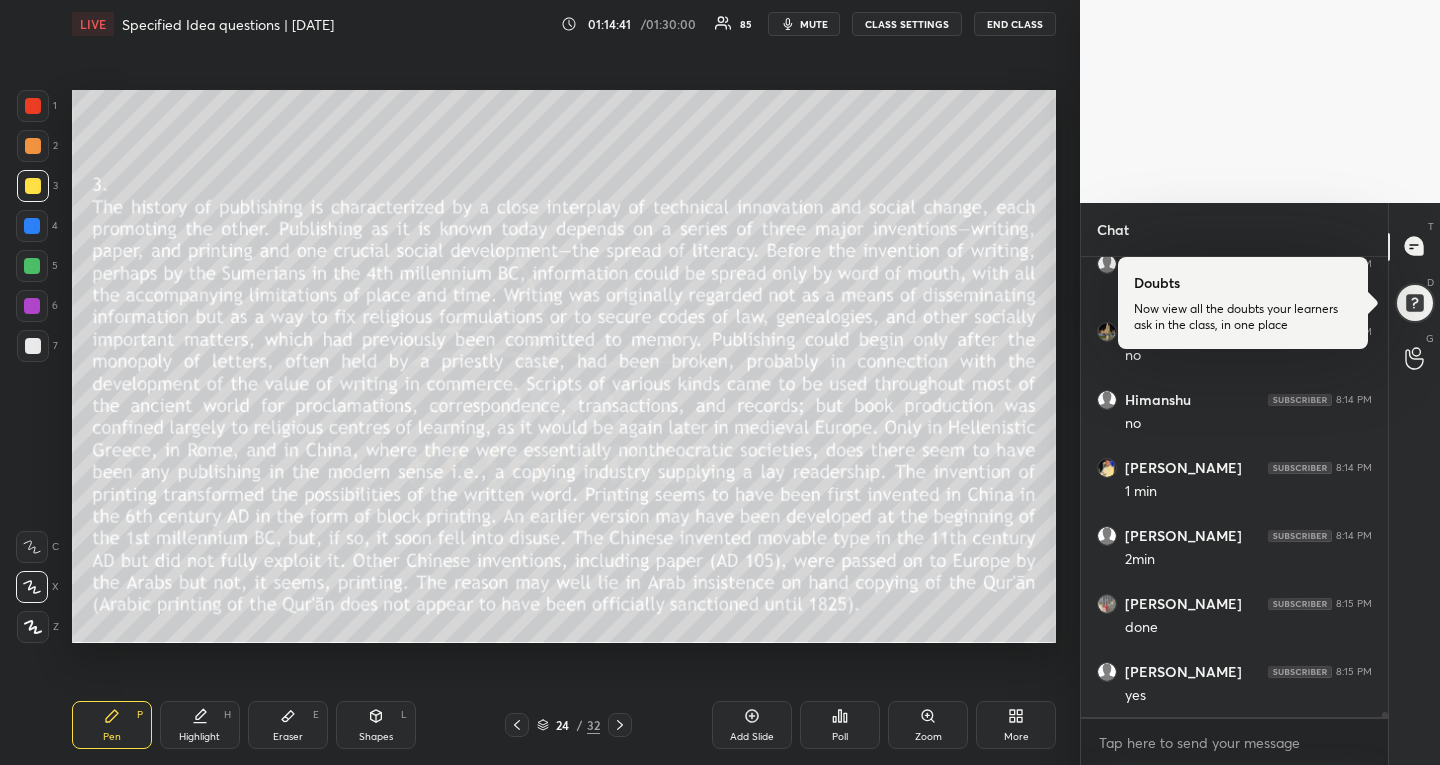 click 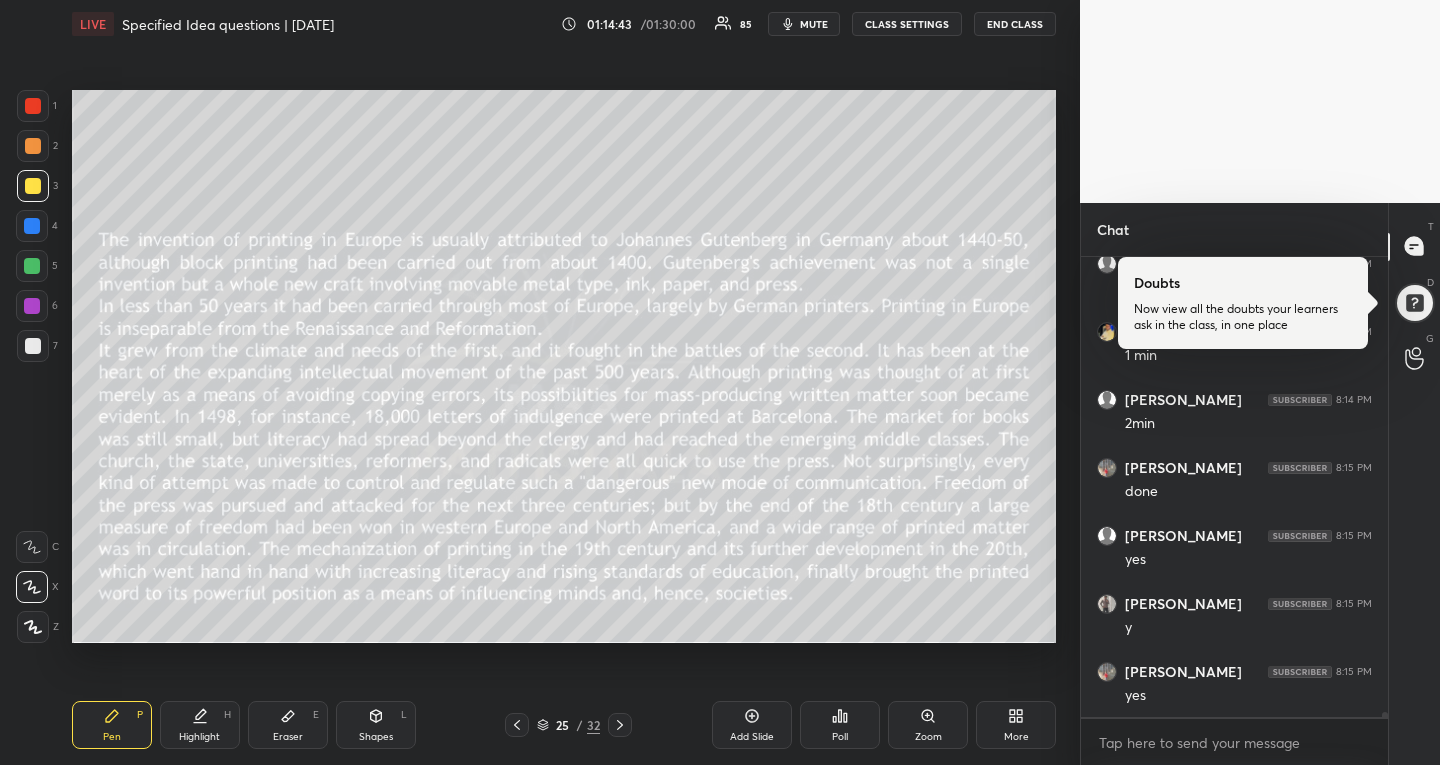 scroll, scrollTop: 44860, scrollLeft: 0, axis: vertical 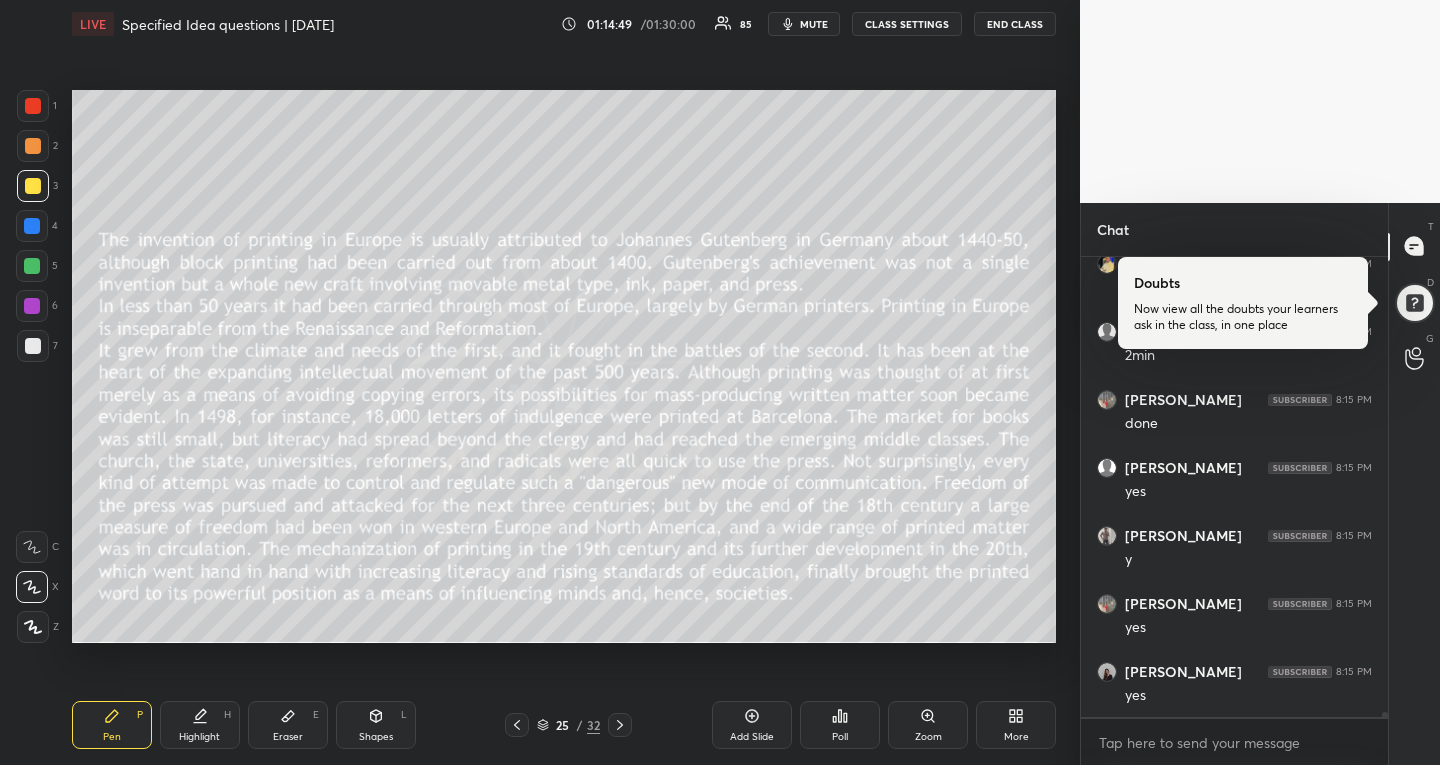 click 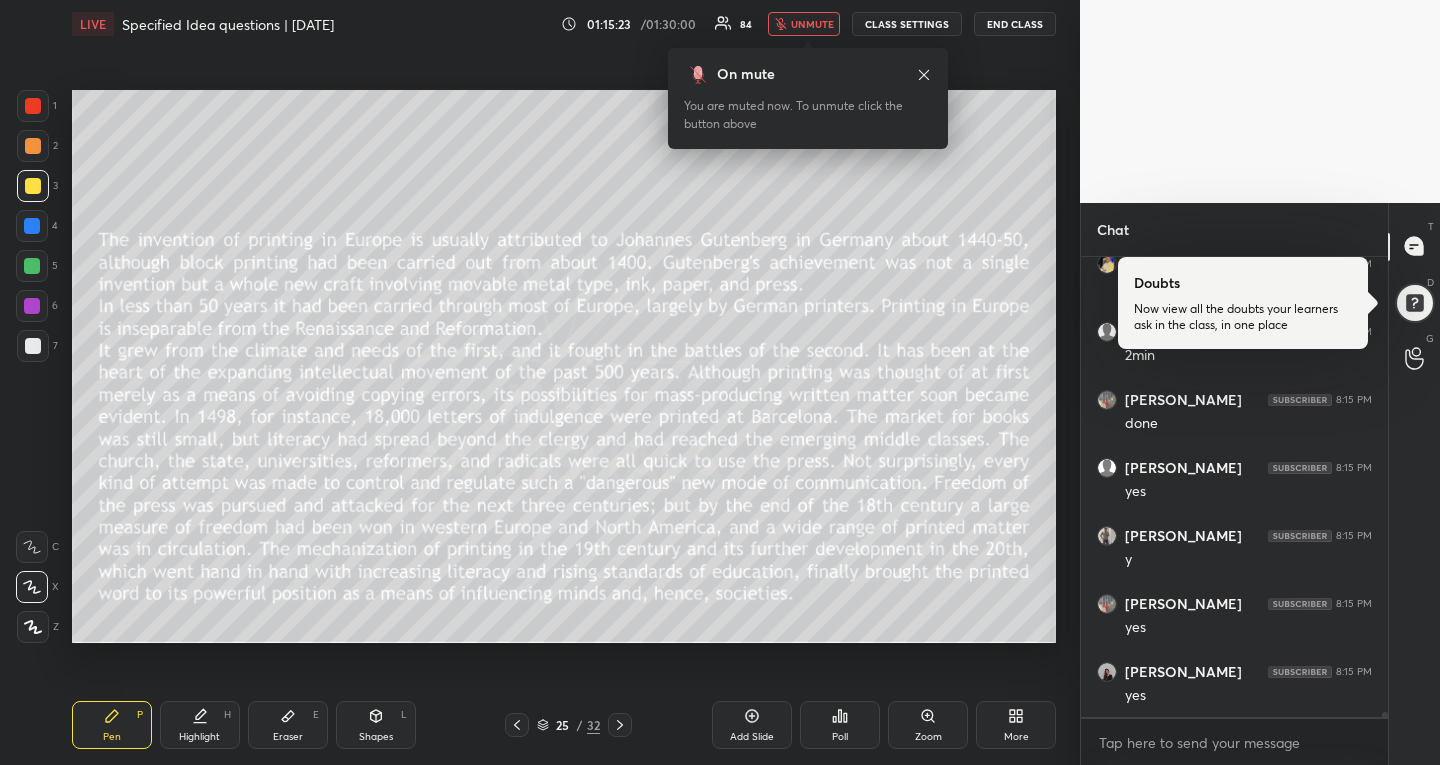 scroll, scrollTop: 44928, scrollLeft: 0, axis: vertical 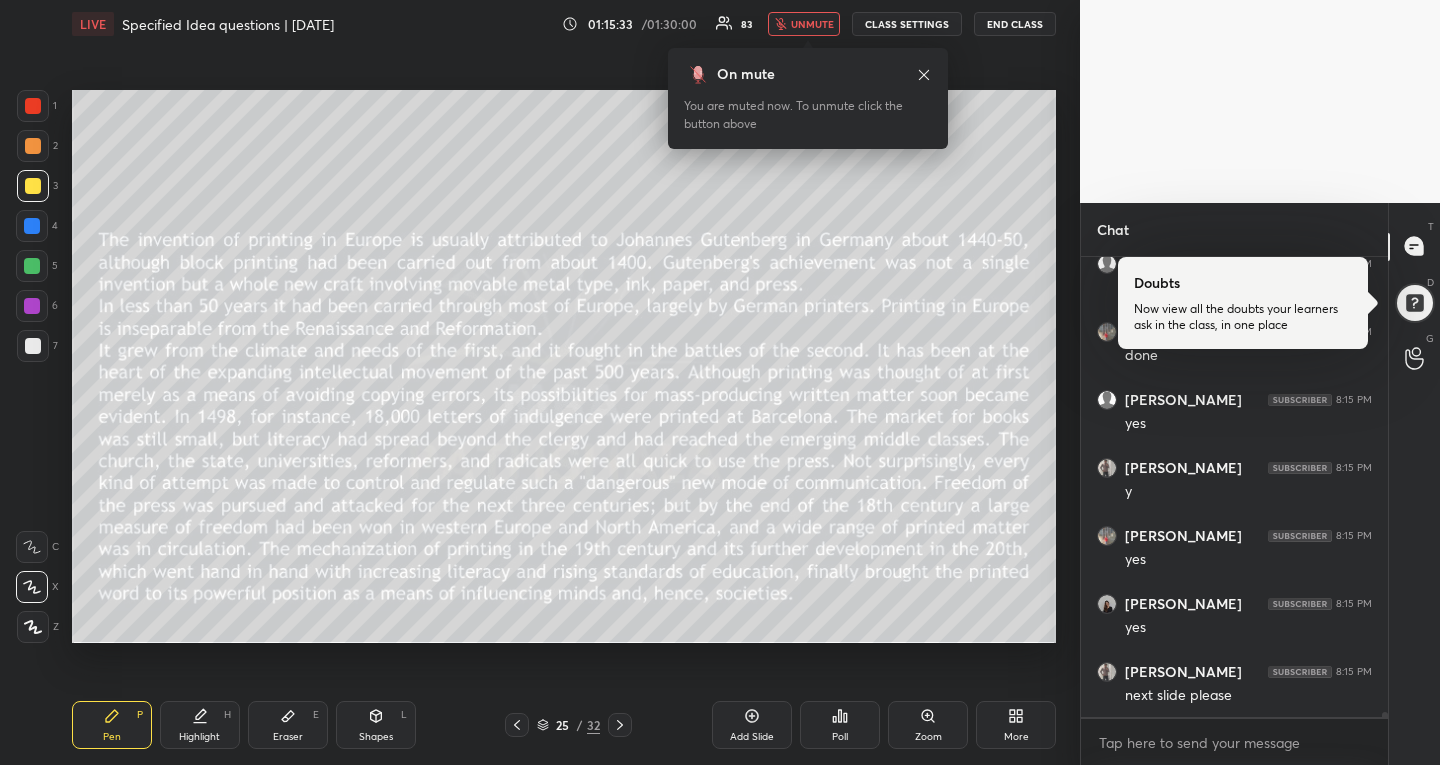 drag, startPoint x: 791, startPoint y: 24, endPoint x: 793, endPoint y: 37, distance: 13.152946 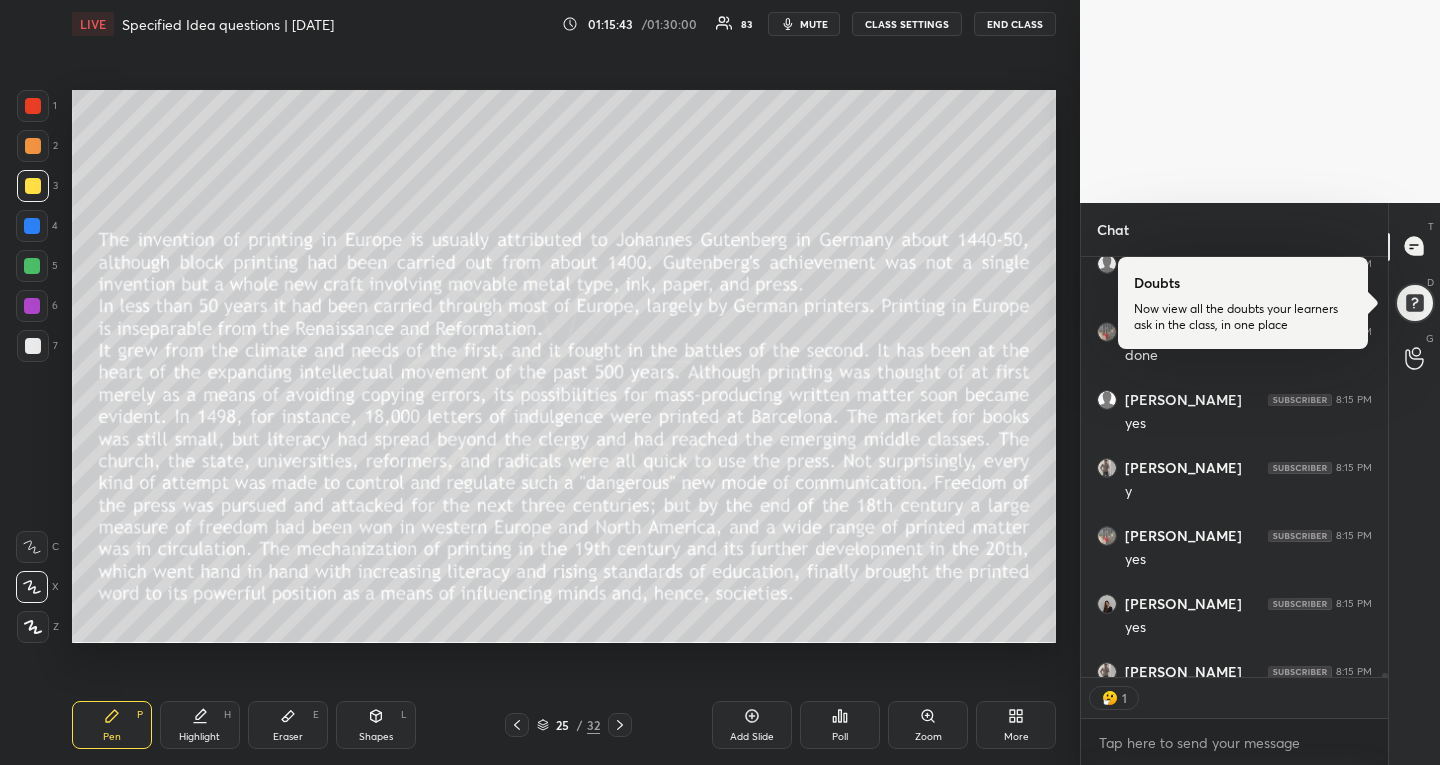 scroll, scrollTop: 414, scrollLeft: 301, axis: both 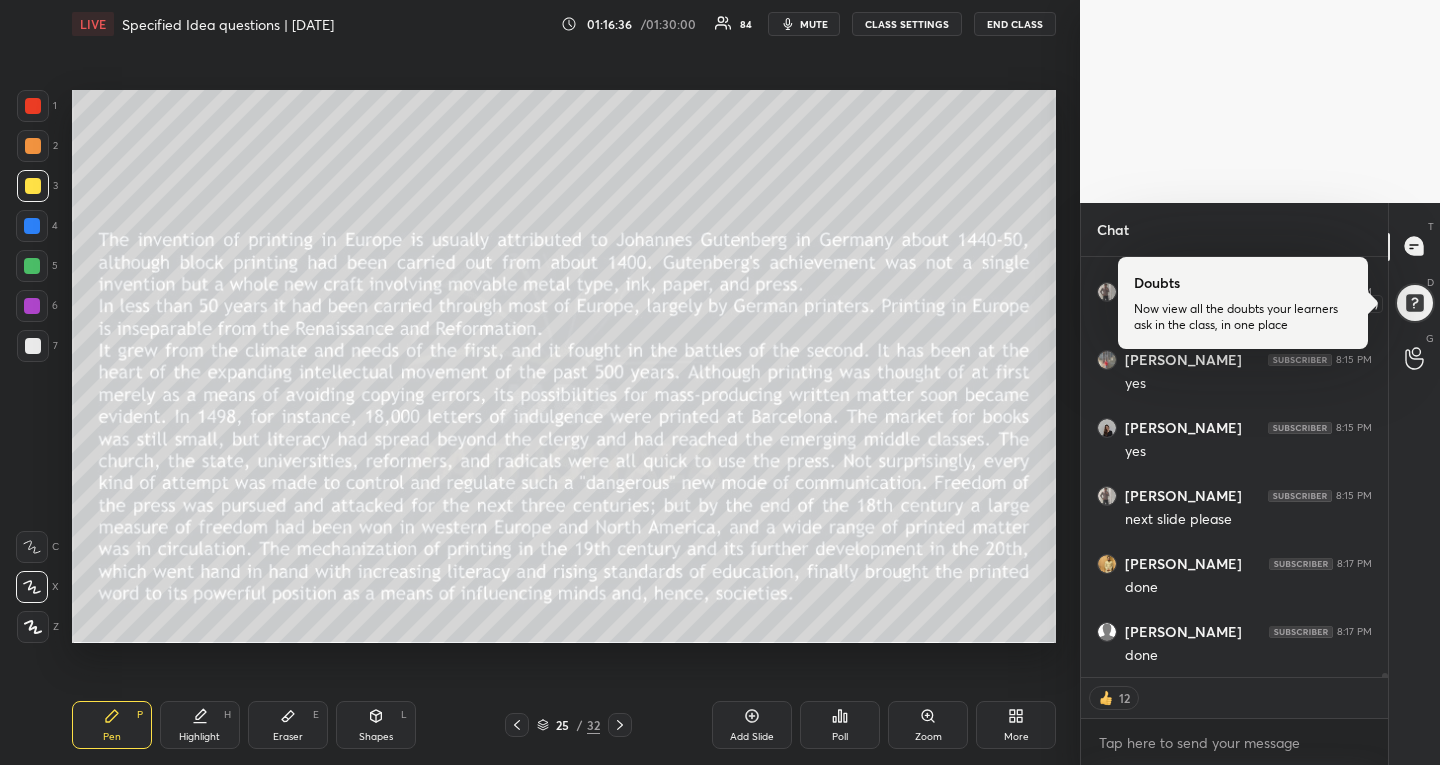 click at bounding box center (1414, 302) 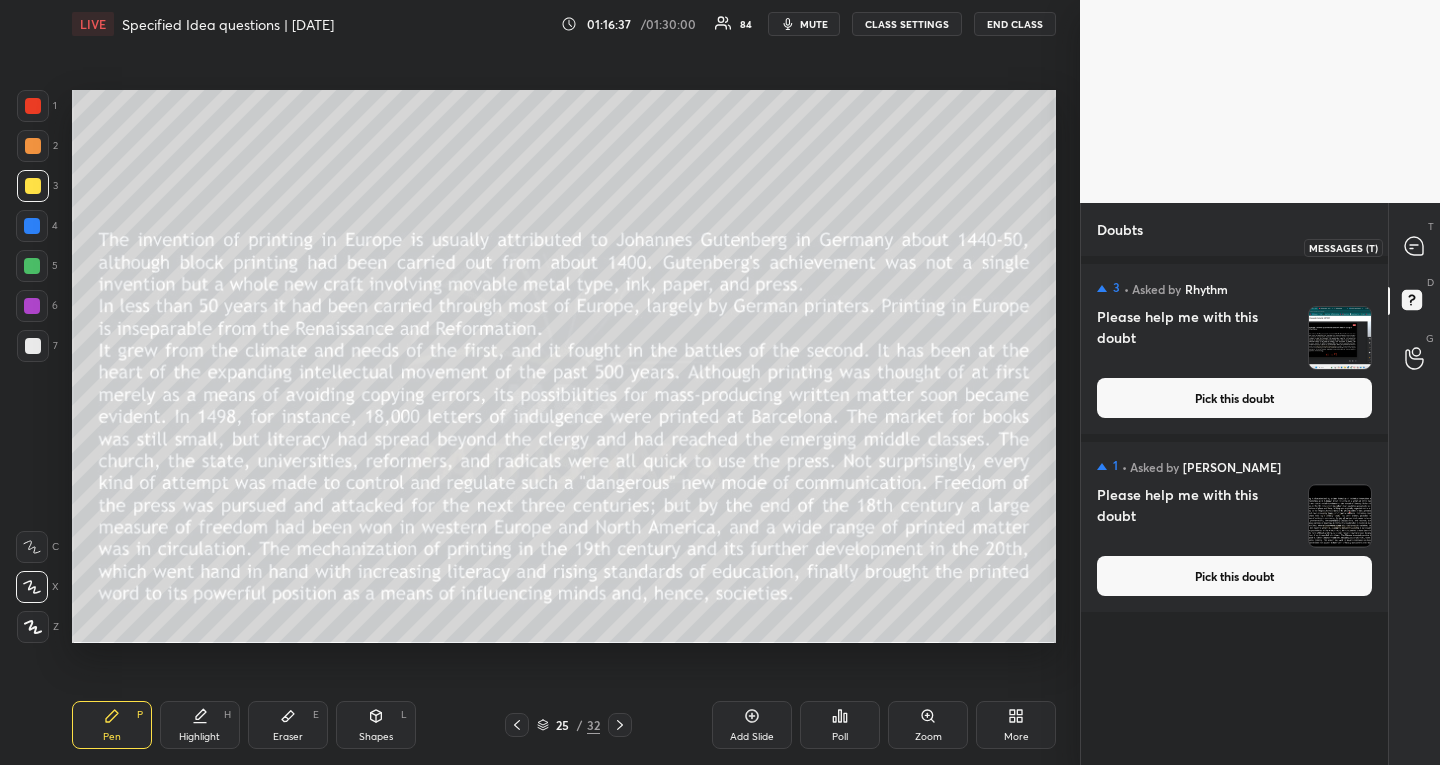 click 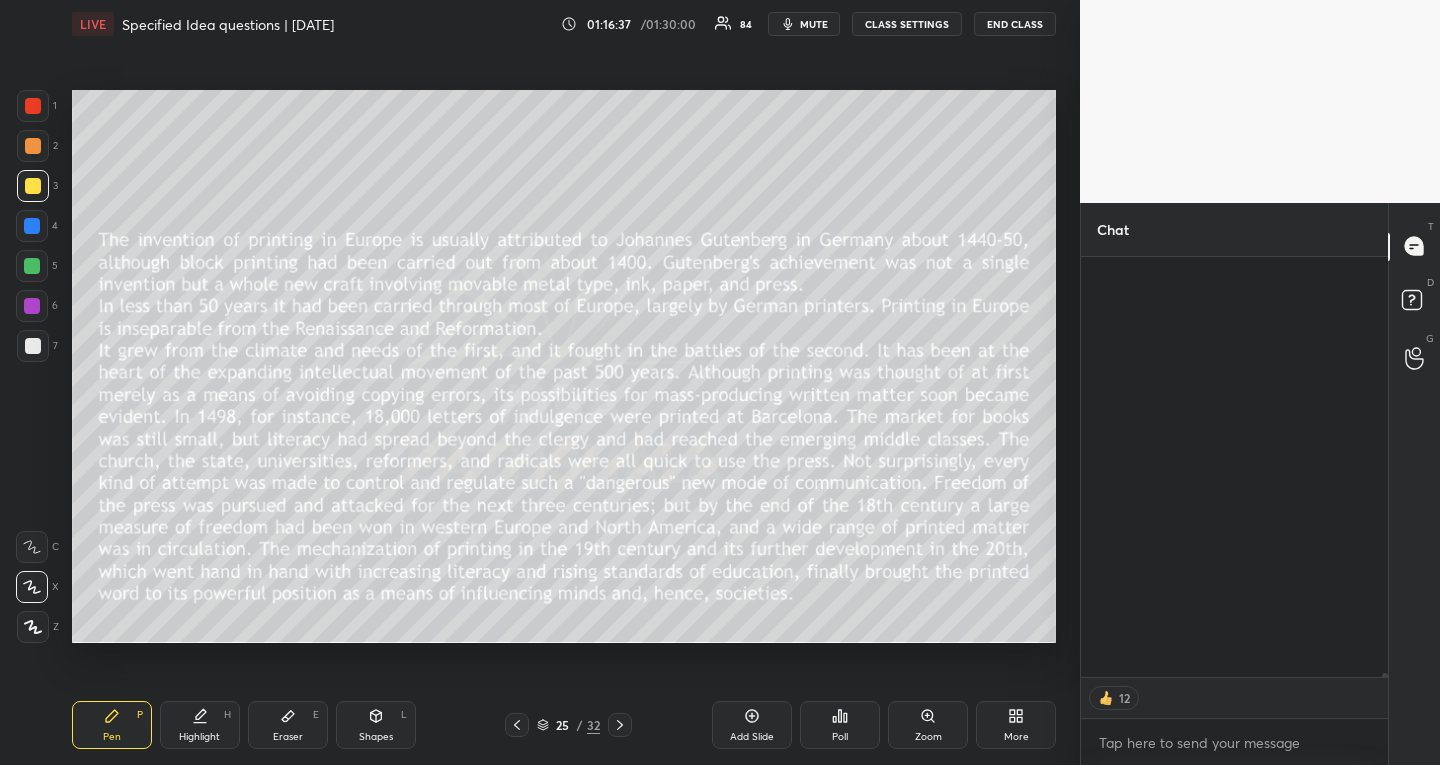 scroll, scrollTop: 45494, scrollLeft: 0, axis: vertical 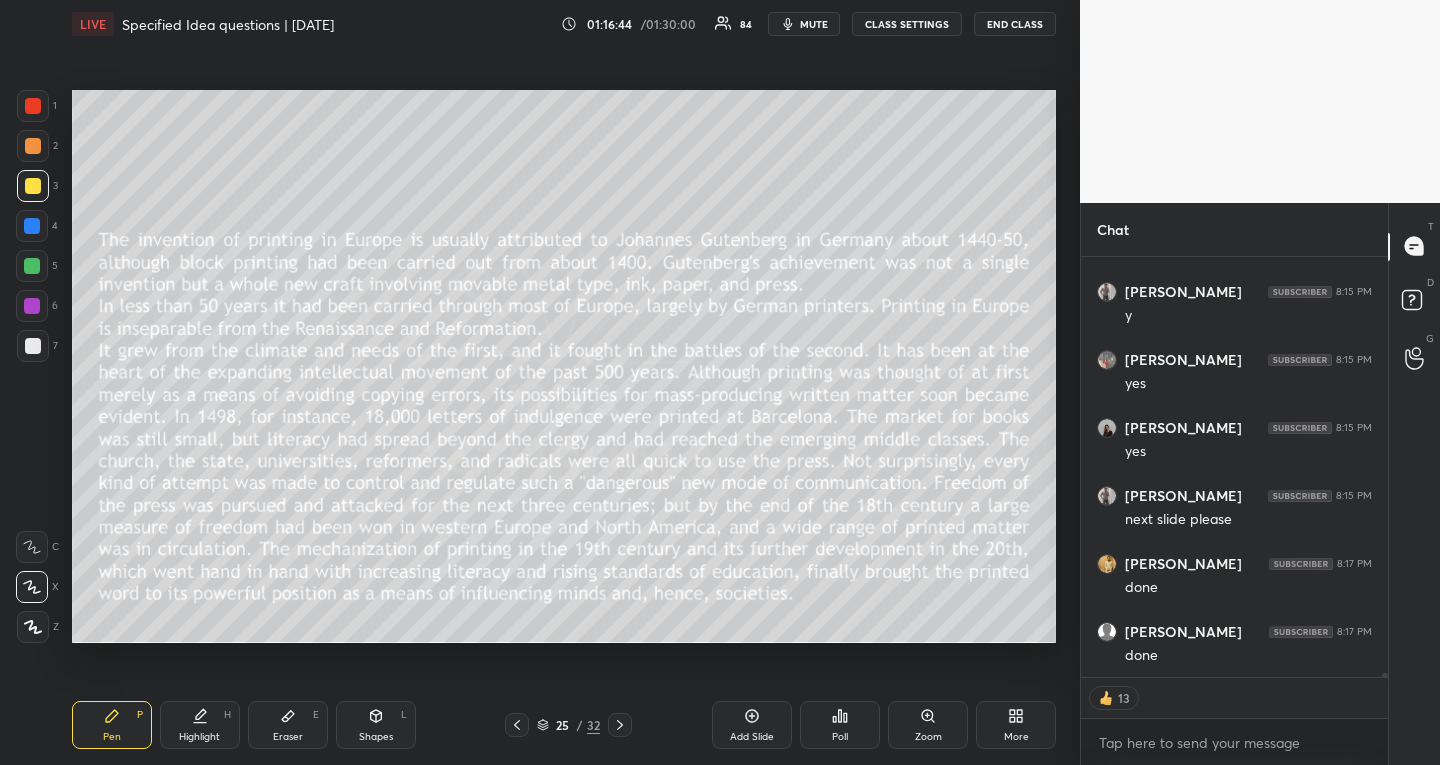 click 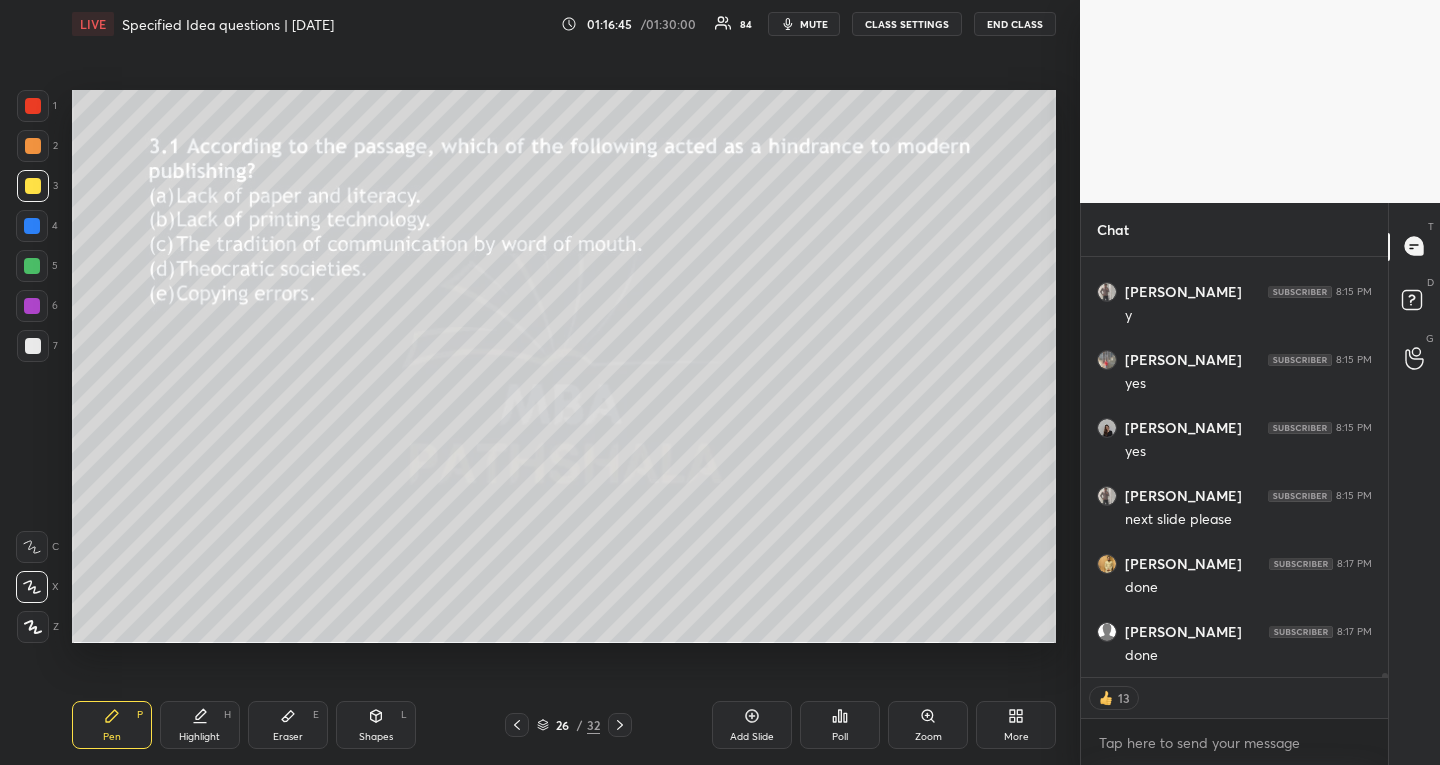 click 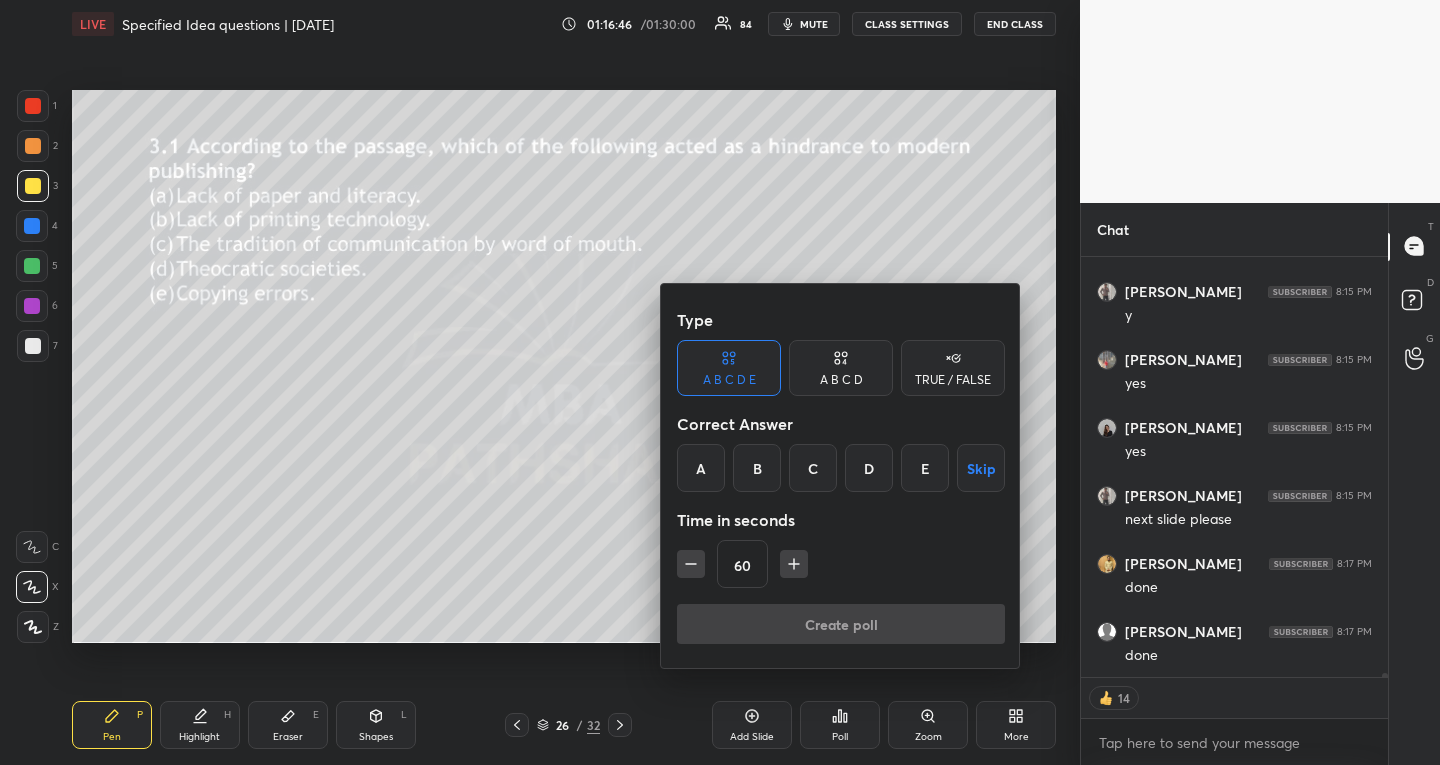 click on "D" at bounding box center [869, 468] 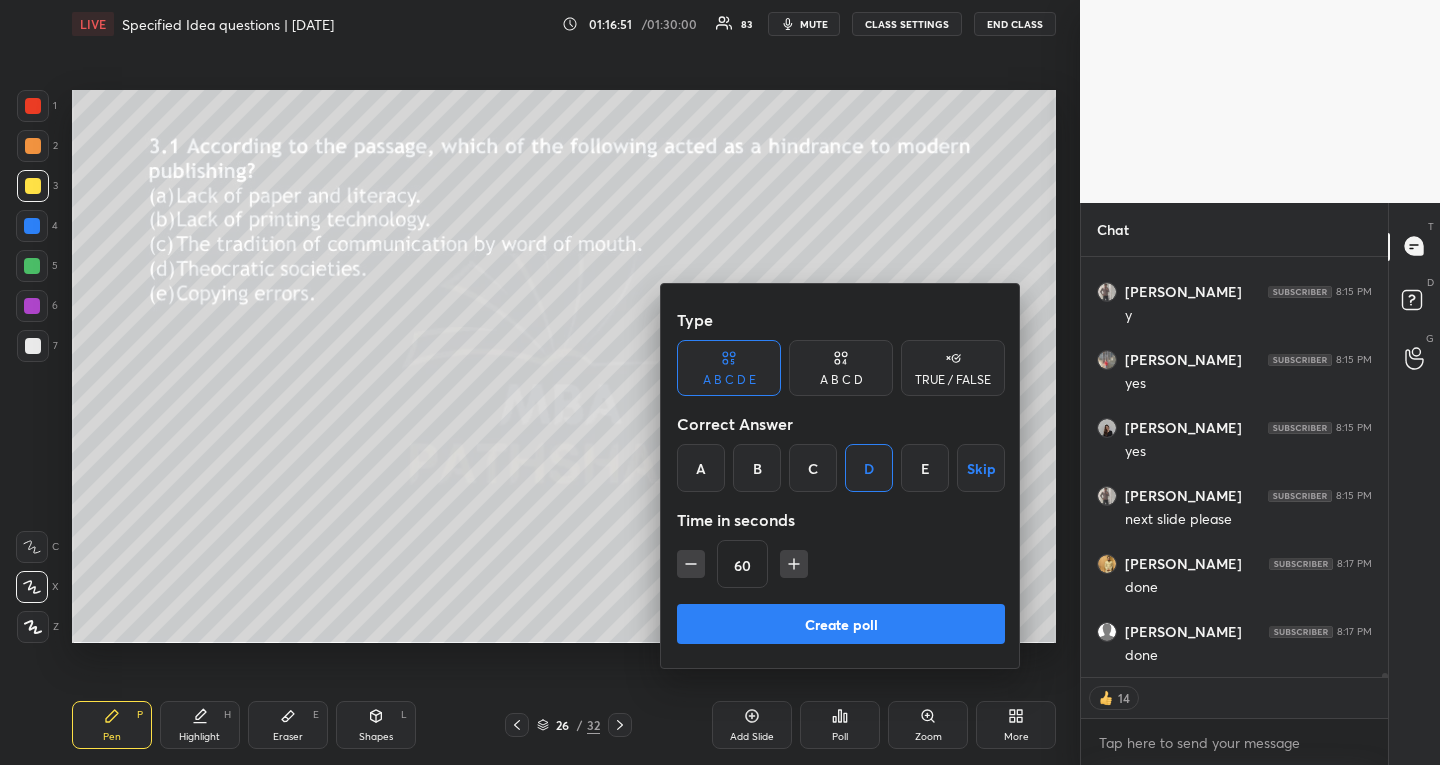 click on "Create poll" at bounding box center (841, 624) 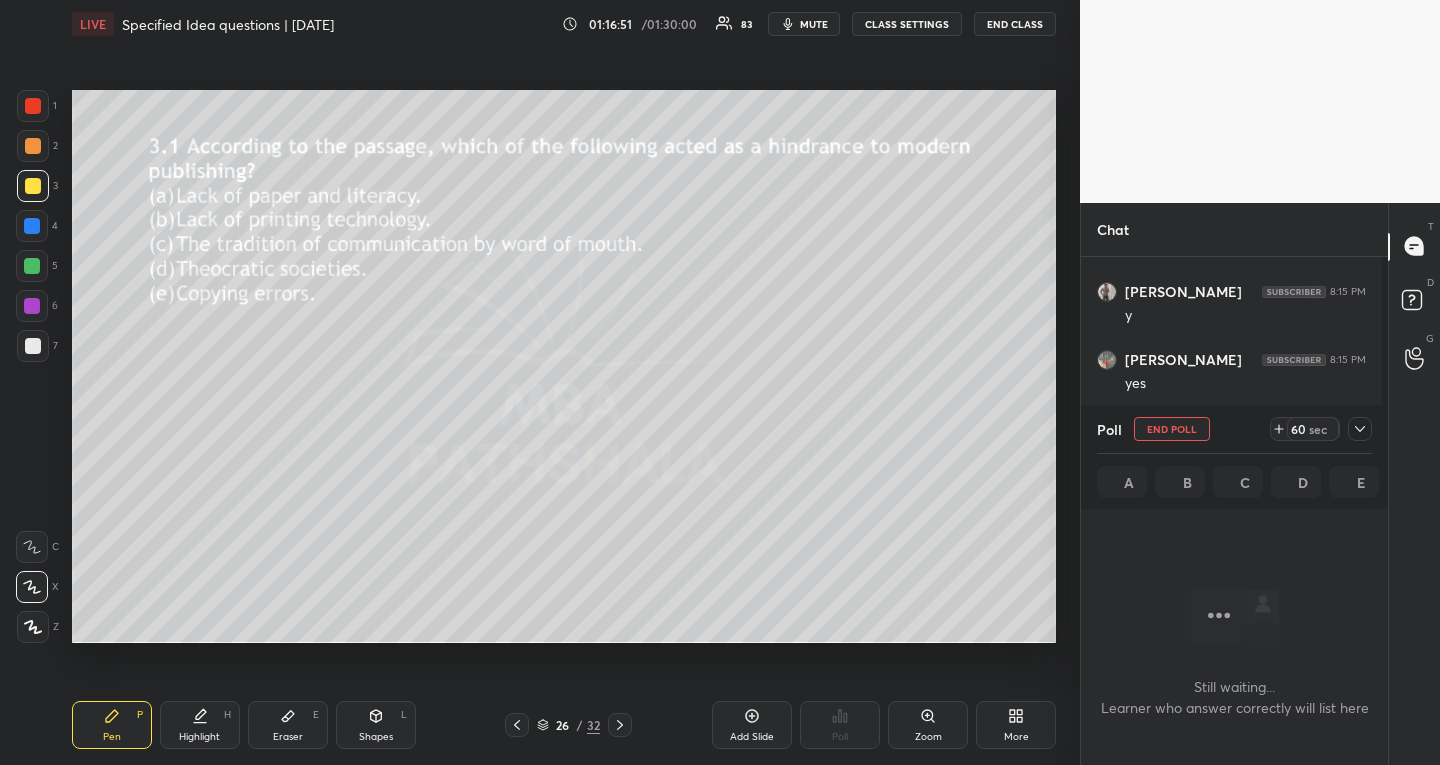 scroll, scrollTop: 357, scrollLeft: 295, axis: both 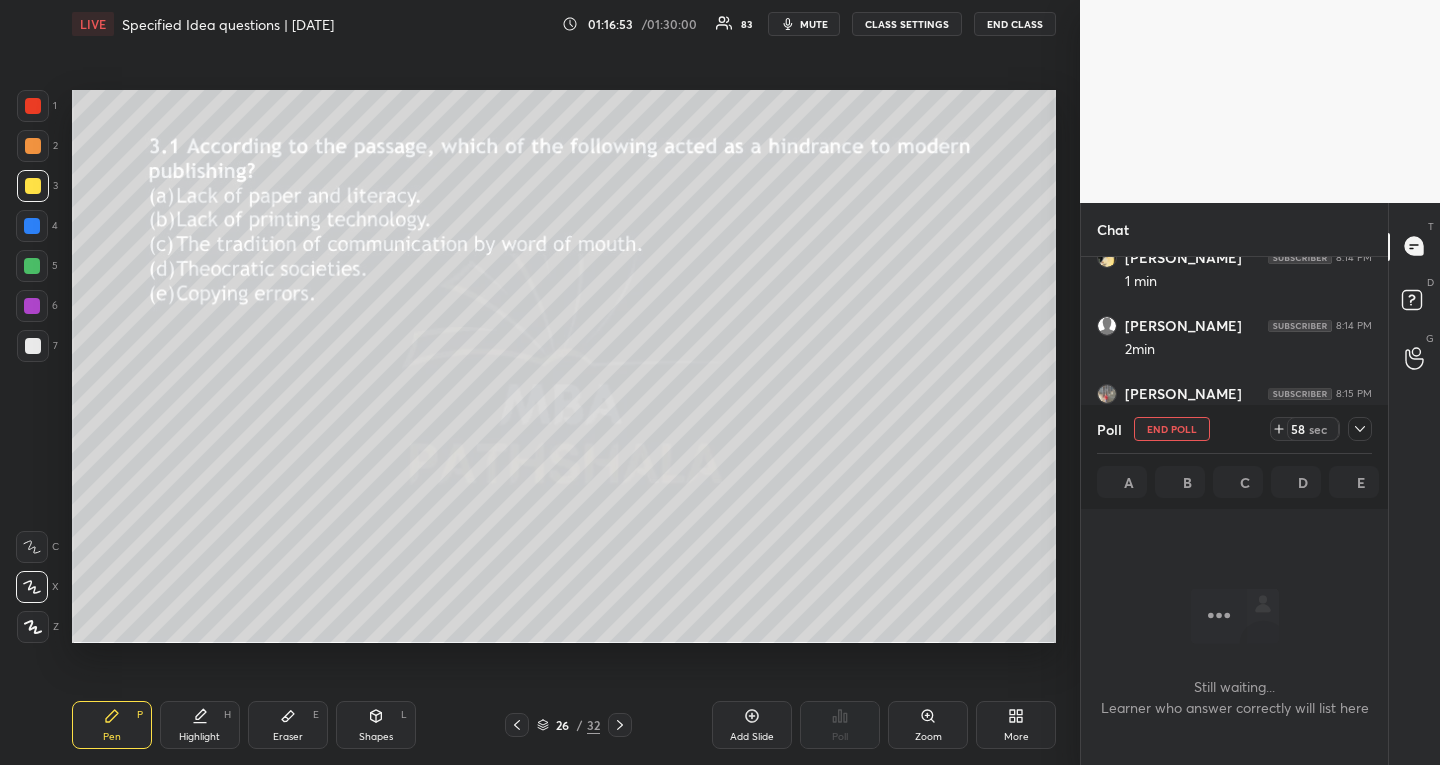 click 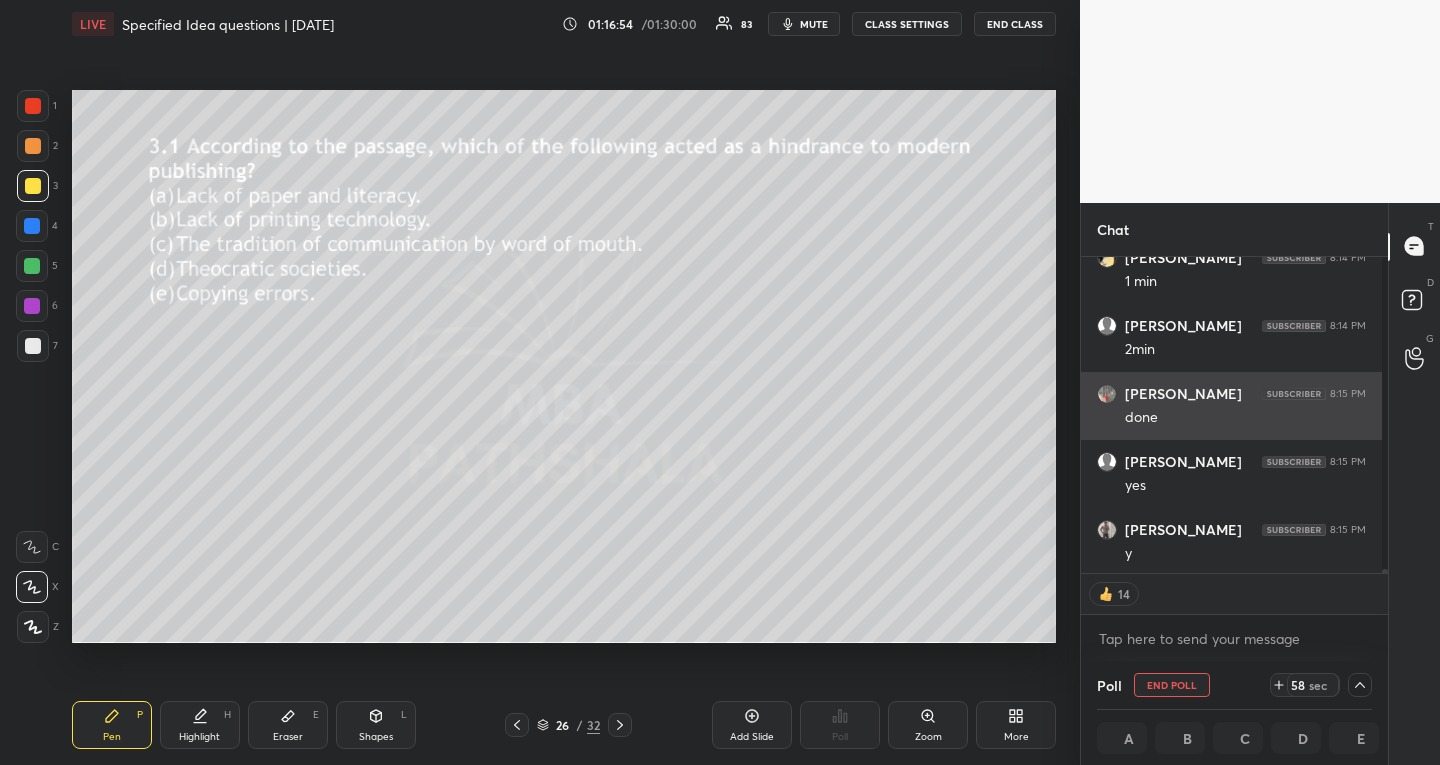 scroll, scrollTop: 310, scrollLeft: 295, axis: both 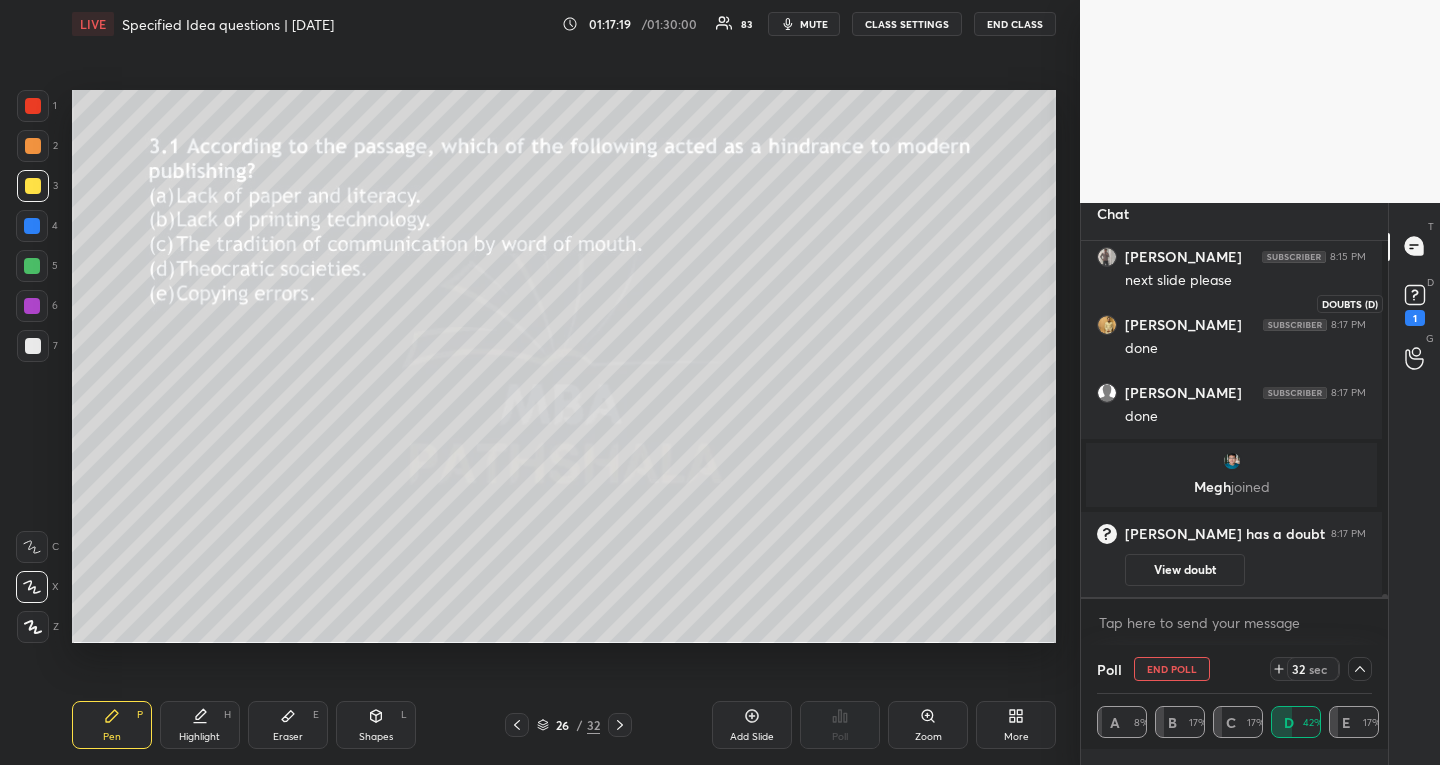 click 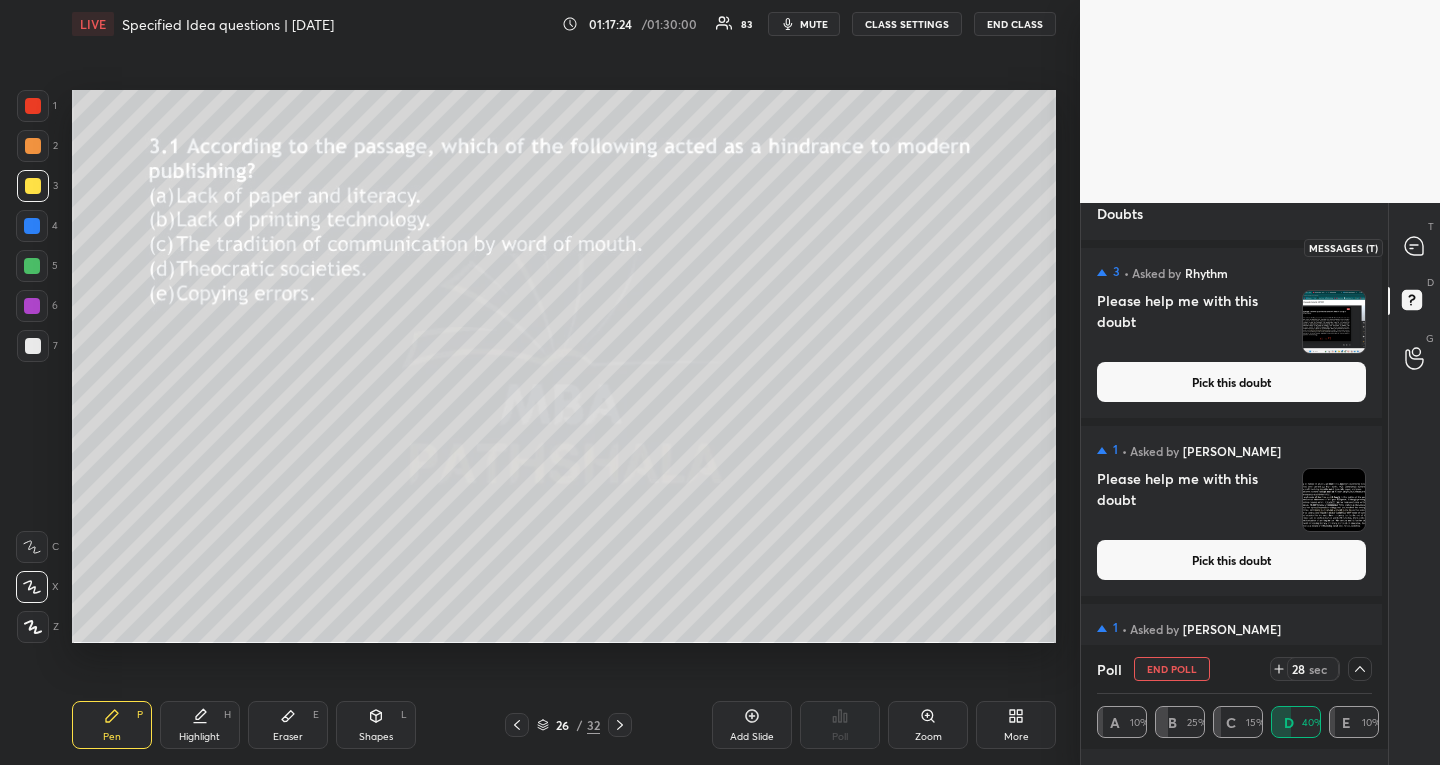 click at bounding box center [1415, 247] 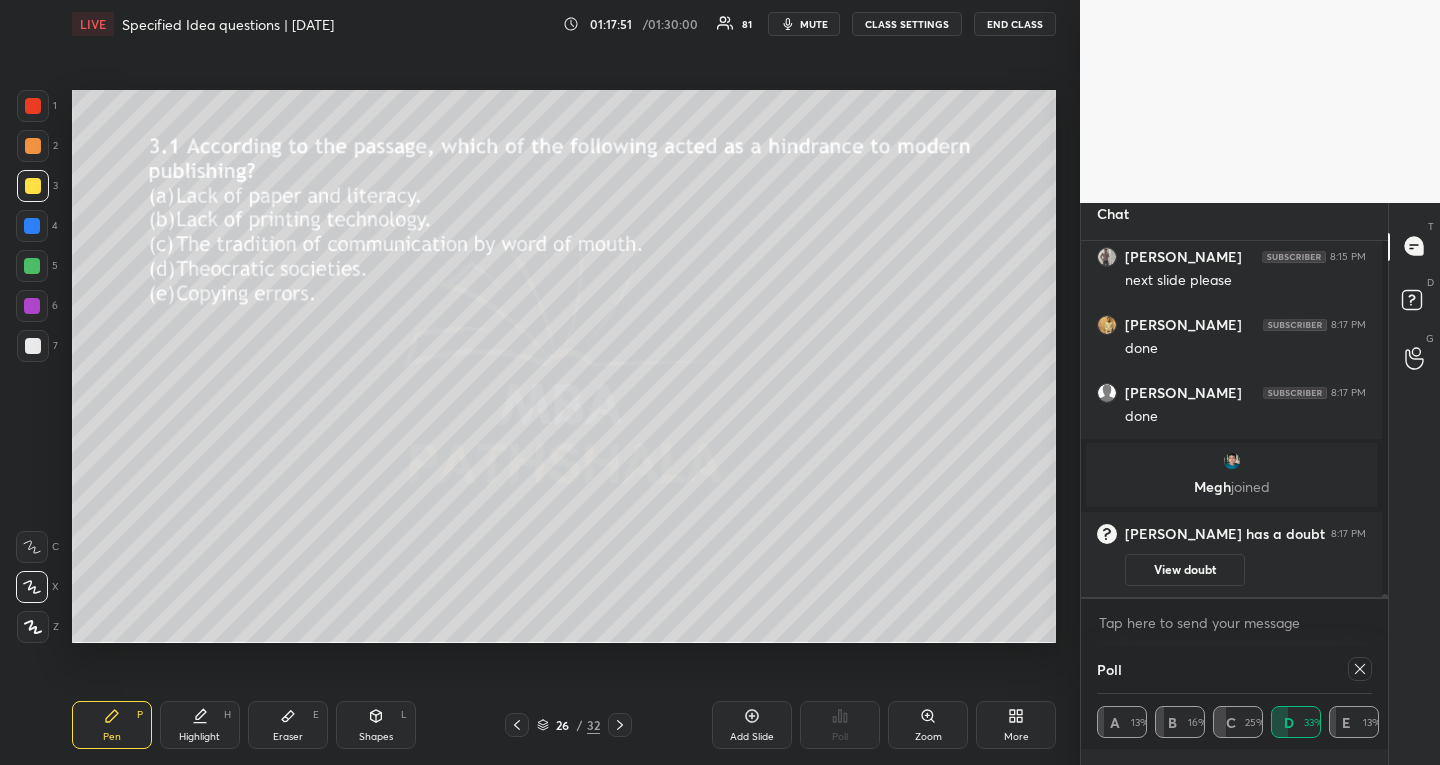 scroll, scrollTop: 0, scrollLeft: 0, axis: both 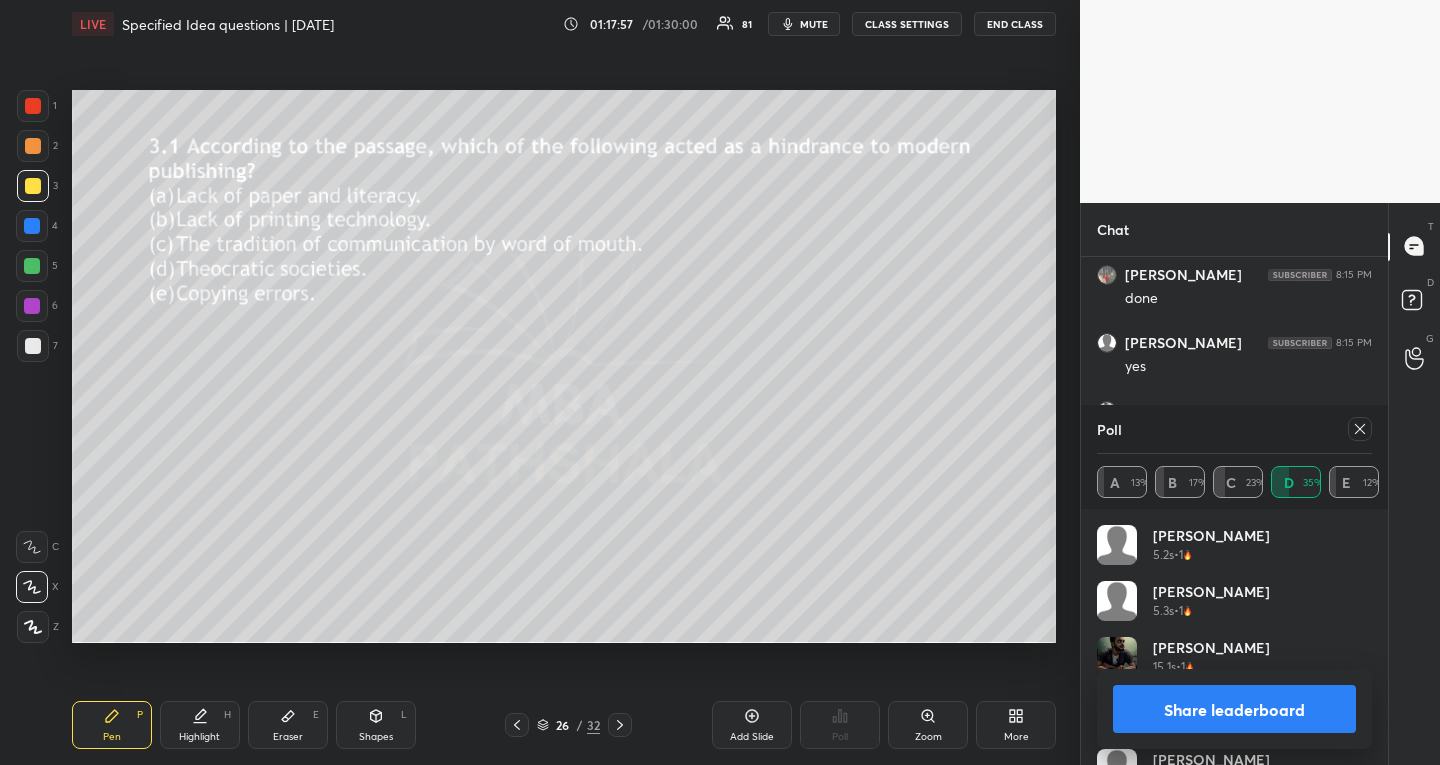 click 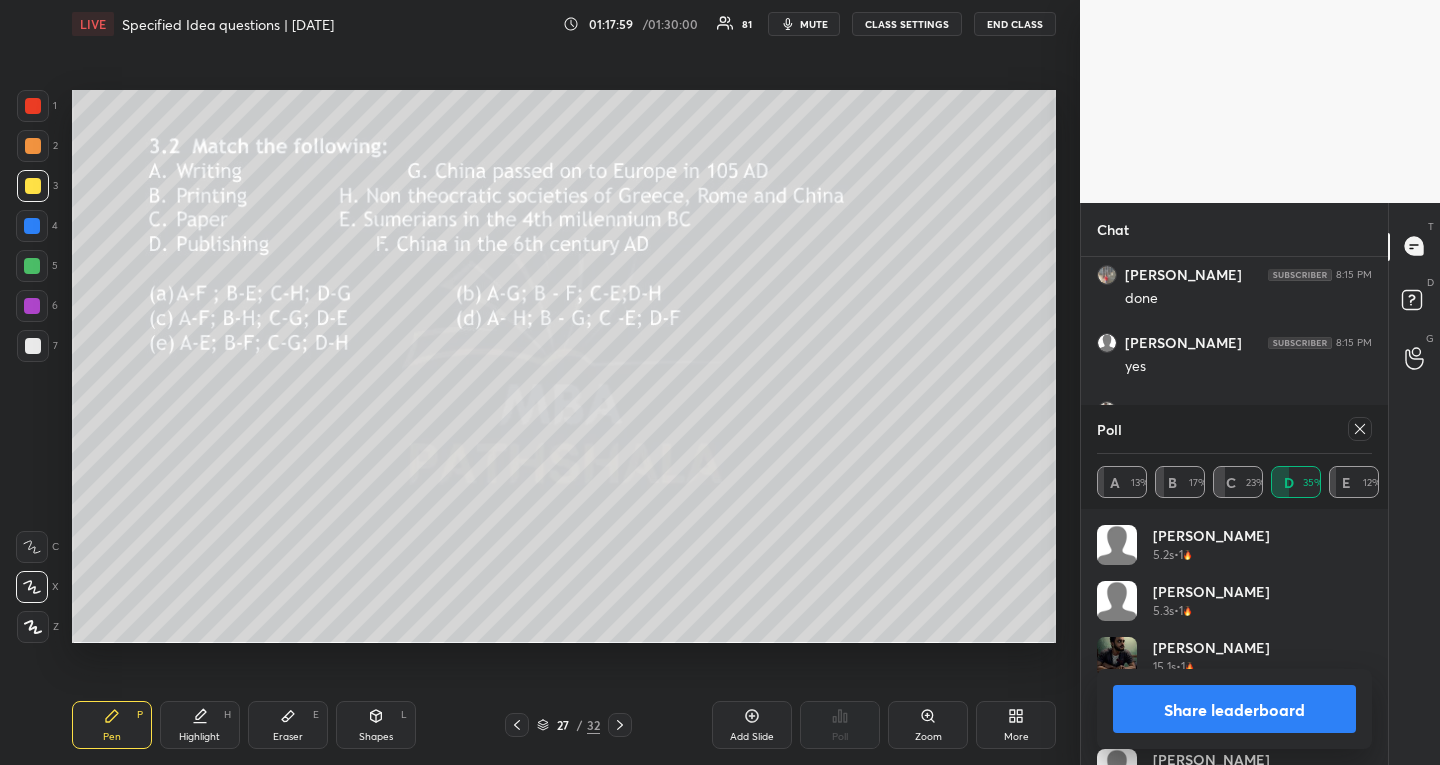 click 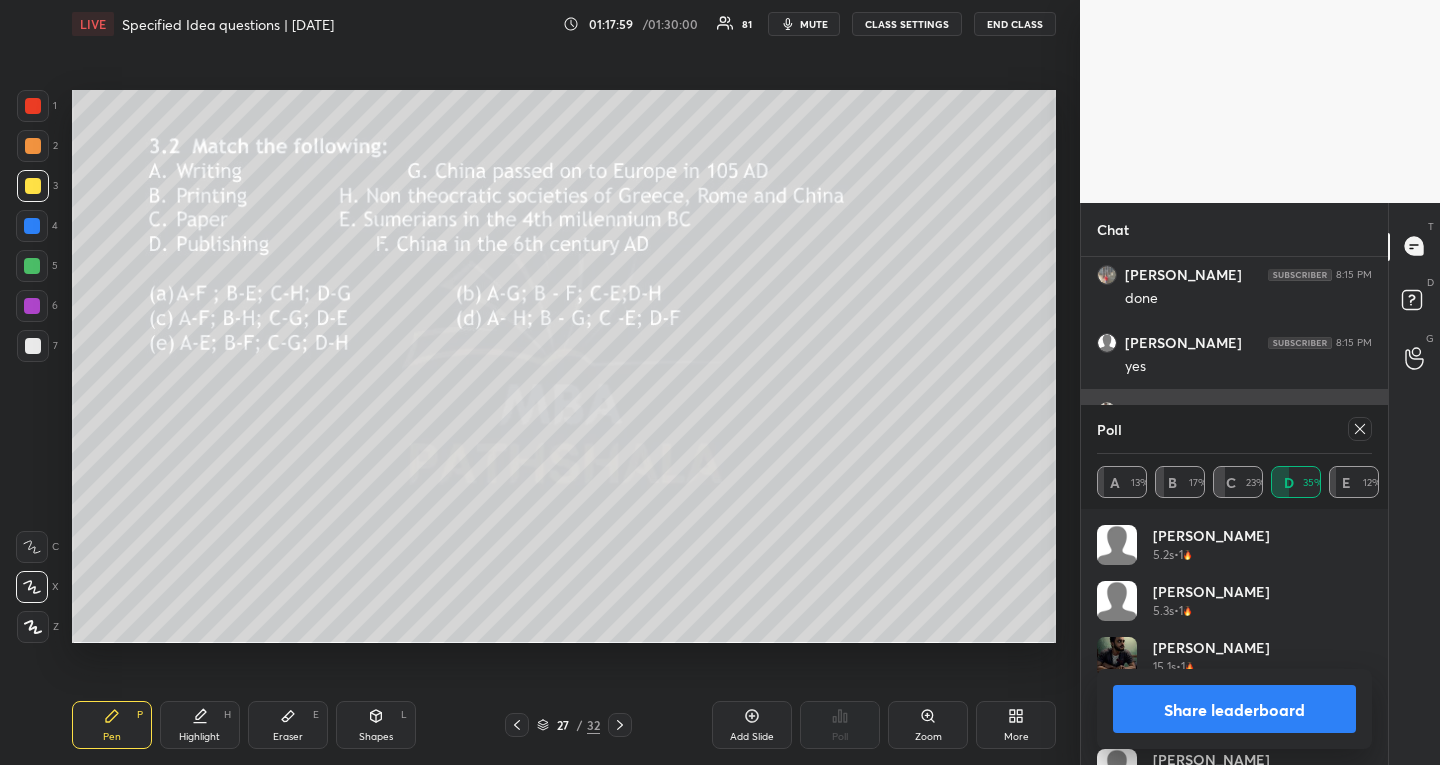 scroll, scrollTop: 371, scrollLeft: 295, axis: both 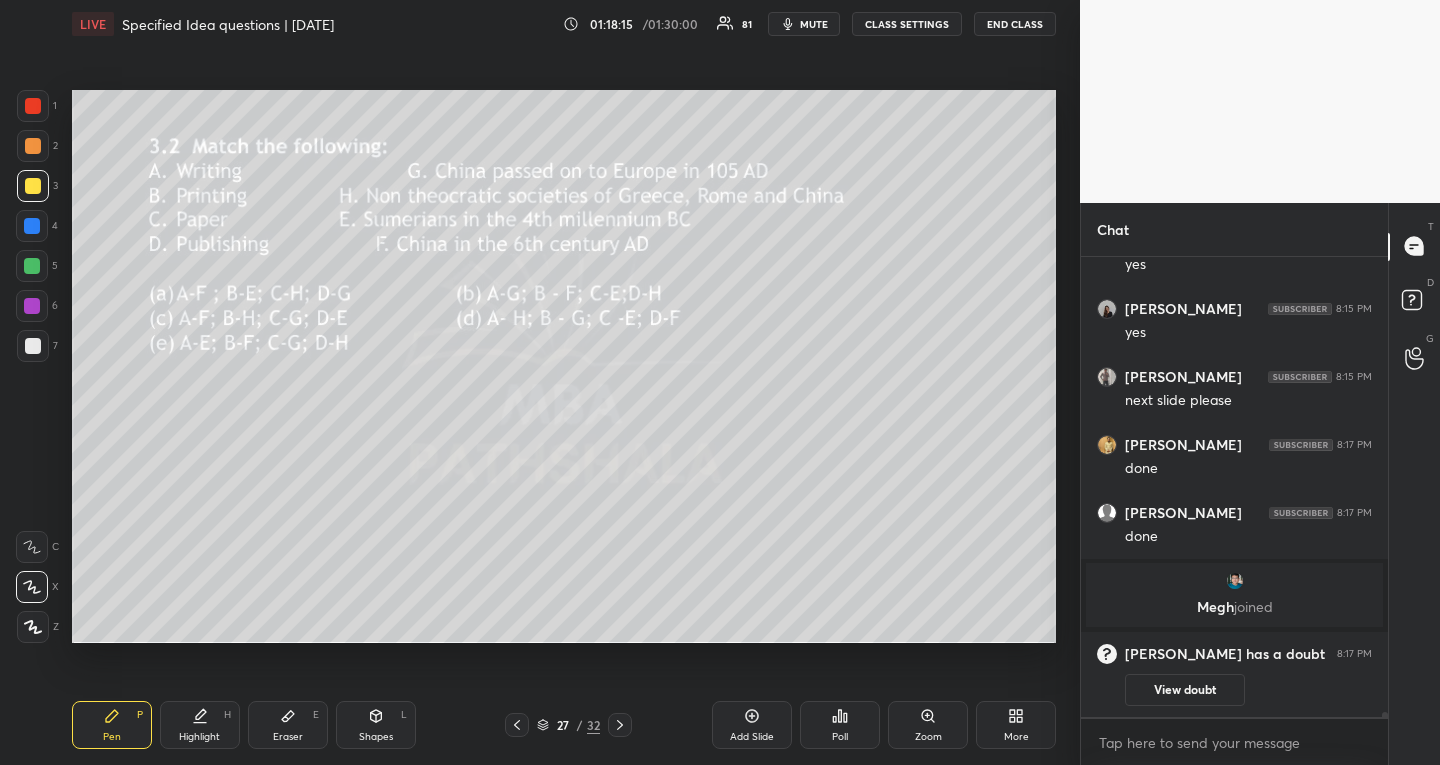 click 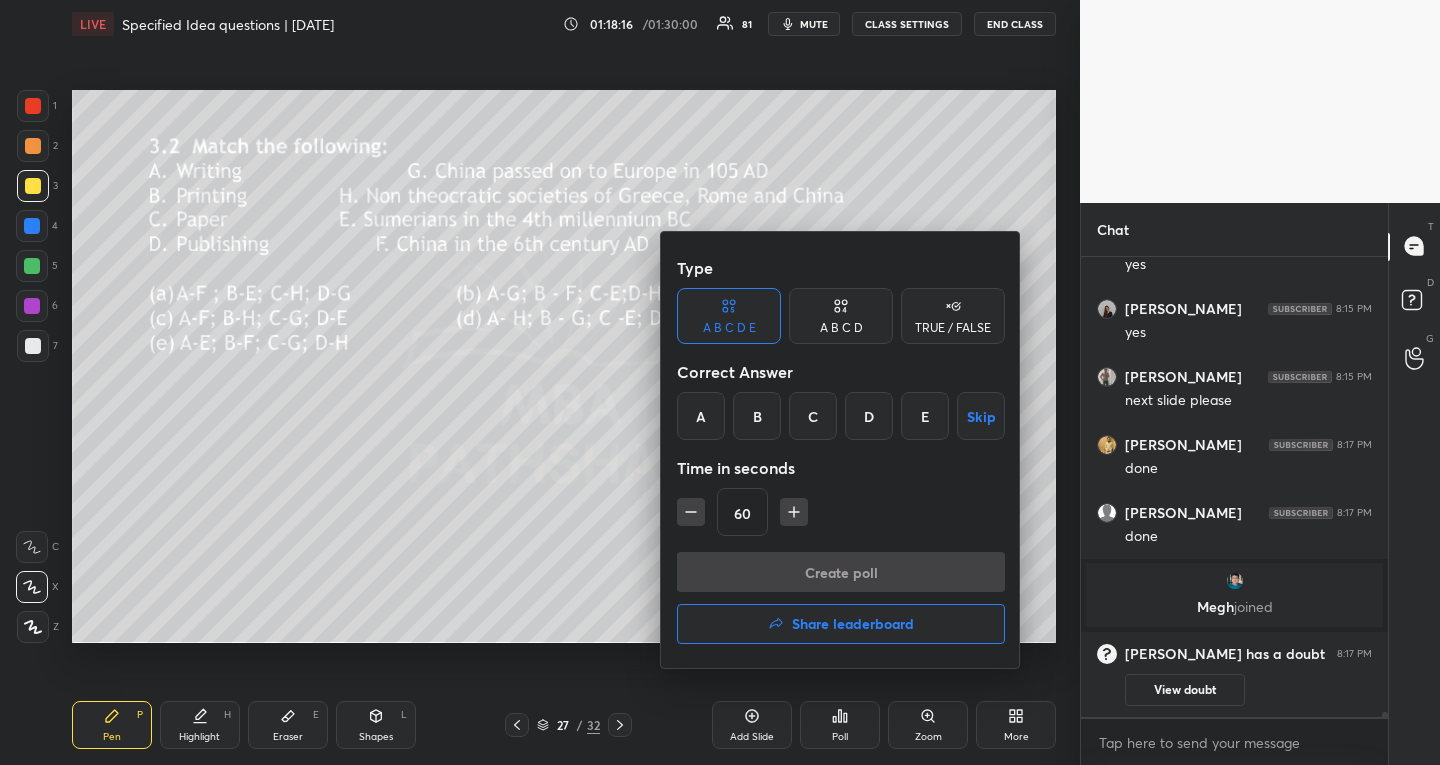 click on "E" at bounding box center (925, 416) 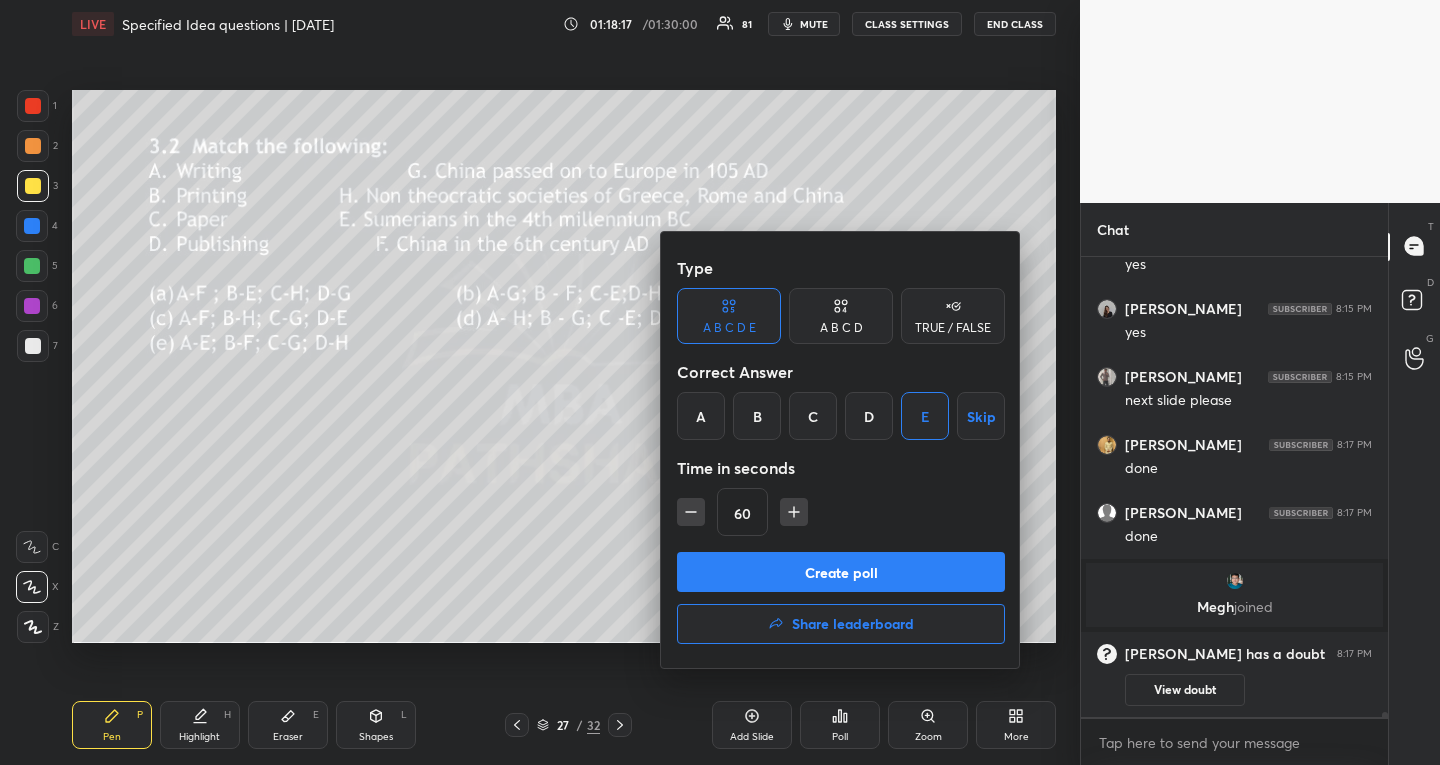 click on "Create poll" at bounding box center [841, 572] 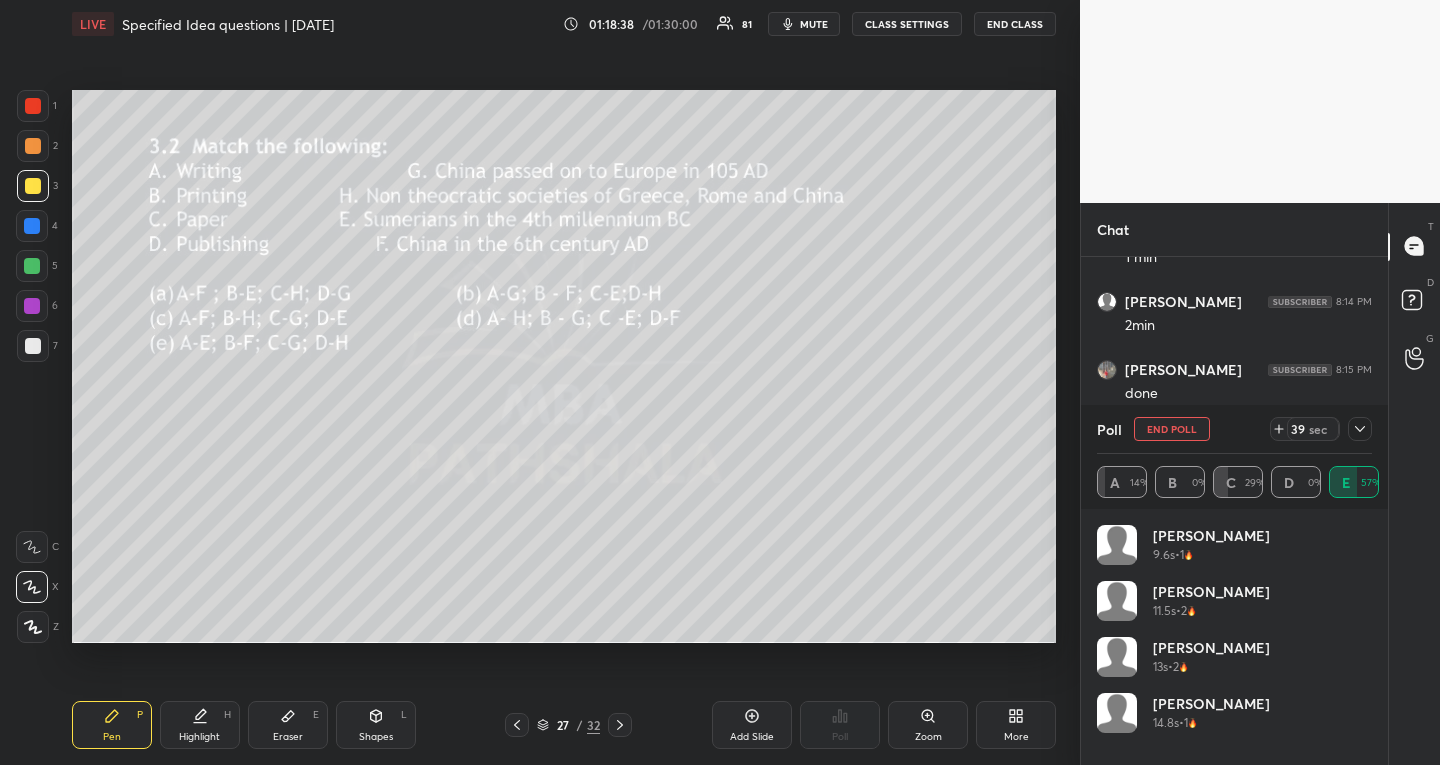 click 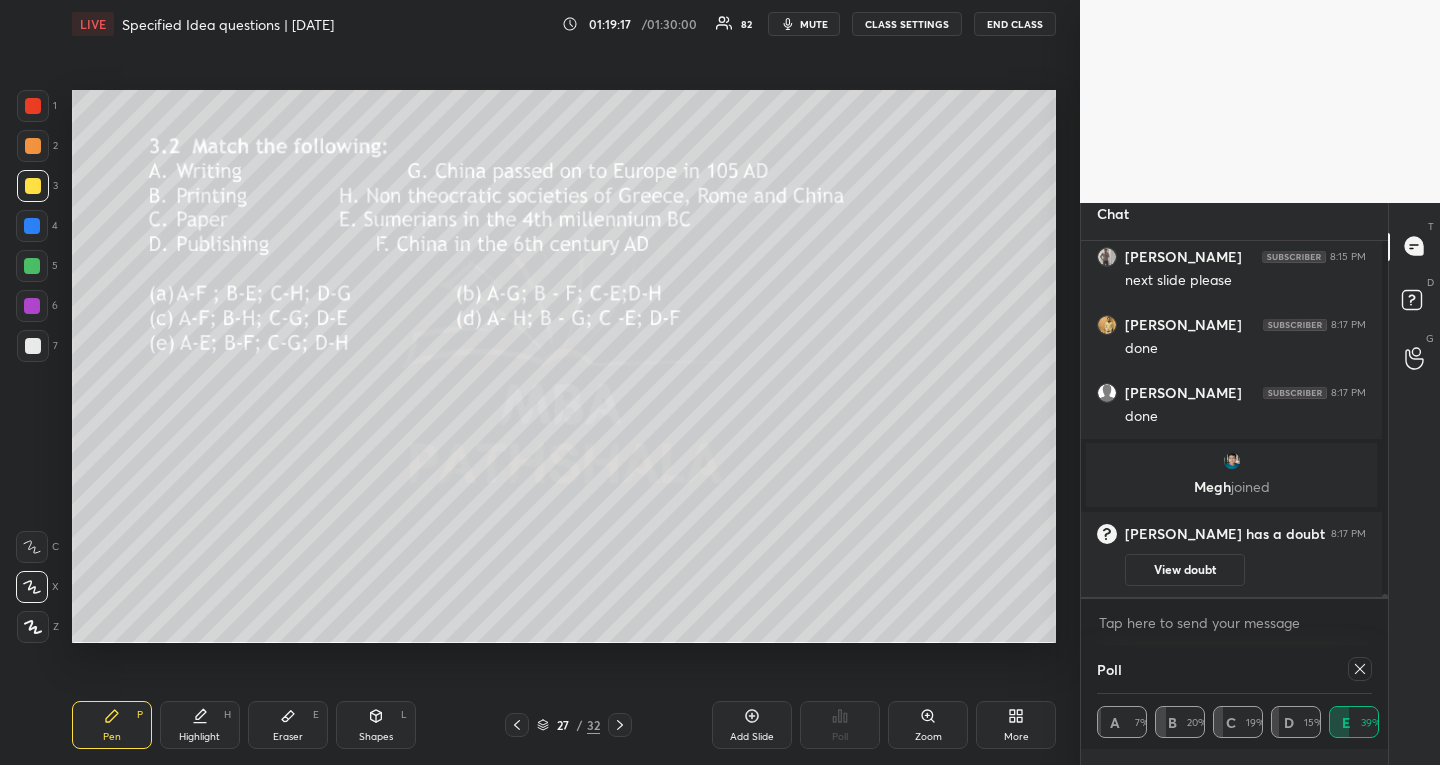 scroll, scrollTop: 0, scrollLeft: 0, axis: both 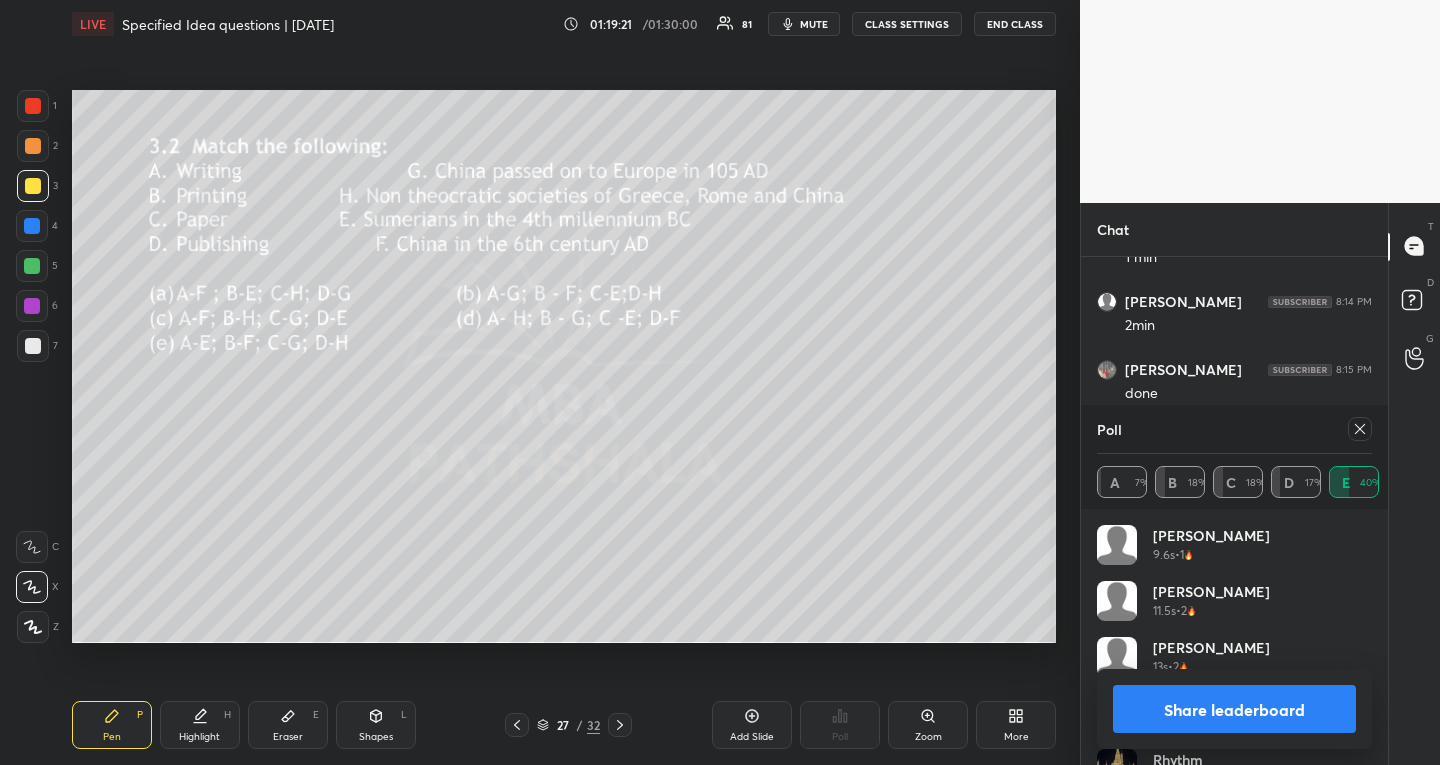 click 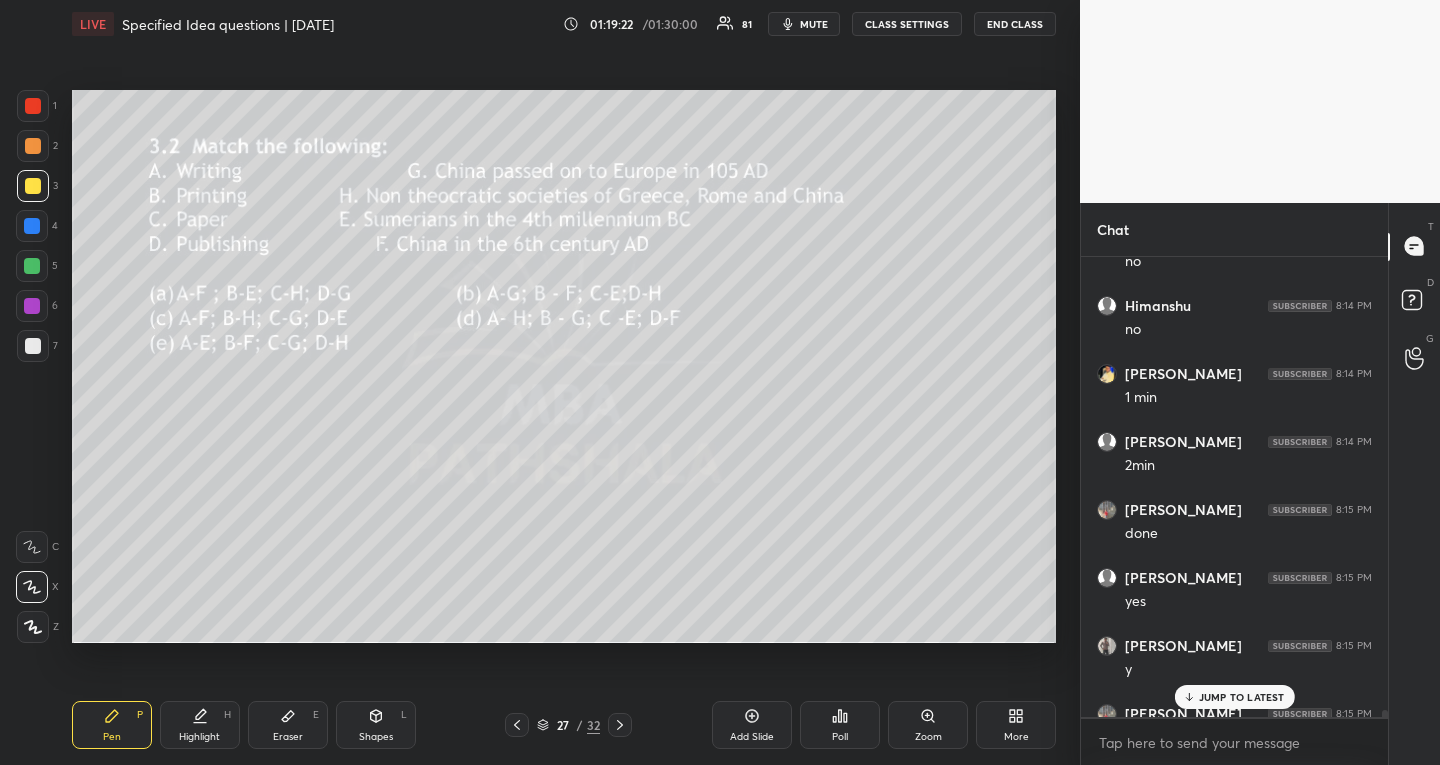 click 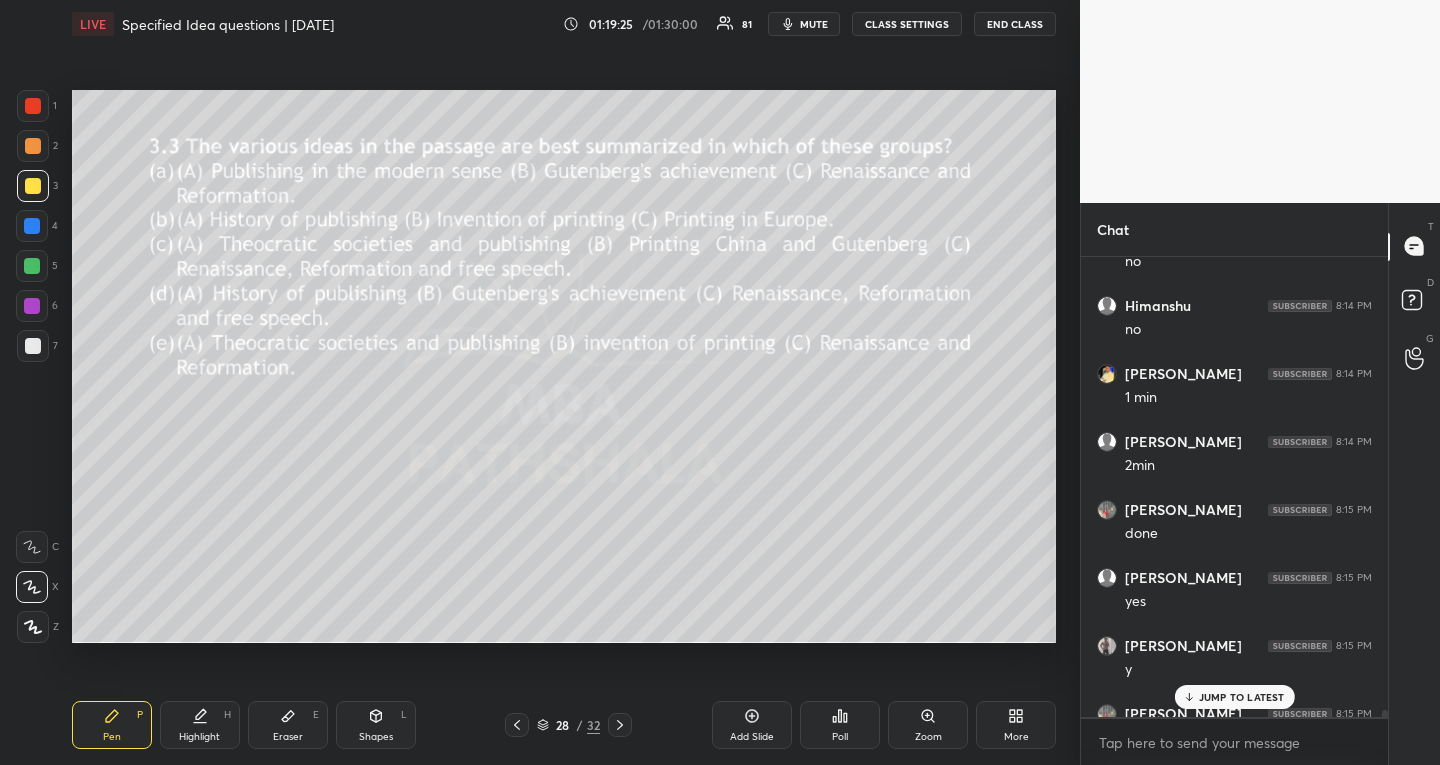 click on "Poll" at bounding box center (840, 725) 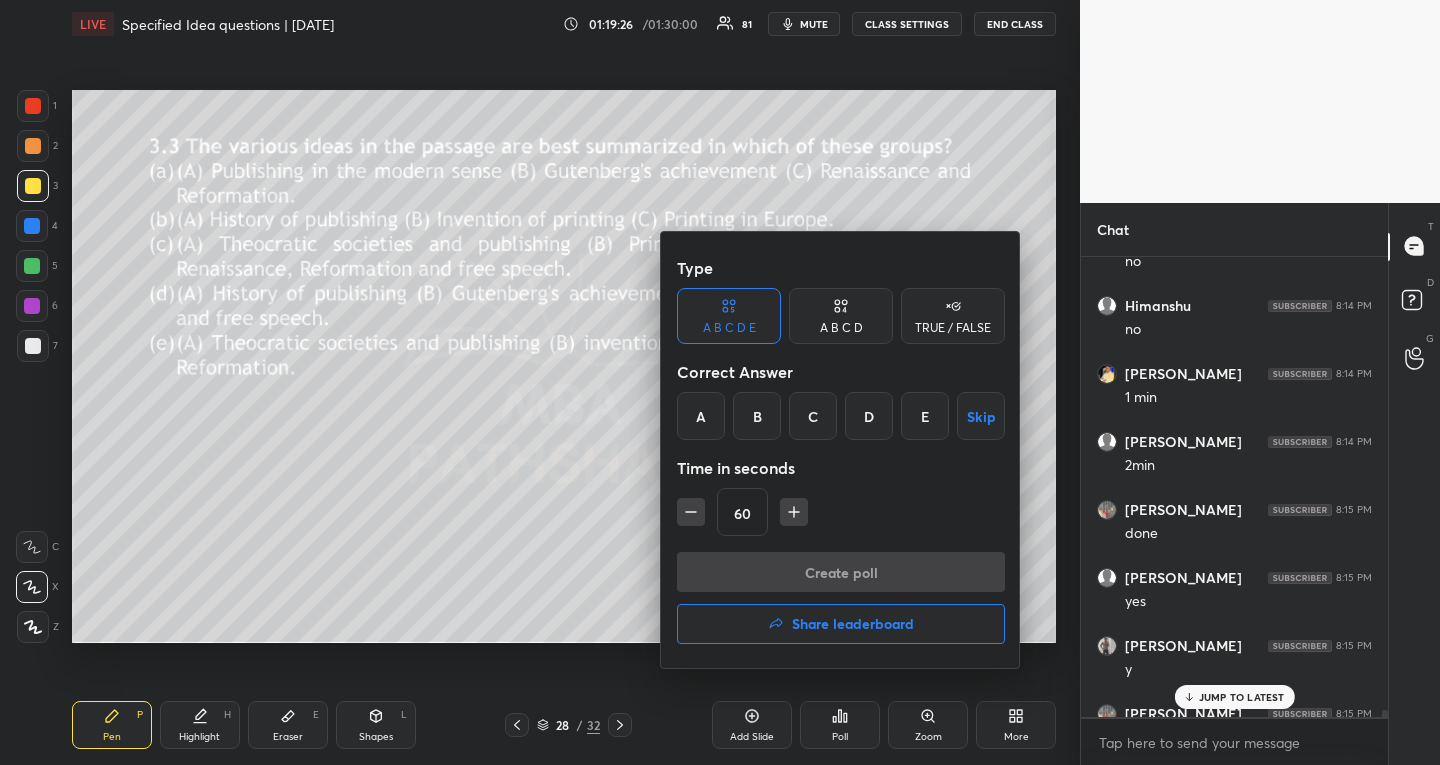drag, startPoint x: 765, startPoint y: 411, endPoint x: 771, endPoint y: 386, distance: 25.70992 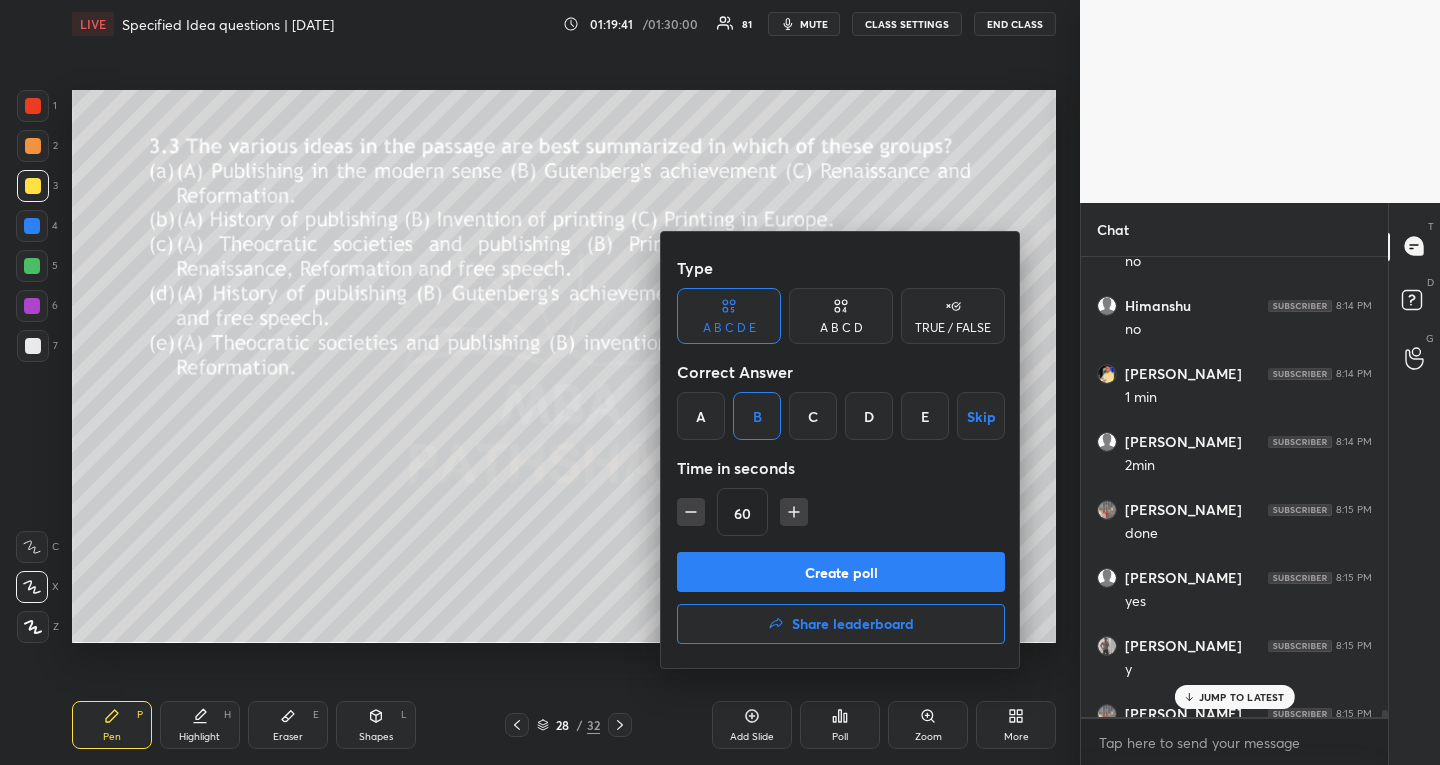 click at bounding box center (720, 382) 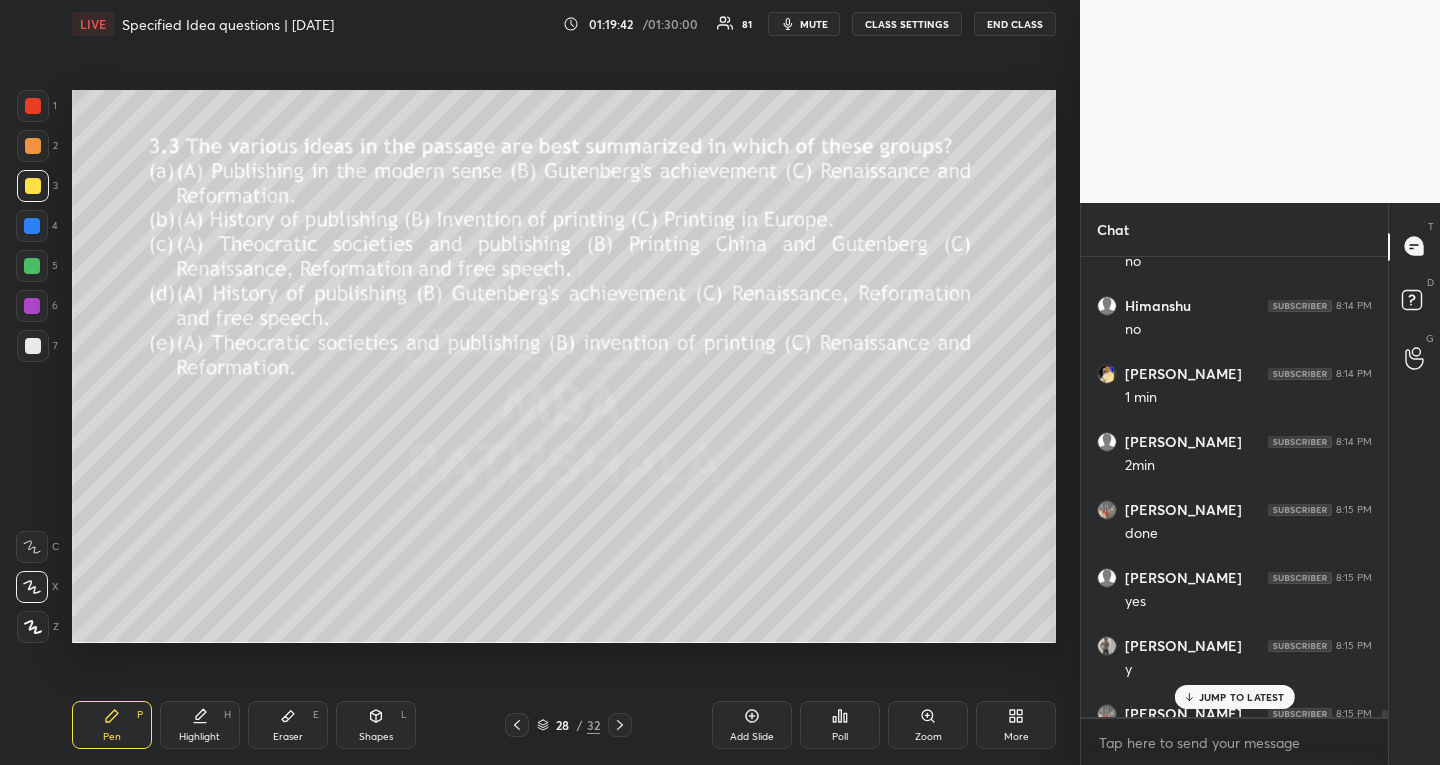 click 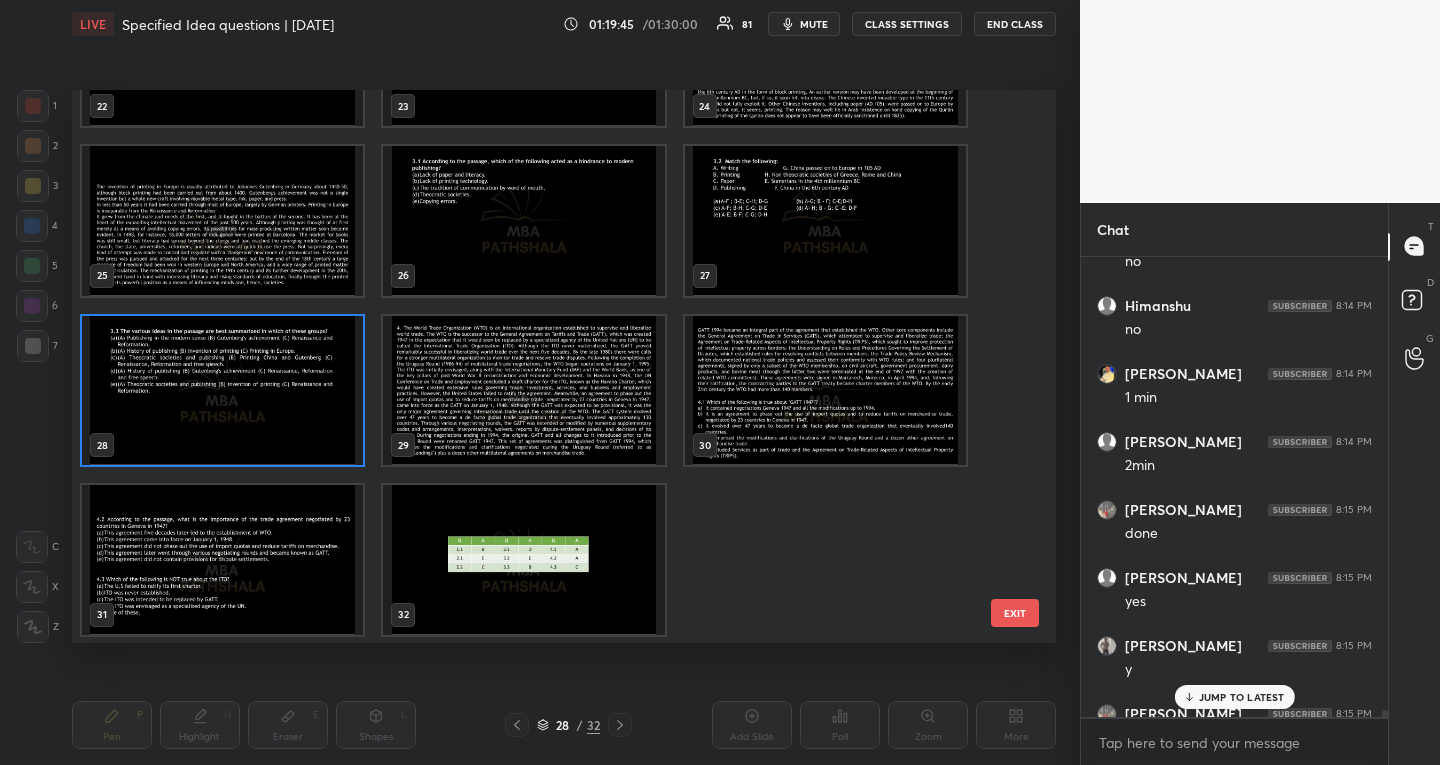 click at bounding box center (222, 390) 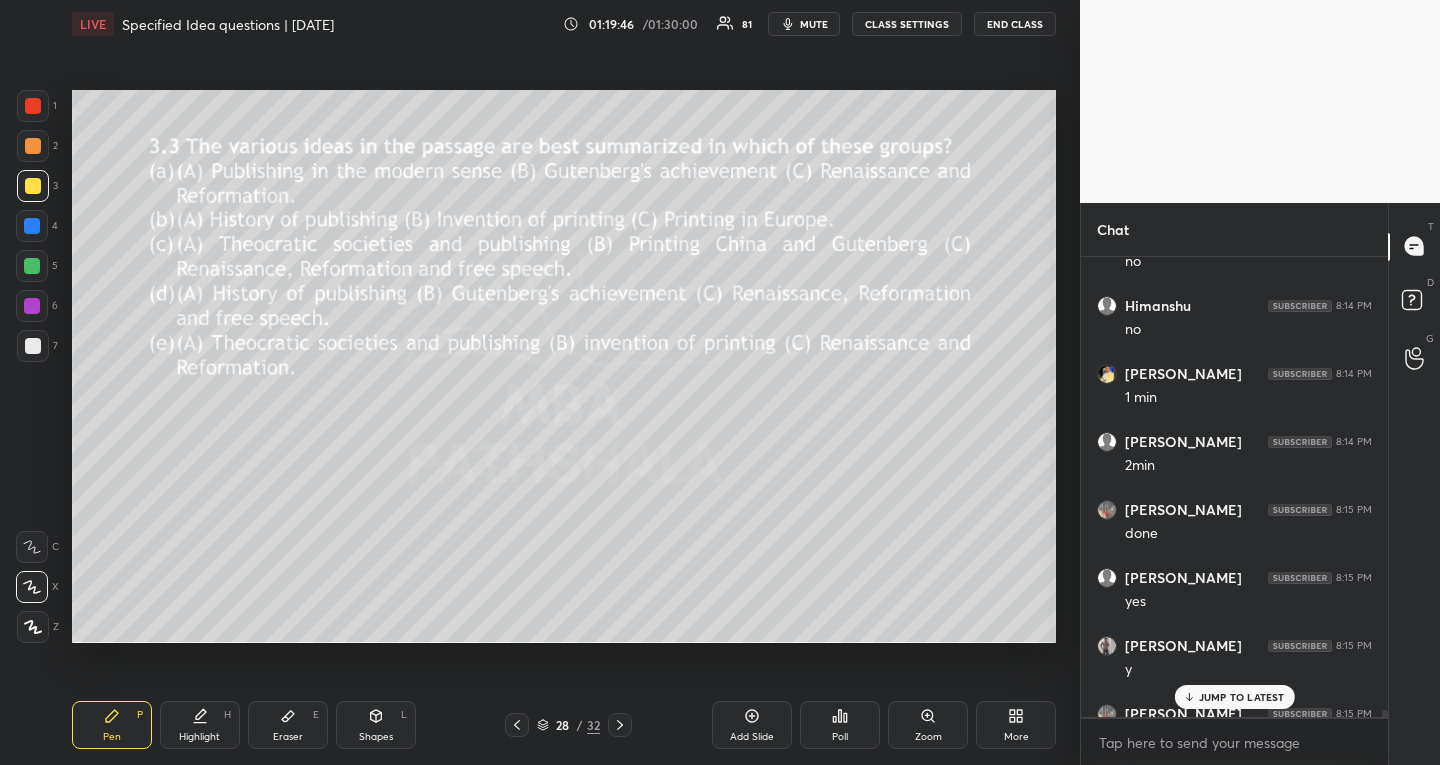 click at bounding box center (222, 390) 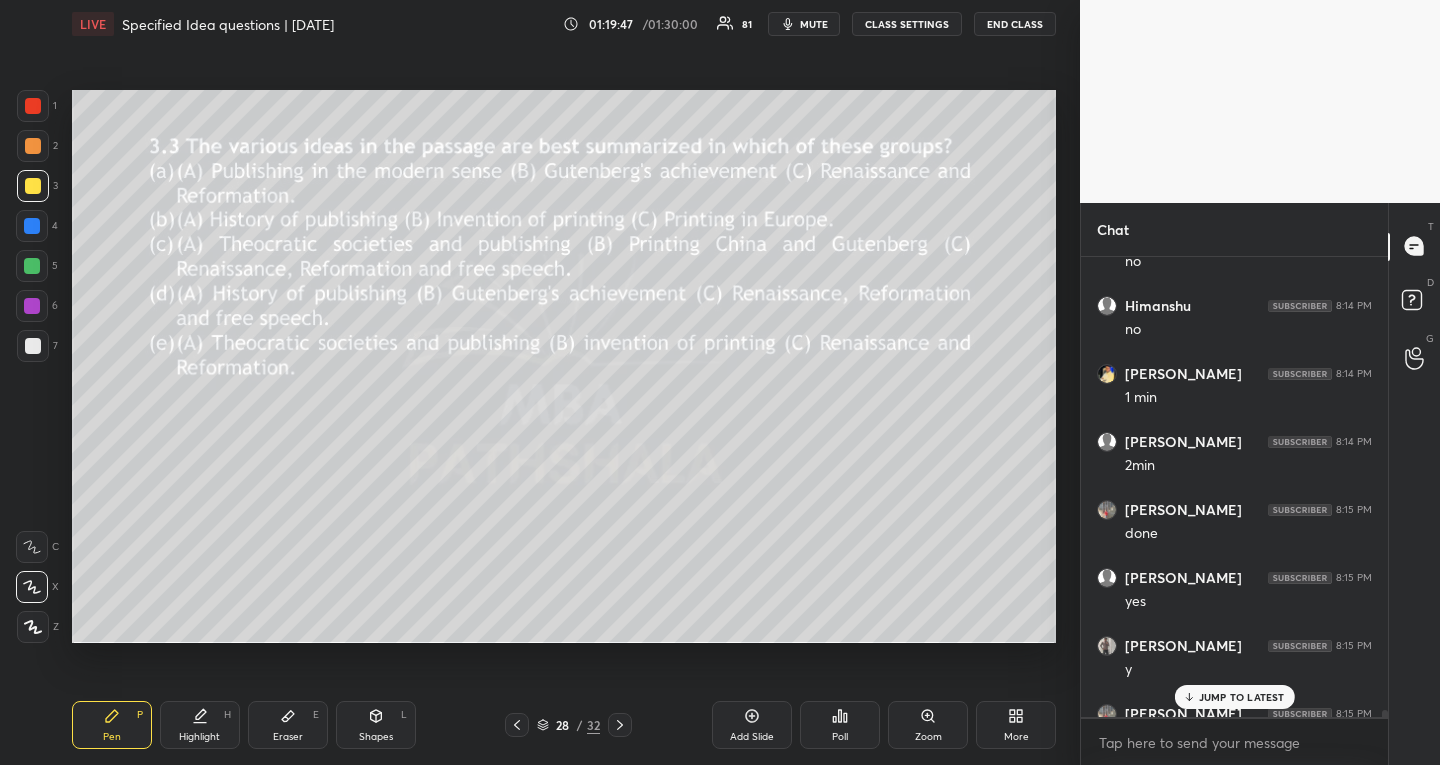 click on "Poll" at bounding box center [840, 737] 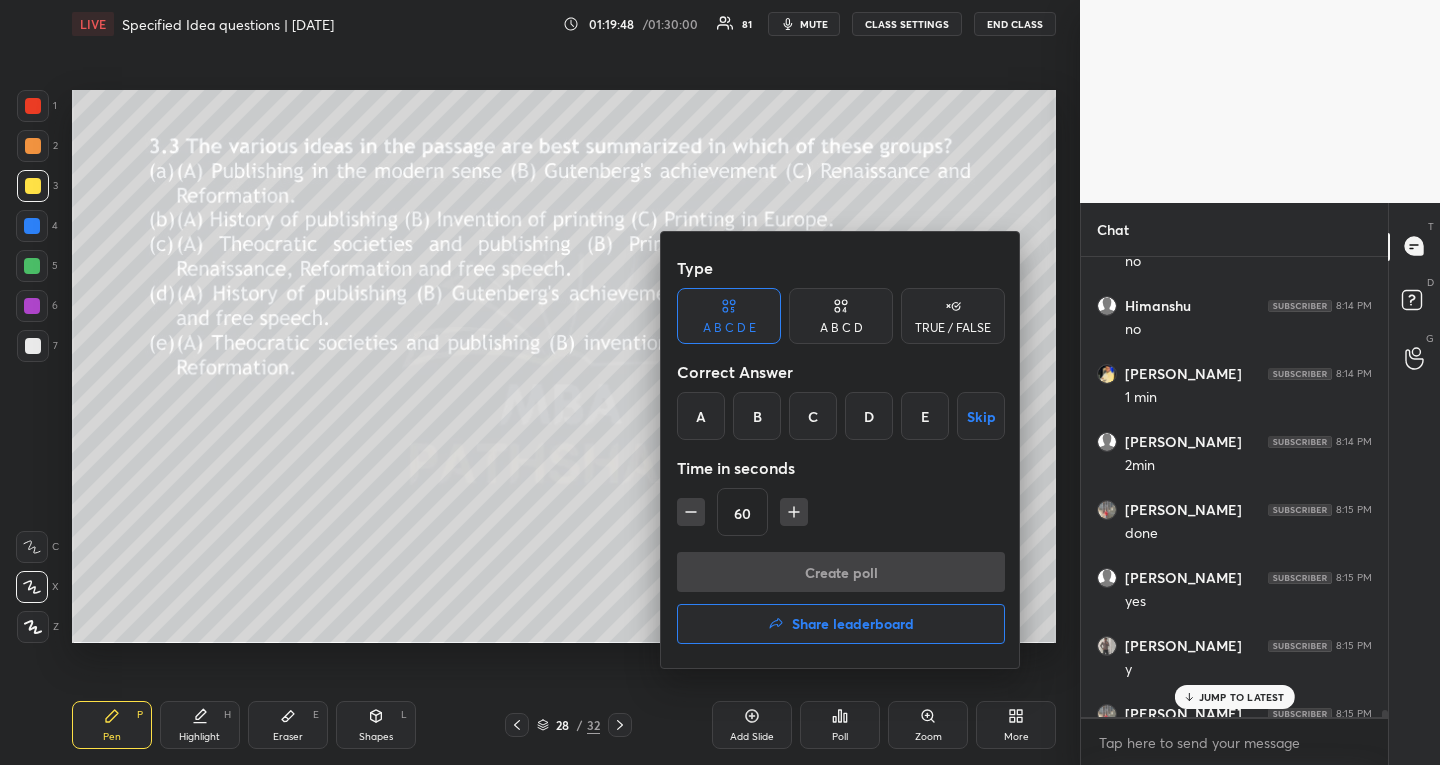 click on "B" at bounding box center [757, 416] 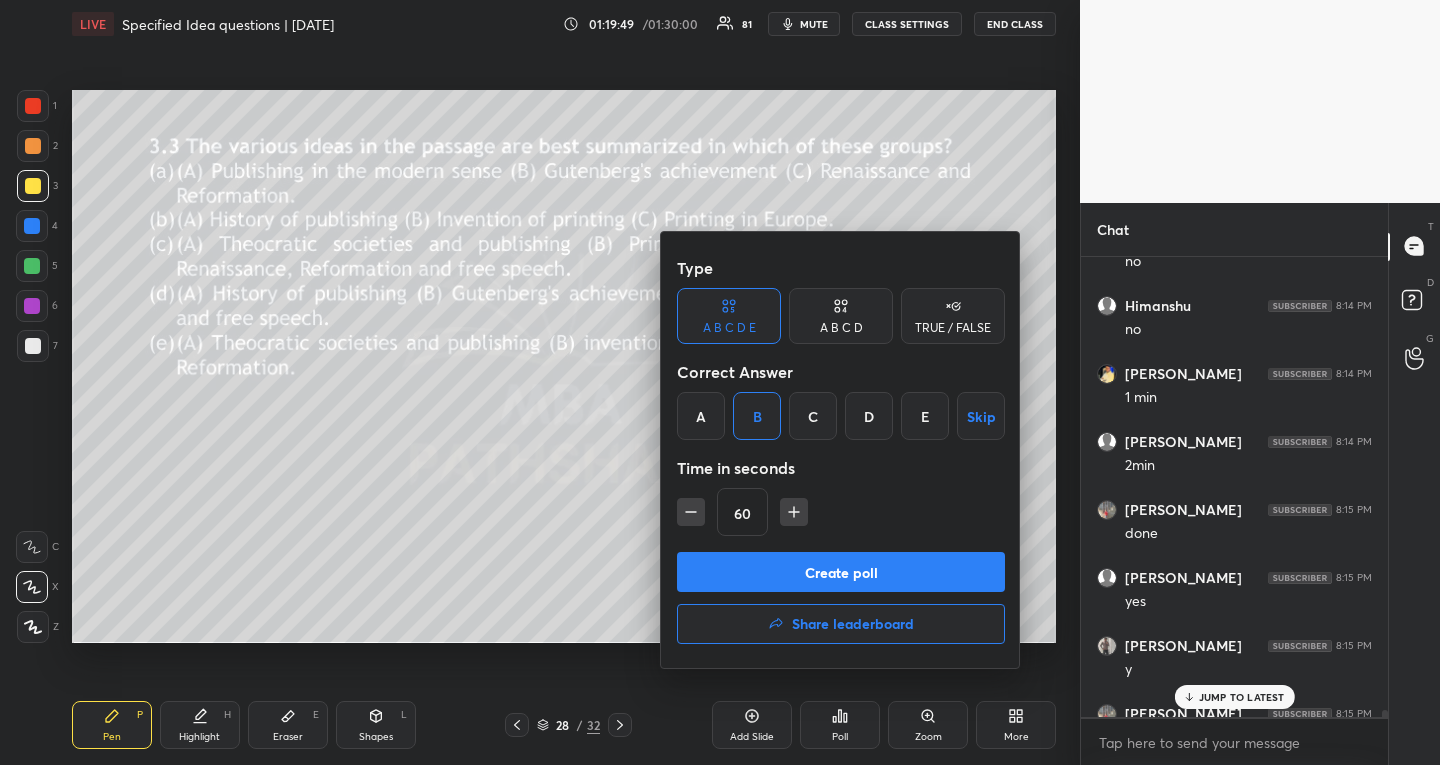 click on "Create poll" at bounding box center [841, 572] 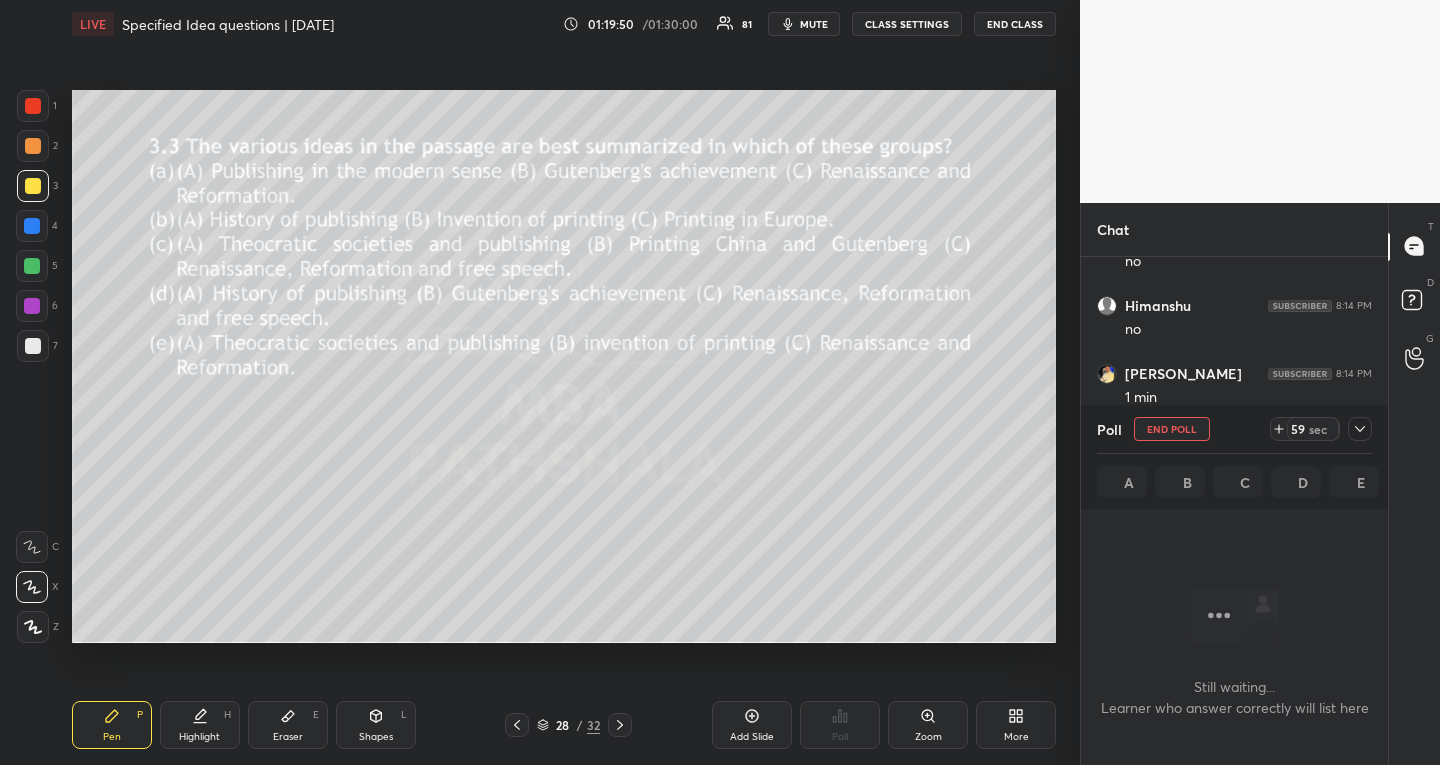 click 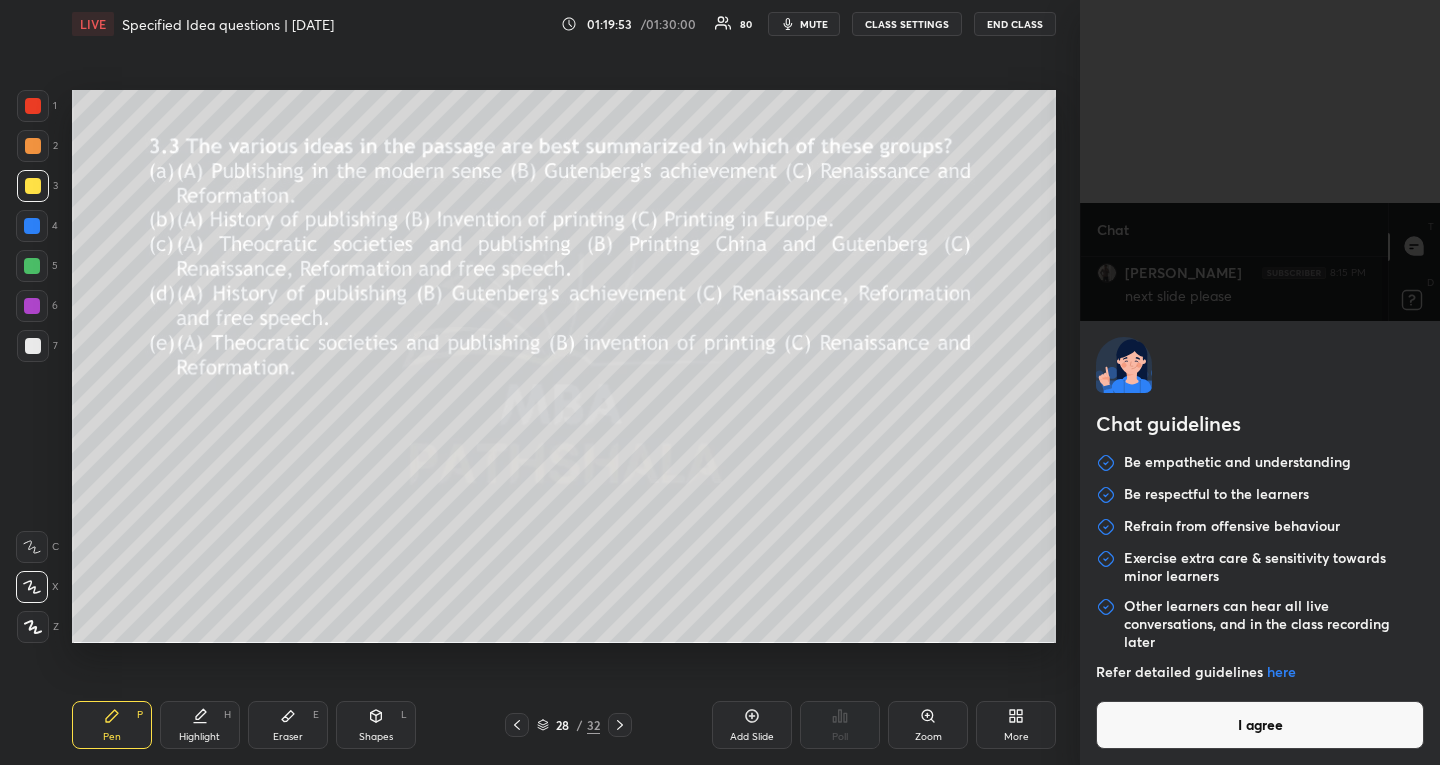 click on "1 2 3 4 5 6 7 R O A L C X Z Erase all   C X Z LIVE Specified Idea questions | [DATE] 01:19:53 /  01:30:00 80 mute CLASS SETTINGS END CLASS Setting up your live class Poll for   secs No correct answer Start poll Back Specified Idea questions | [DATE] MBA Pathshala Pen P Highlight H Eraser E Shapes L 28 / 32 Add Slide Poll Zoom More Chat [PERSON_NAME] 8:15 PM yes [PERSON_NAME] 8:15 PM next slide please [PERSON_NAME] 8:17 PM done [PERSON_NAME] 8:17 PM done [PERSON_NAME]  joined [PERSON_NAME] has a doubt 8:17 PM View doubt JUMP TO LATEST Enable hand raising Enable raise hand to speak to learners. Once enabled, chat will be turned off temporarily. Enable x   3 • Asked by Rhythm Please help me with this doubt Pick this doubt 1 • Asked by [PERSON_NAME] Please help me with this doubt Pick this doubt 1 • Asked by [PERSON_NAME] Please help me with this doubt Pick this doubt NEW DOUBTS ASKED Learners who raise their hands will show up here Guidelines Got it Can't raise hand Got it Poll END POLL 57  sec A B C D E T Messages (T) D G ​" at bounding box center (720, 382) 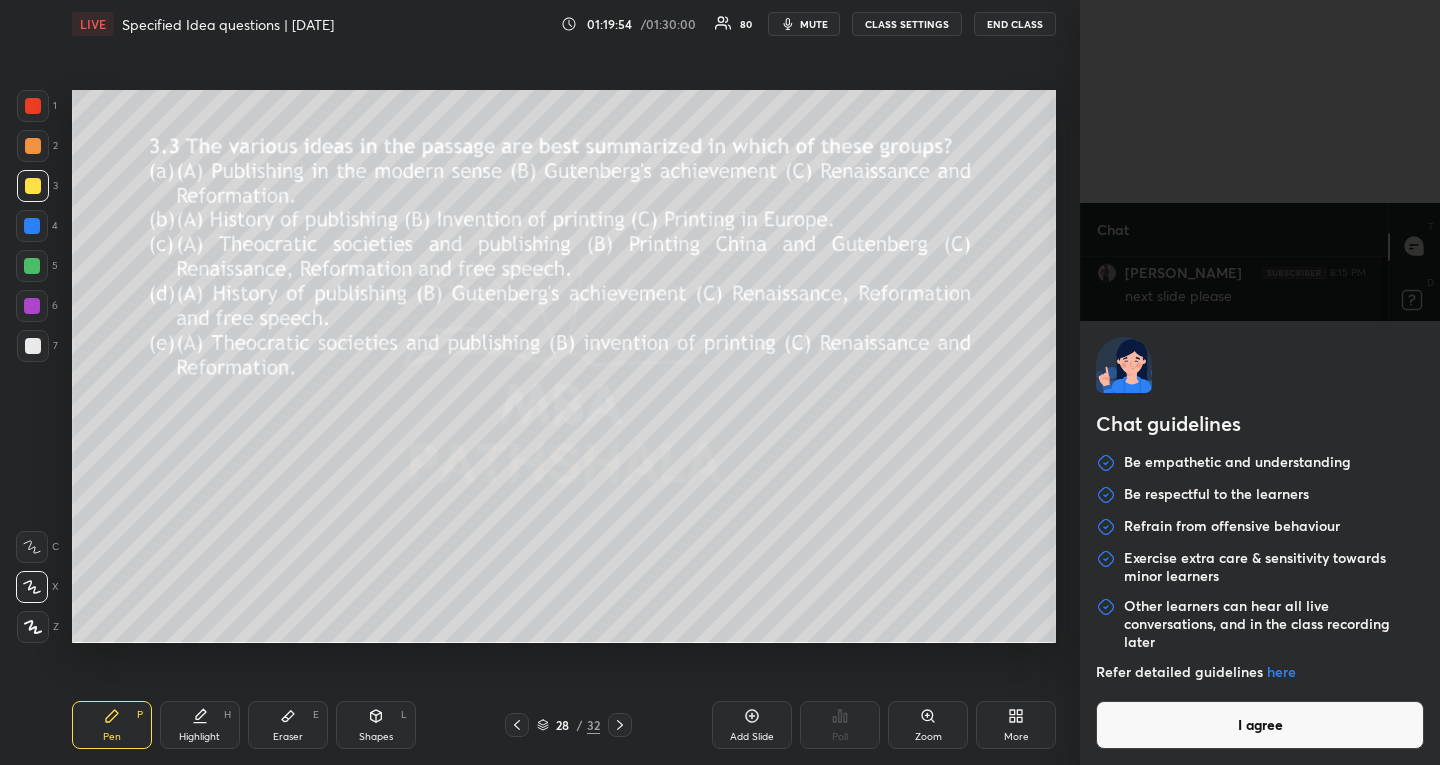 click on "I agree" at bounding box center [1260, 725] 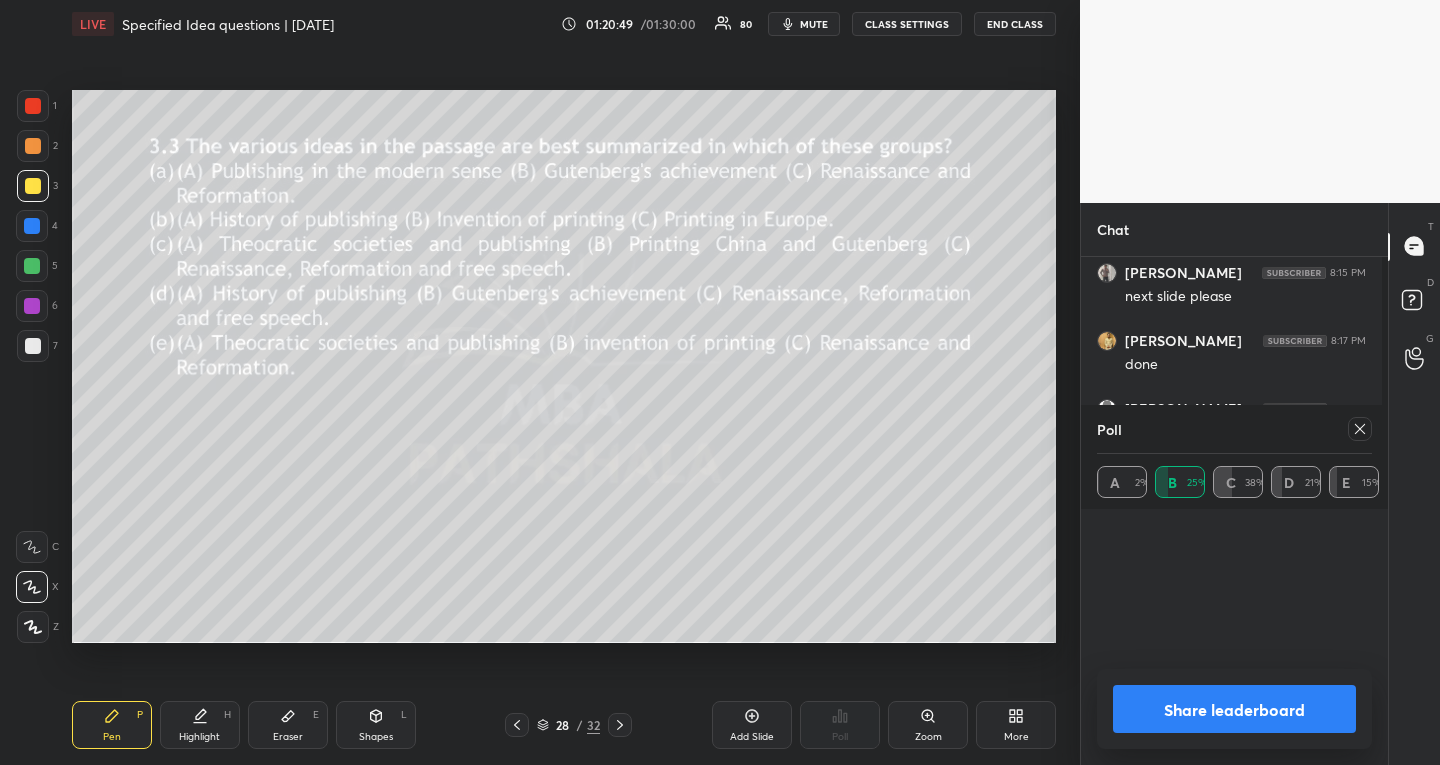 scroll, scrollTop: 6, scrollLeft: 7, axis: both 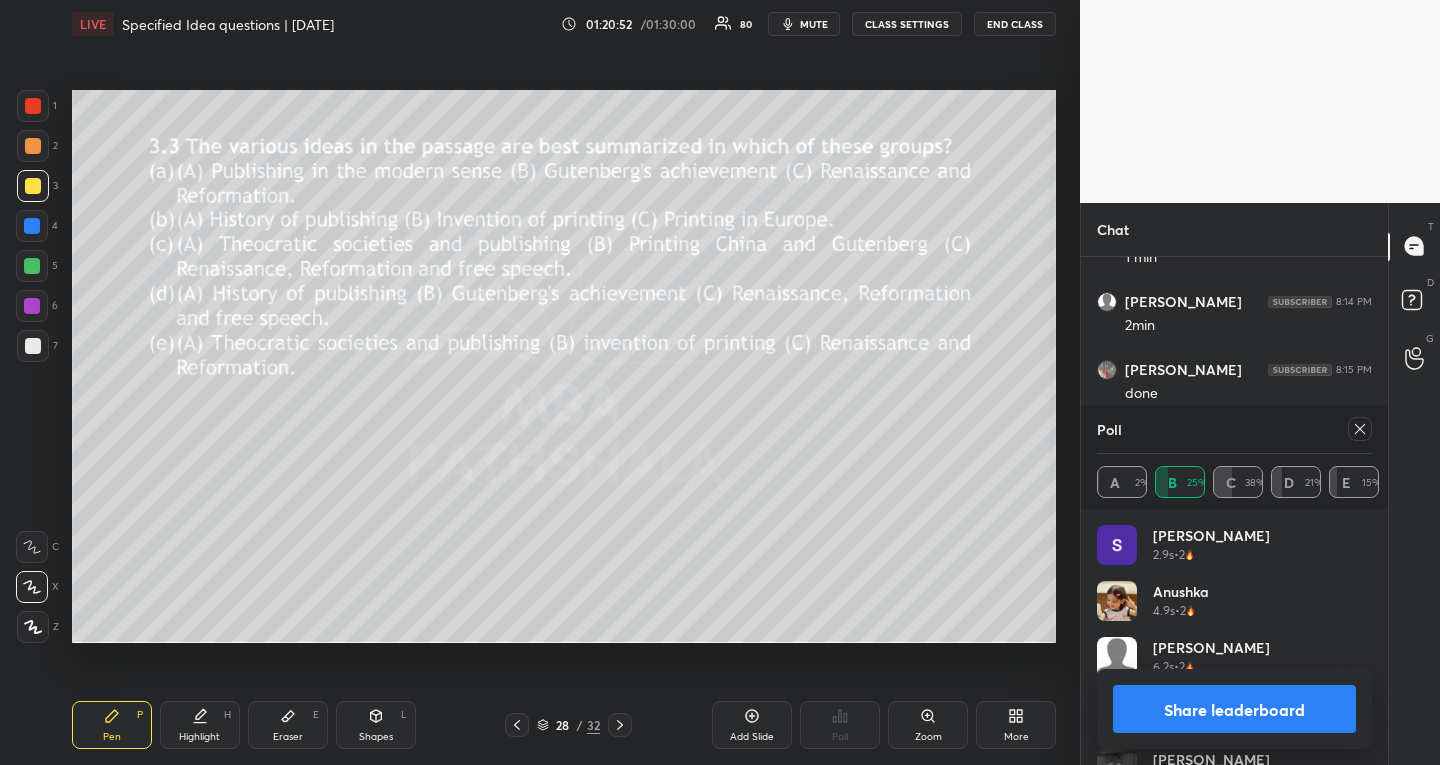 click 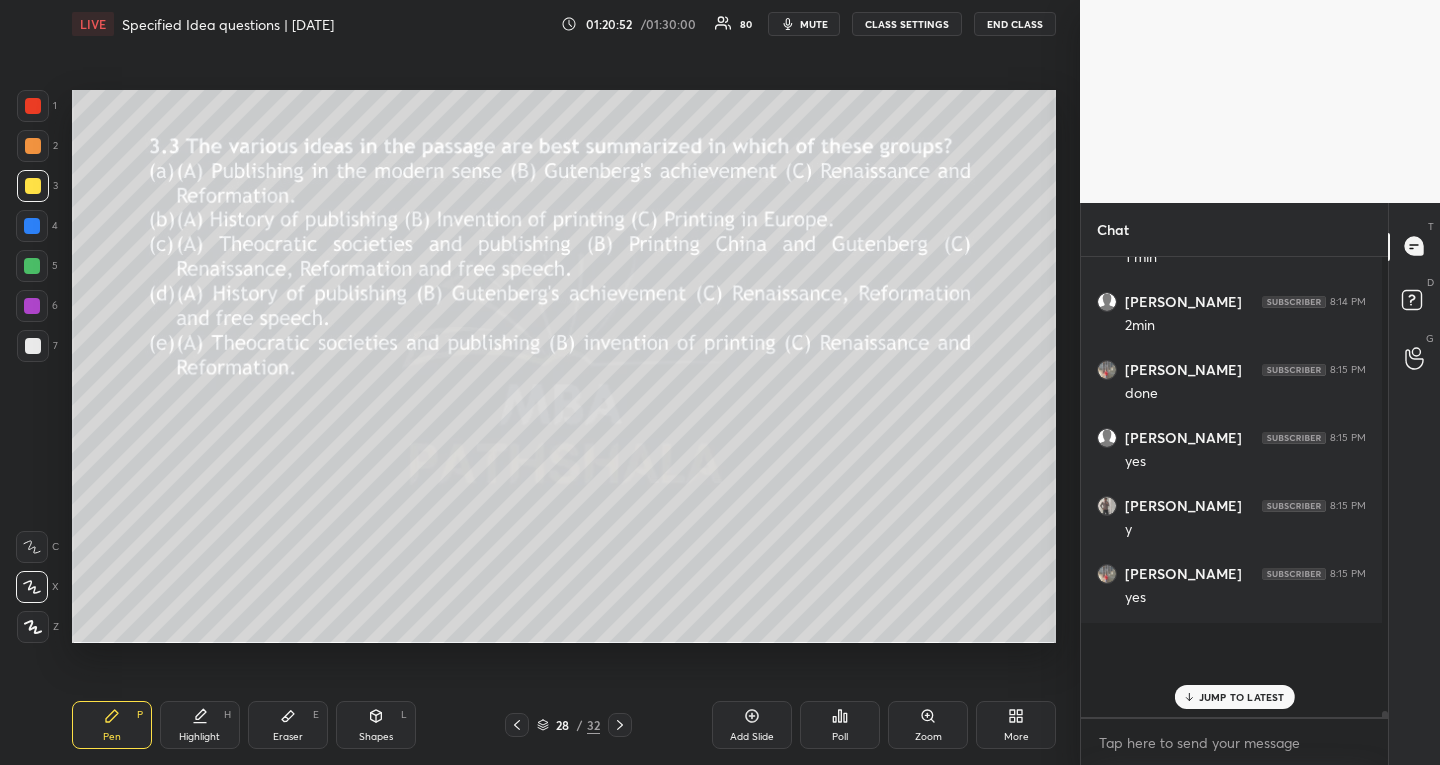 scroll, scrollTop: 431, scrollLeft: 295, axis: both 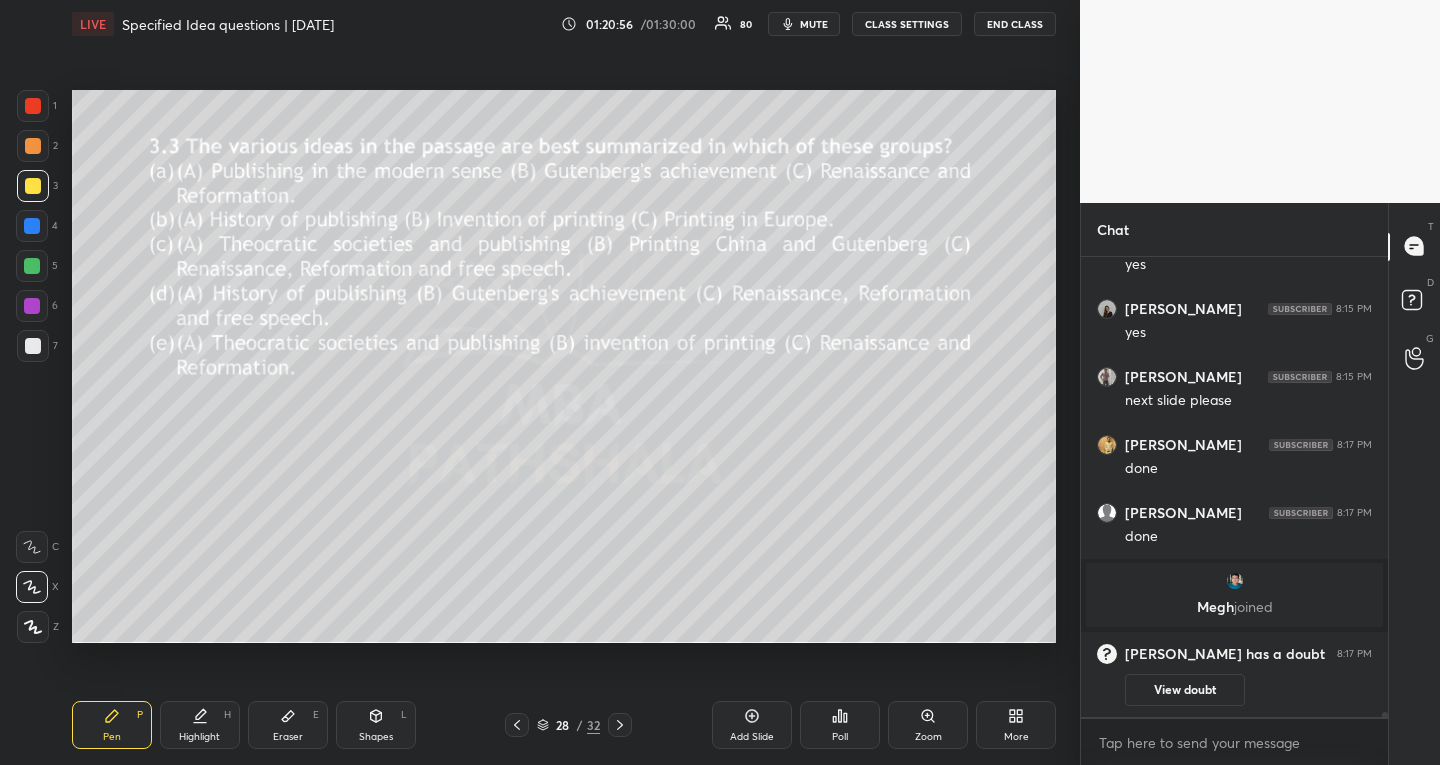 drag, startPoint x: 541, startPoint y: 718, endPoint x: 573, endPoint y: 661, distance: 65.36819 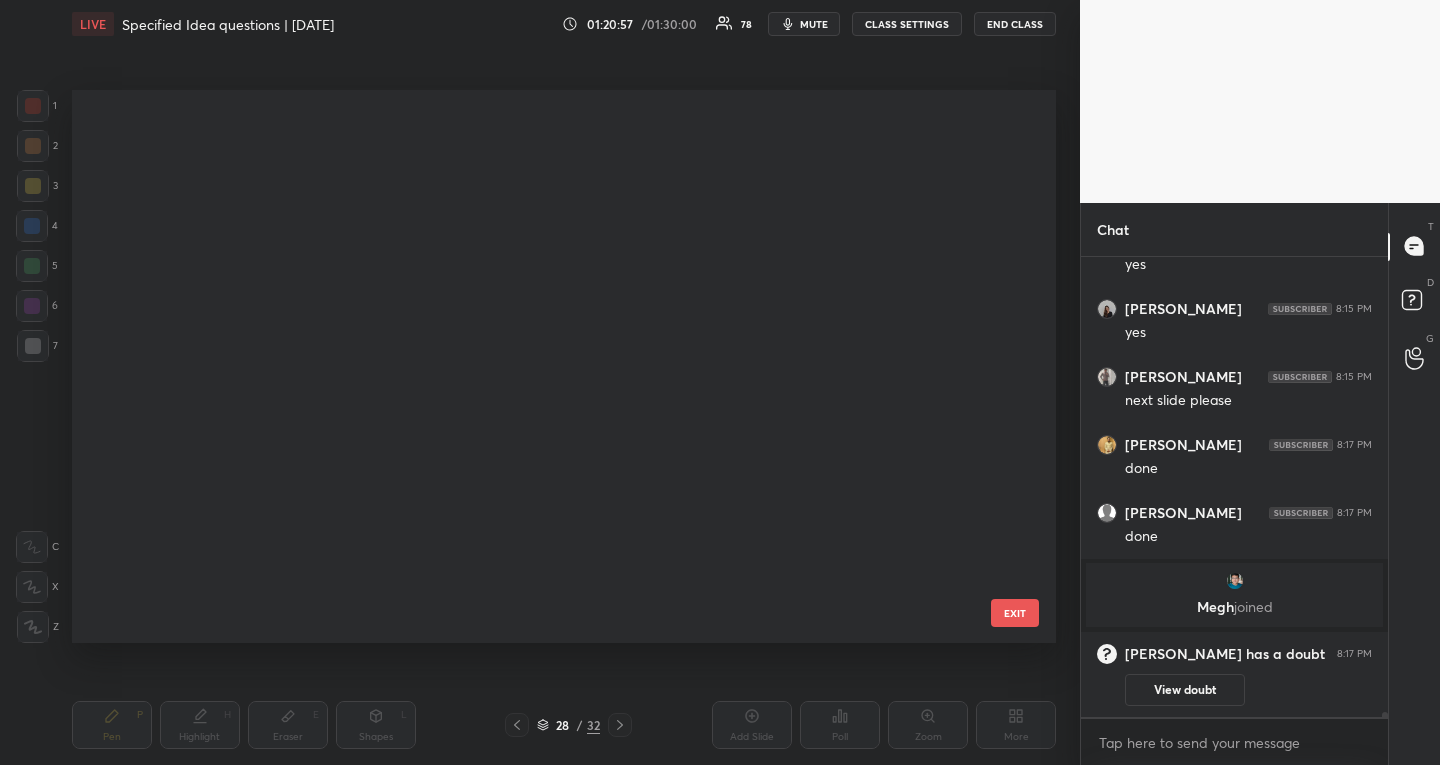 scroll, scrollTop: 1141, scrollLeft: 0, axis: vertical 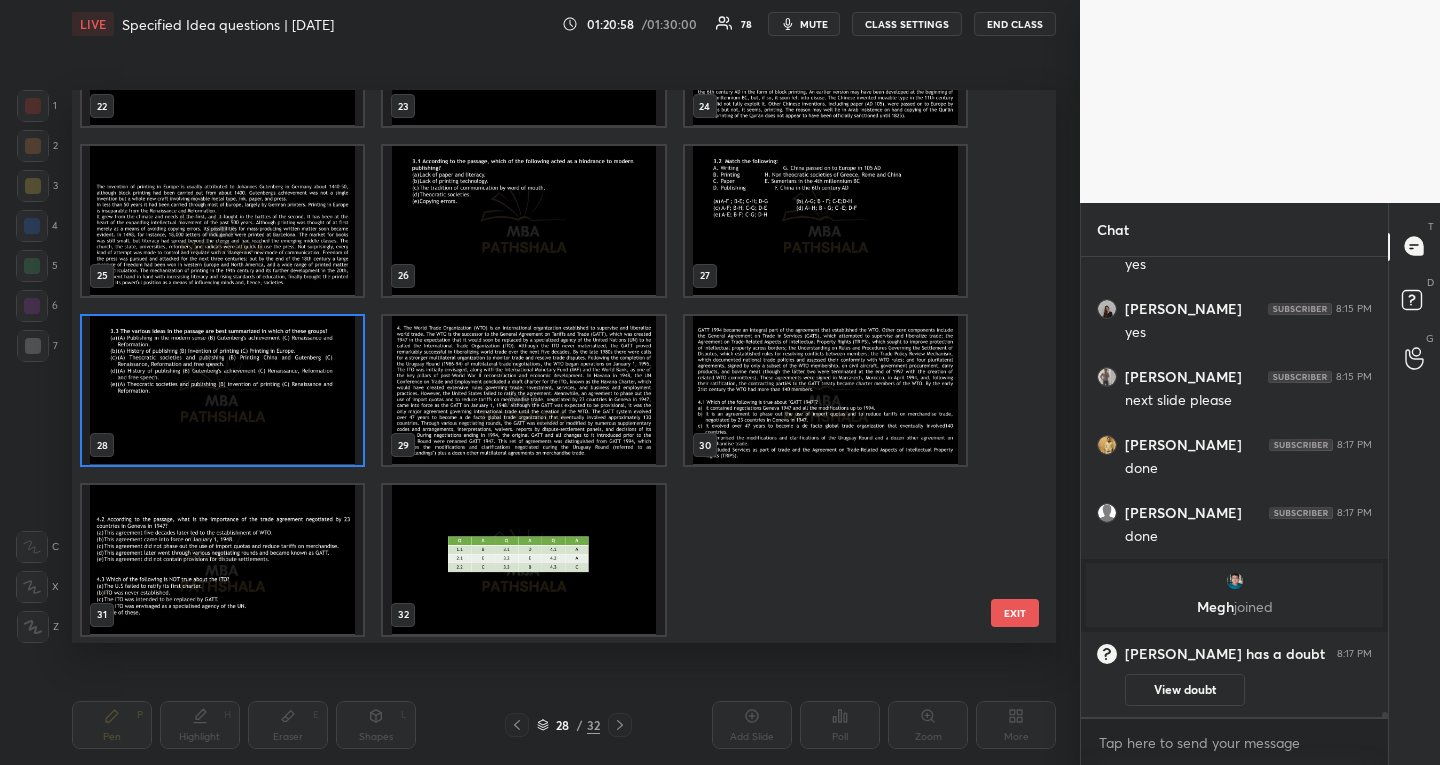 click at bounding box center [523, 560] 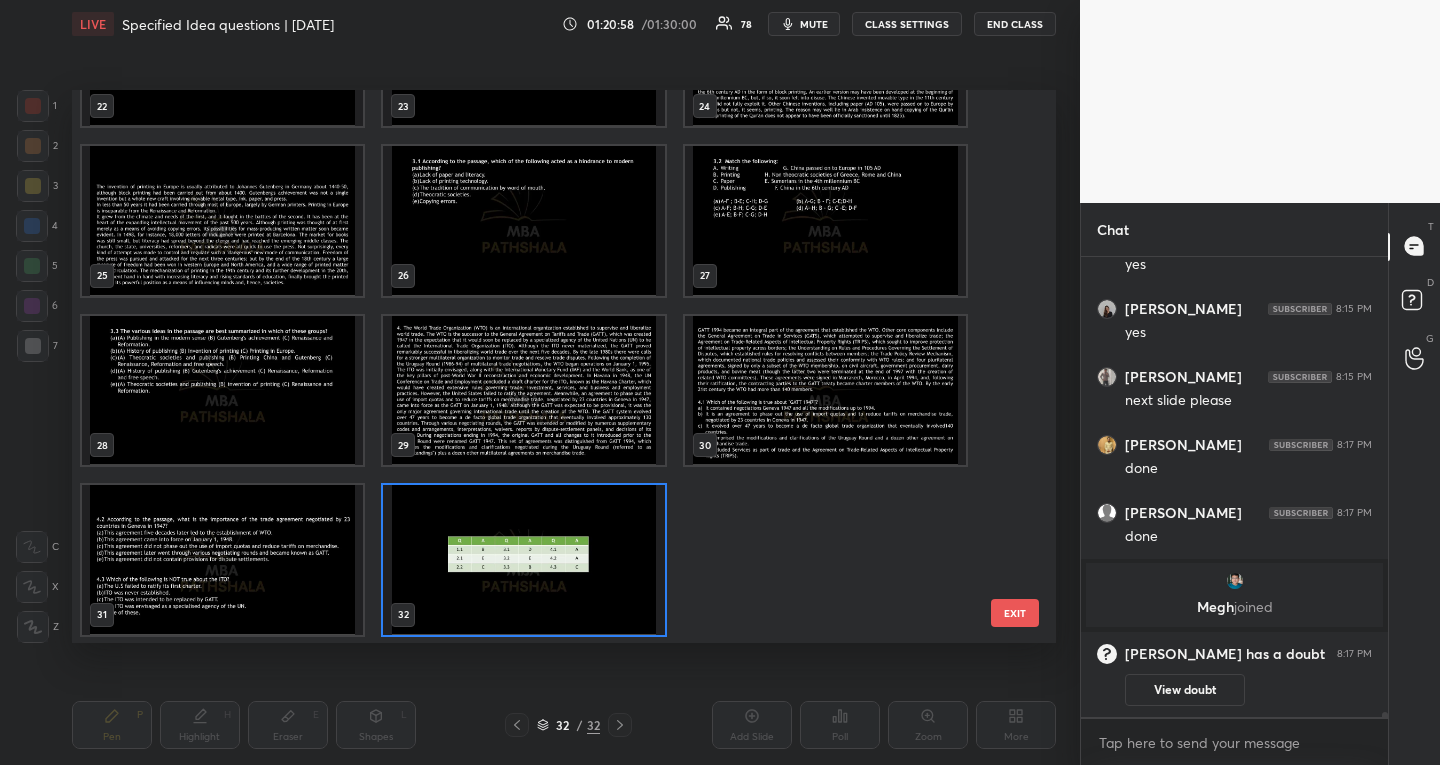 click at bounding box center (523, 560) 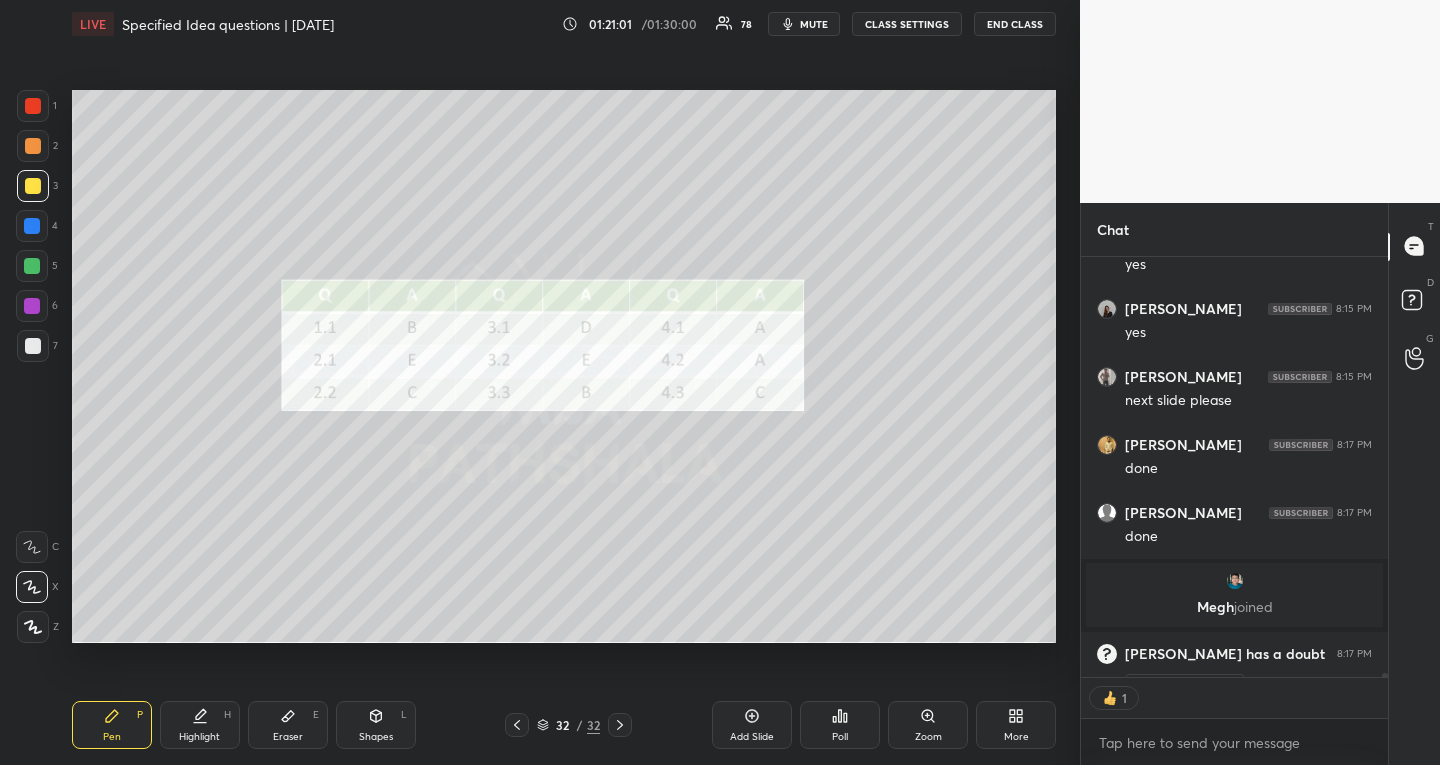click 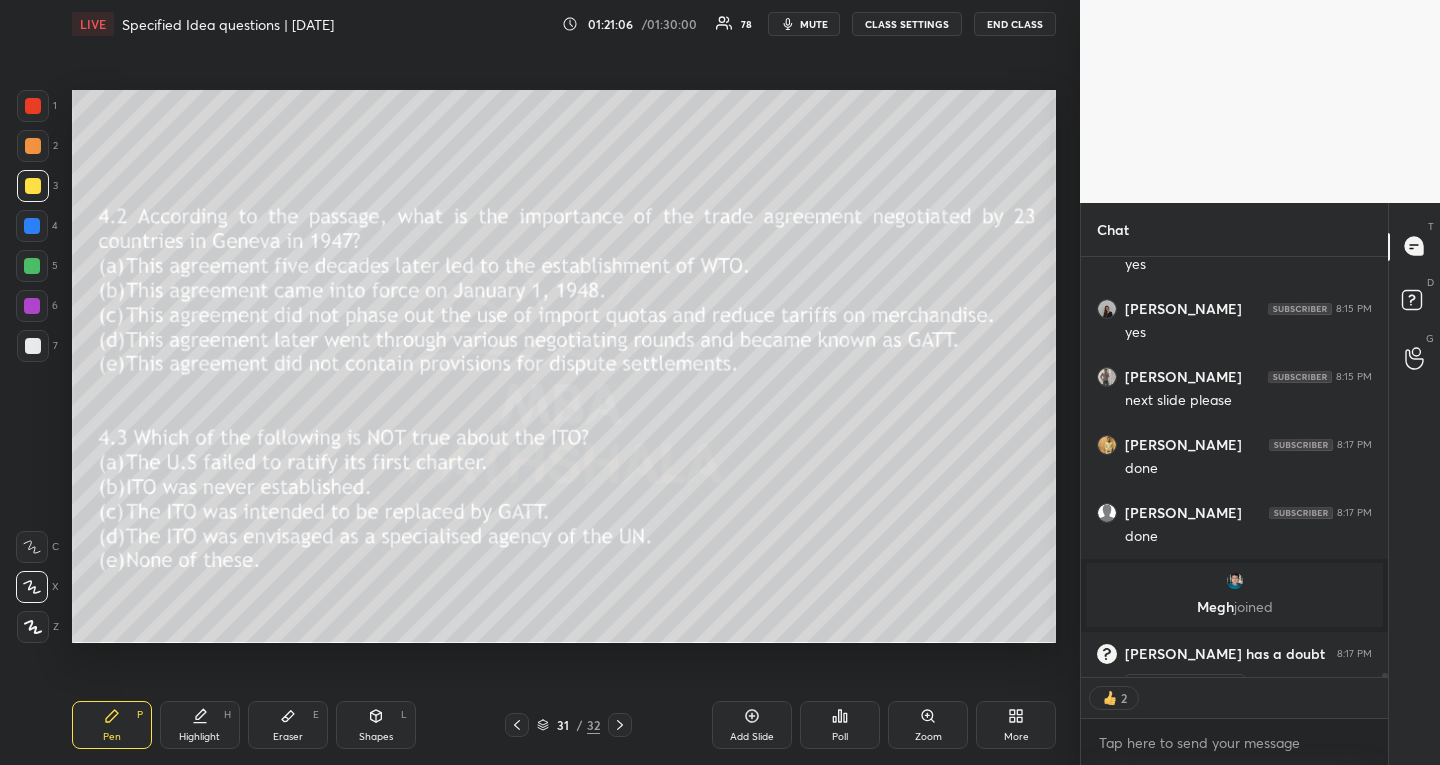 click 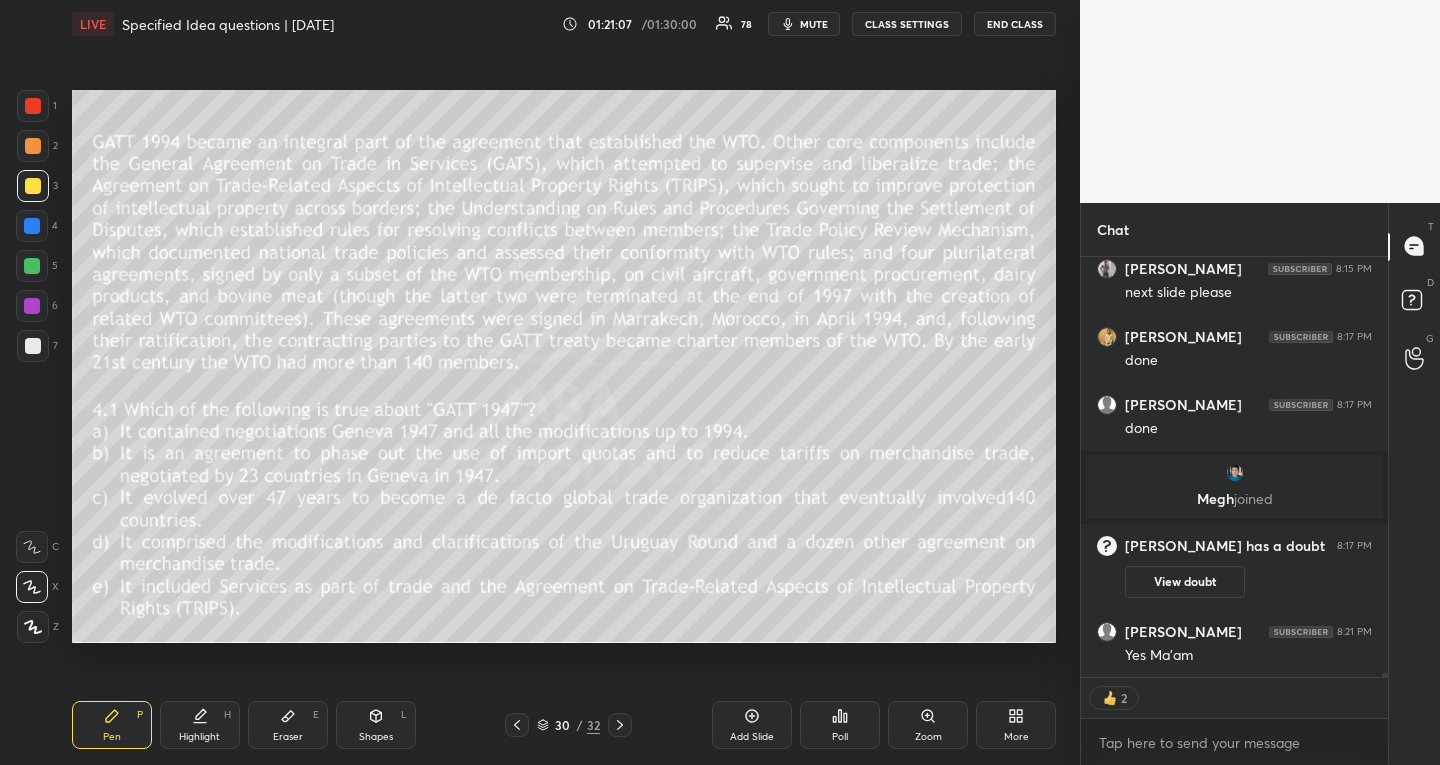 click 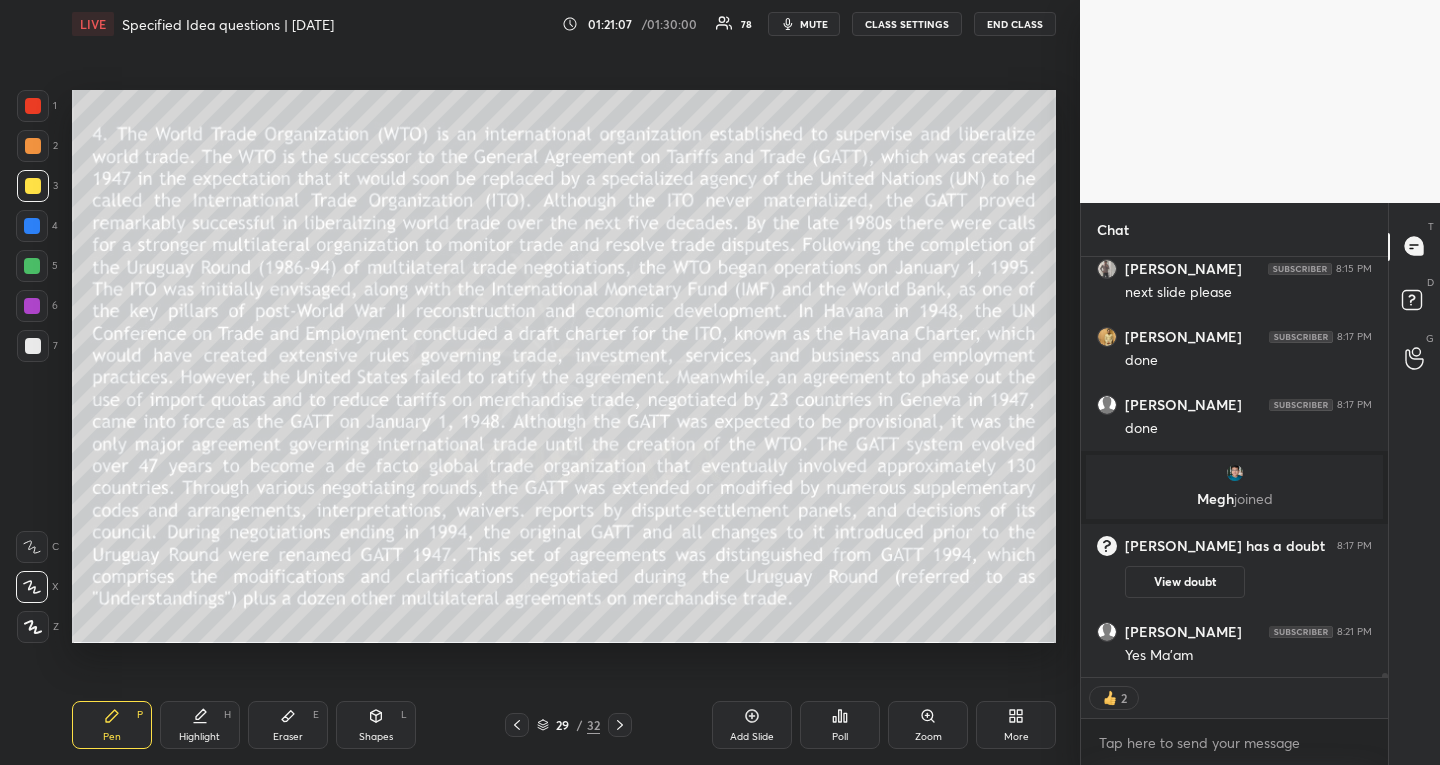 click 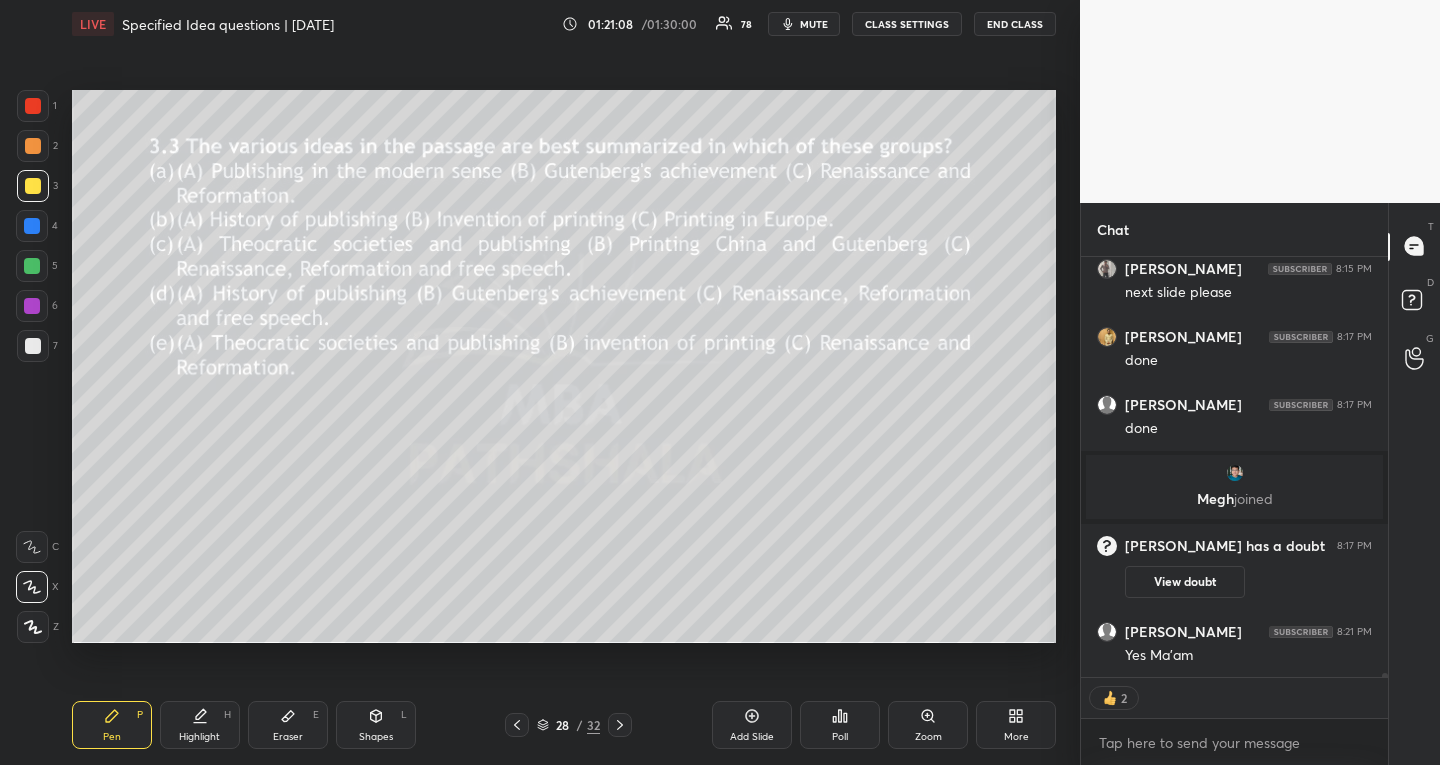 click 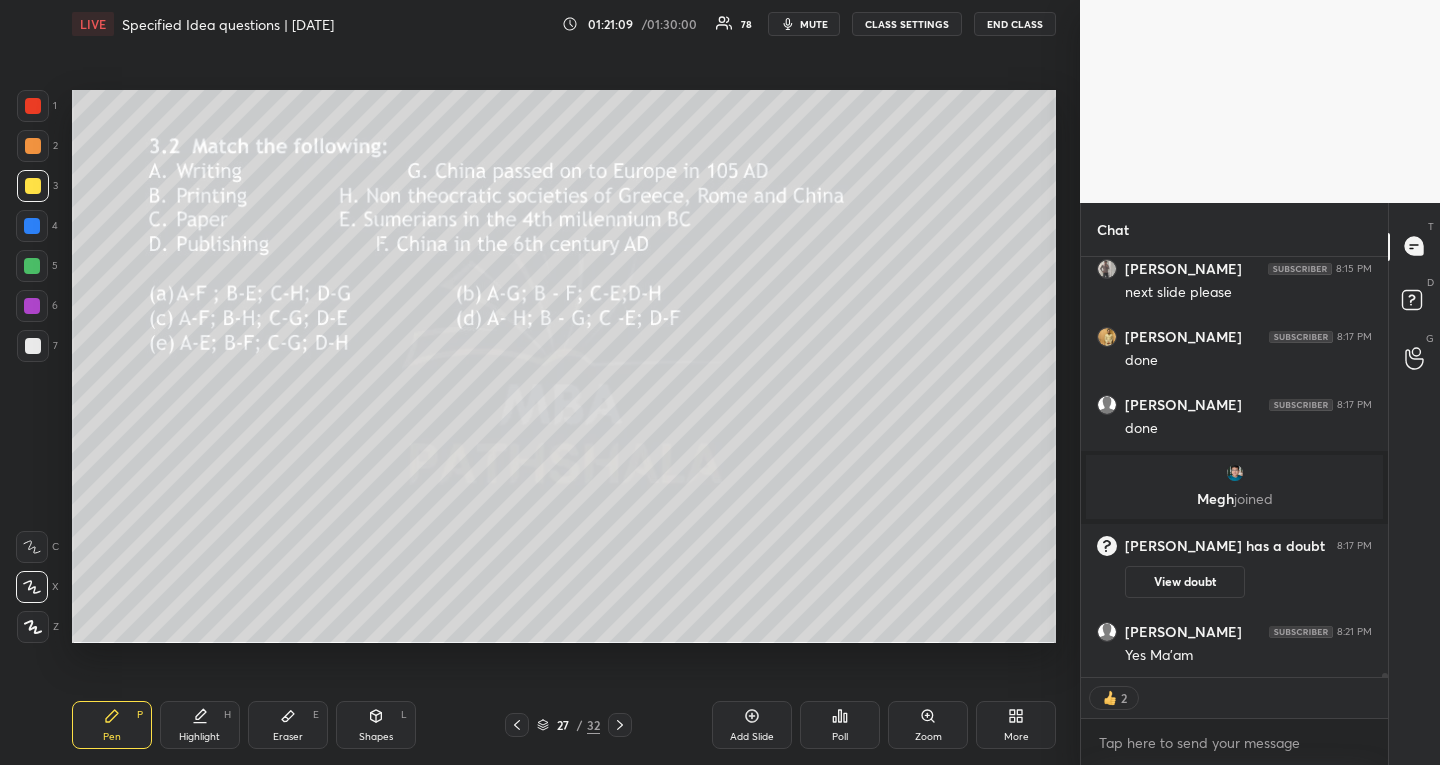 click 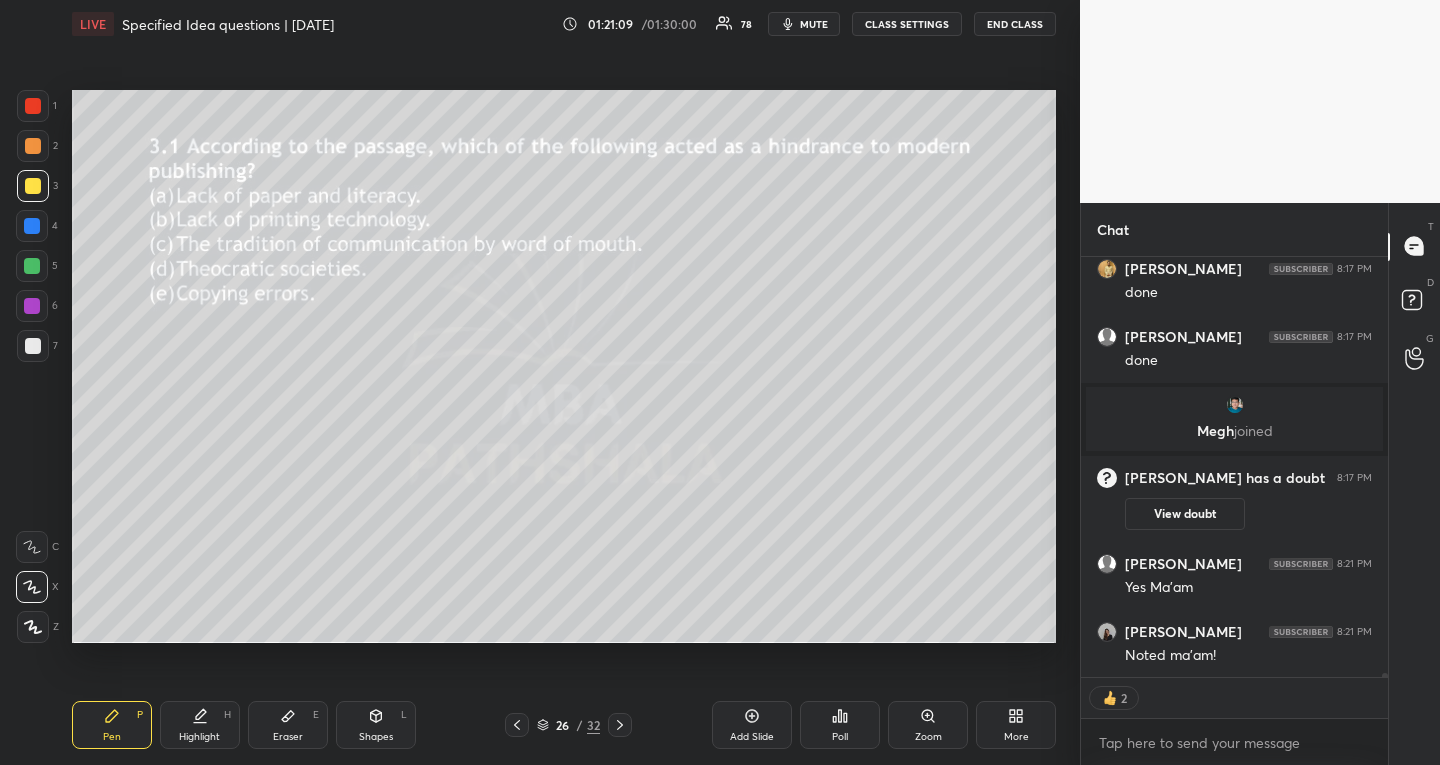 click 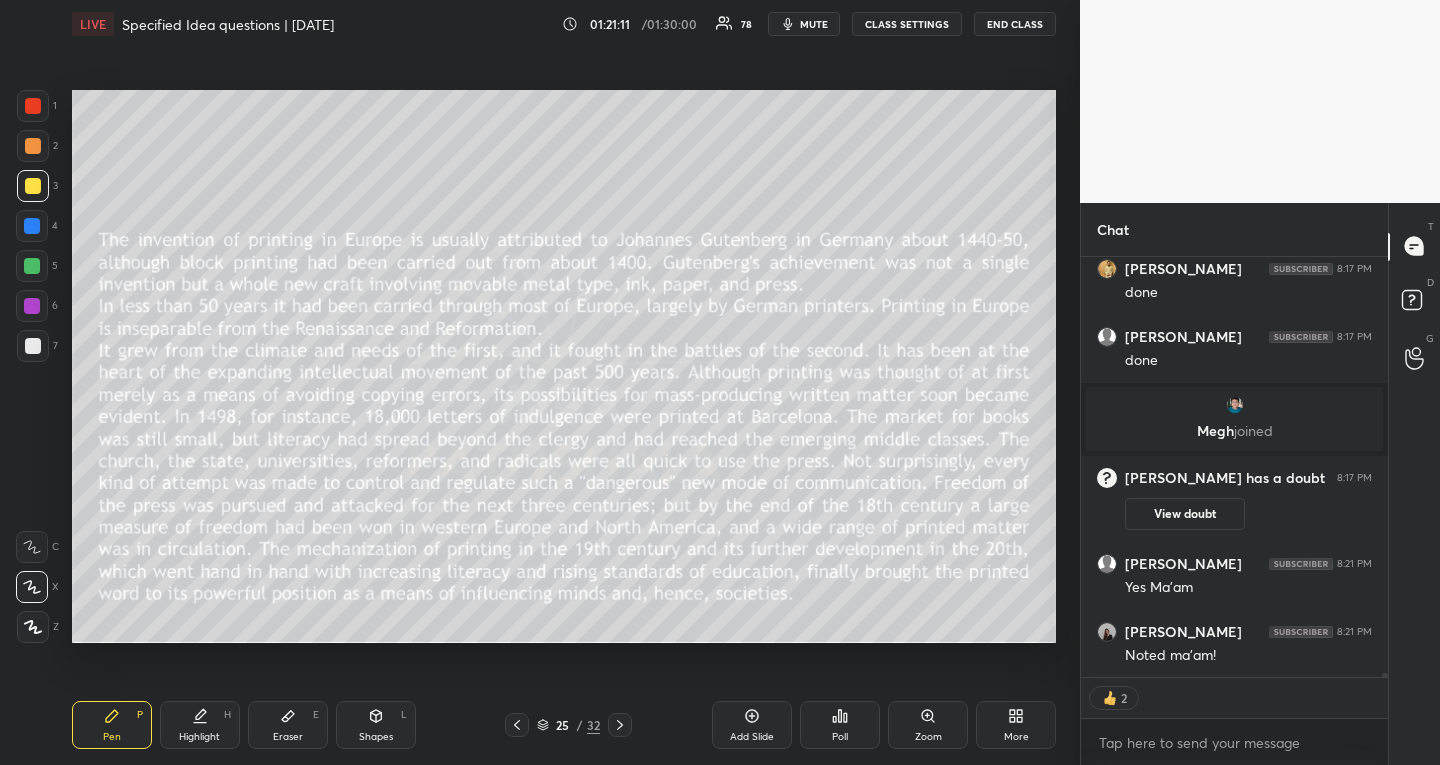 click 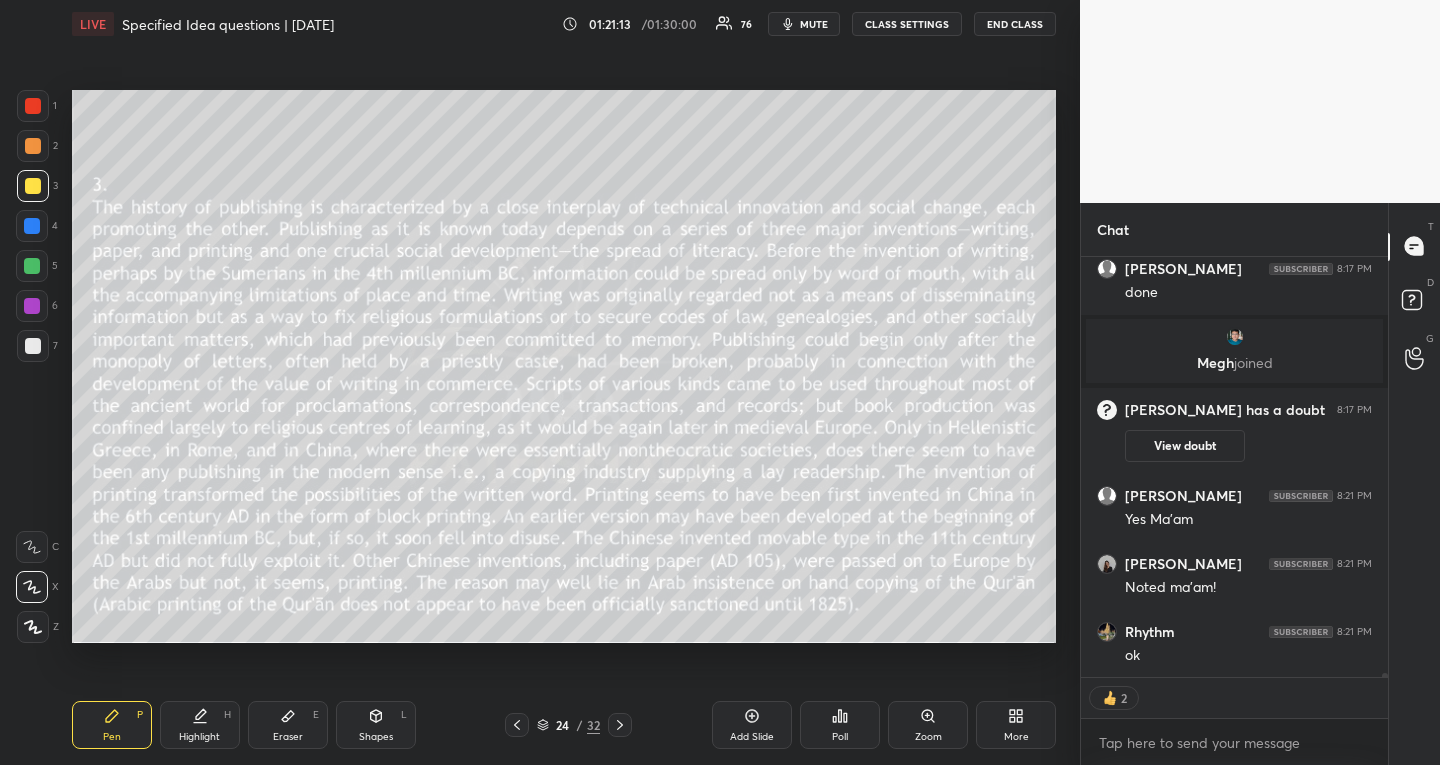 click 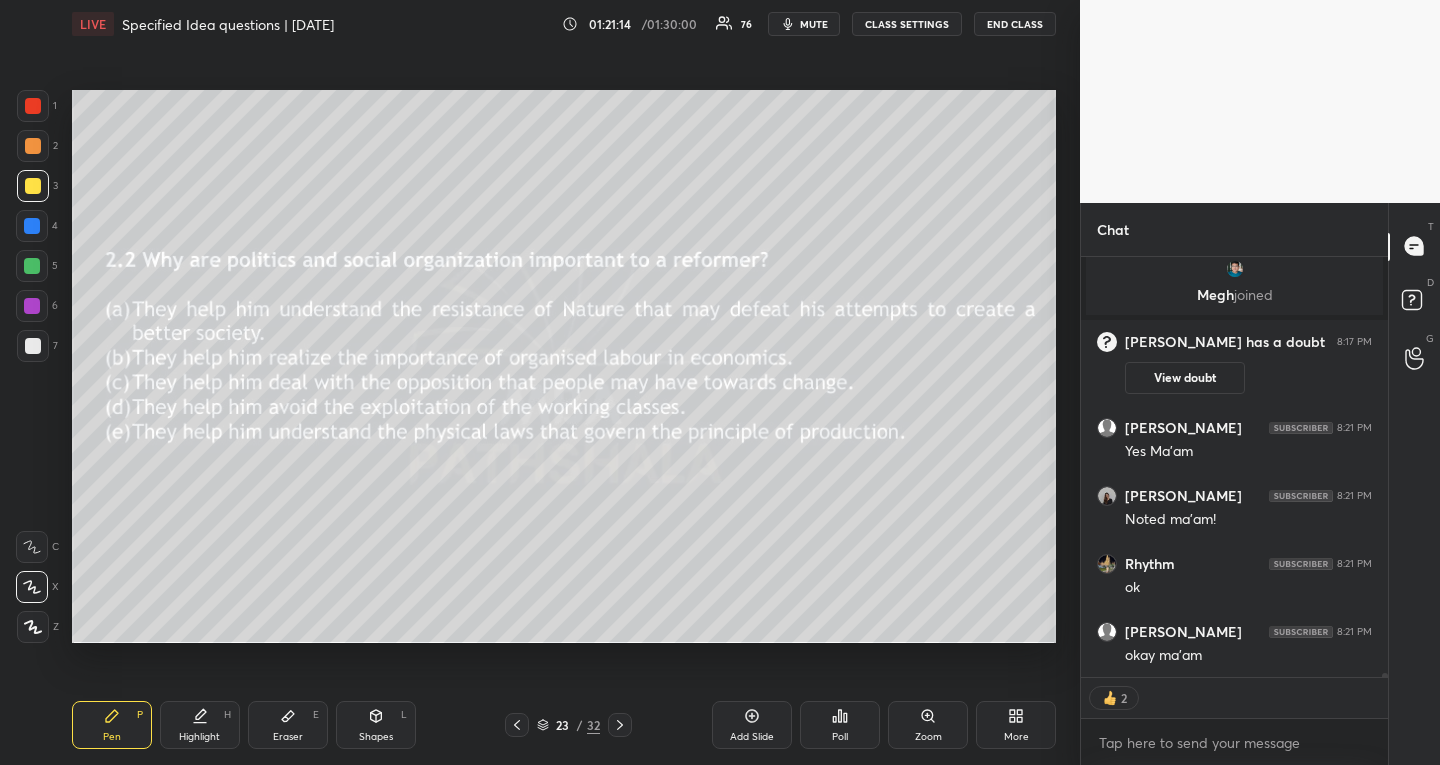 click 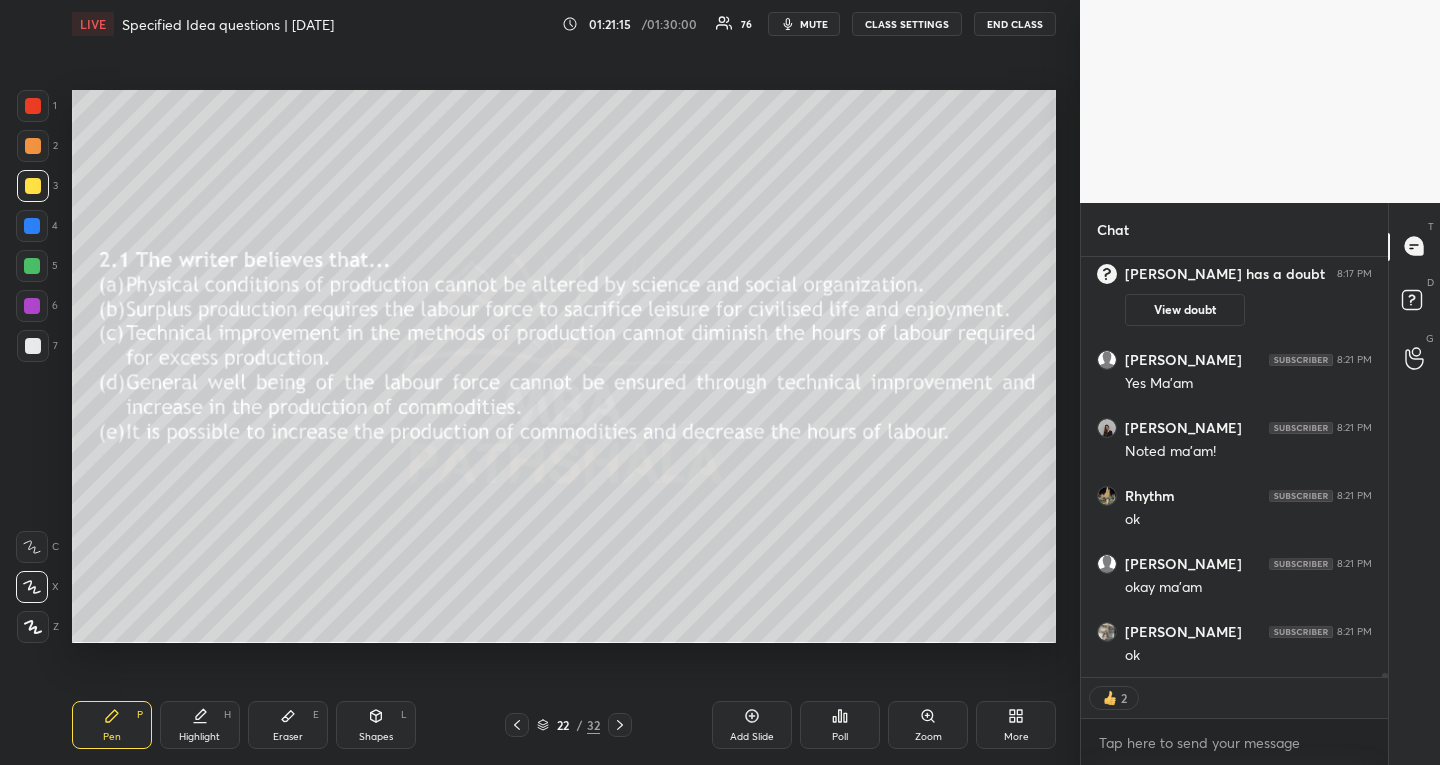 click 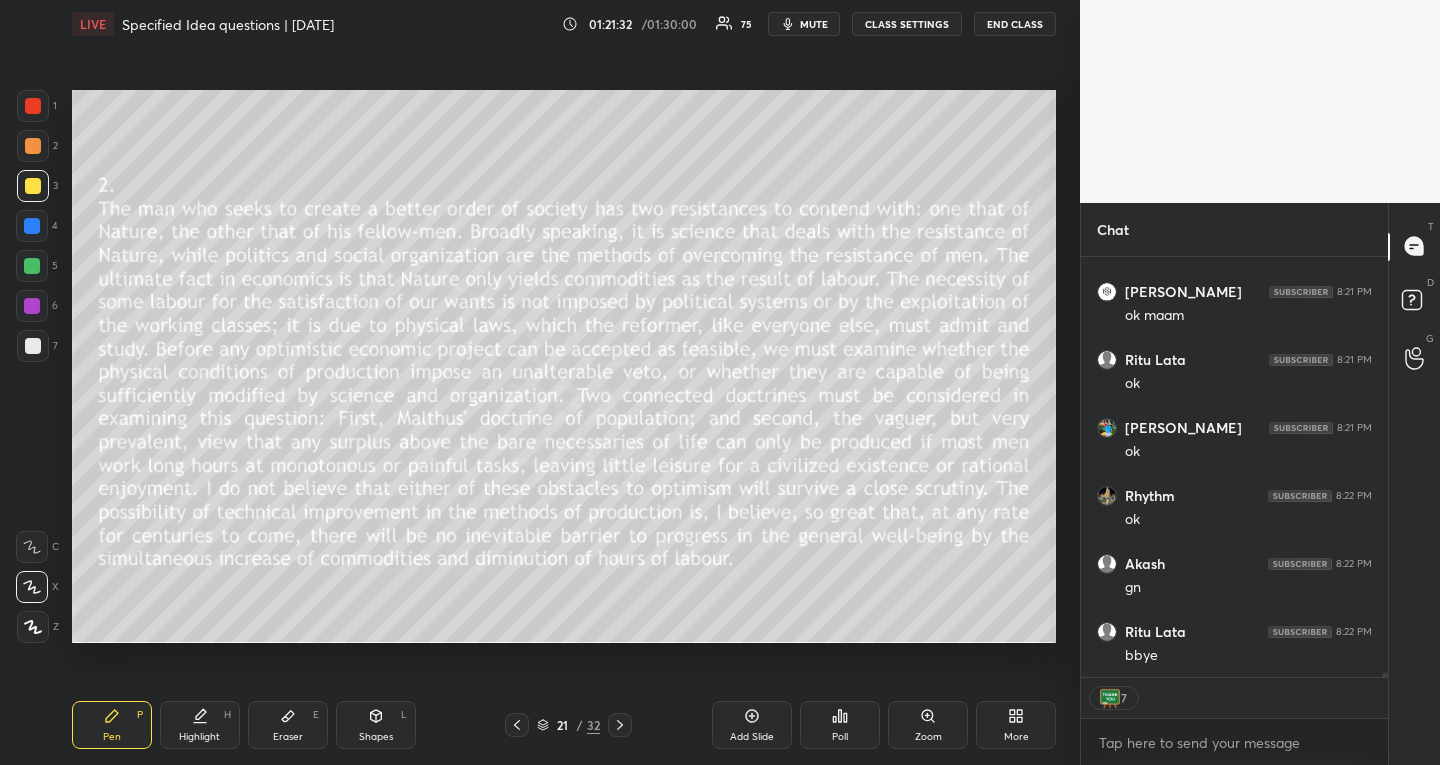click on "END CLASS" at bounding box center (1015, 24) 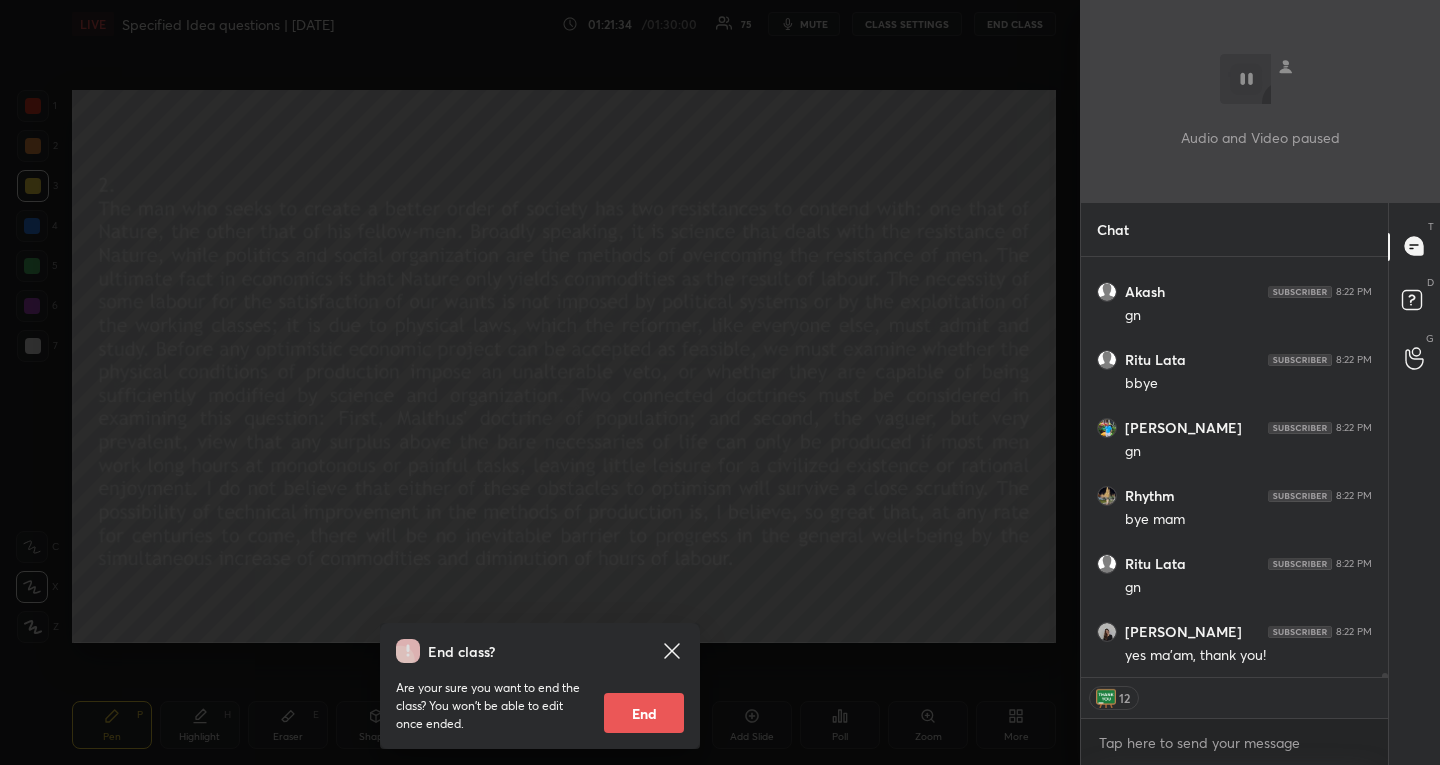 click on "End" at bounding box center [644, 713] 